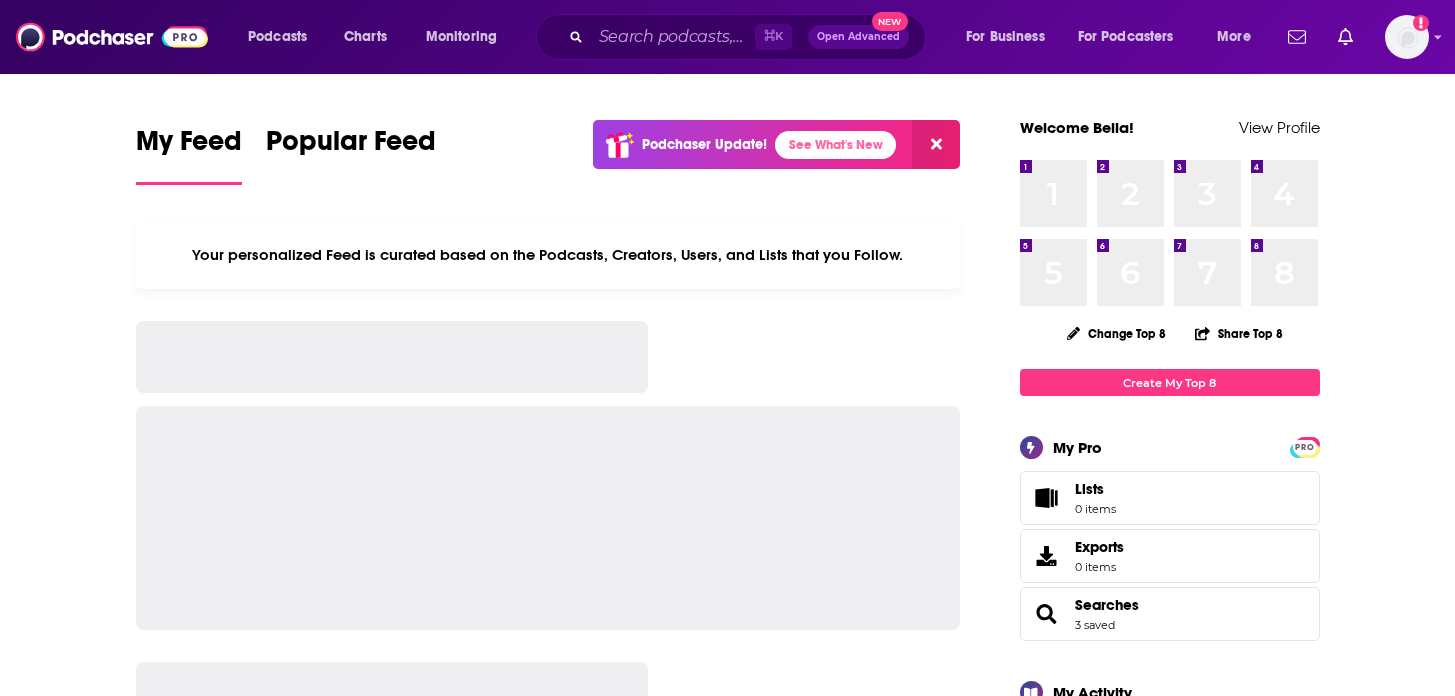 scroll, scrollTop: 0, scrollLeft: 0, axis: both 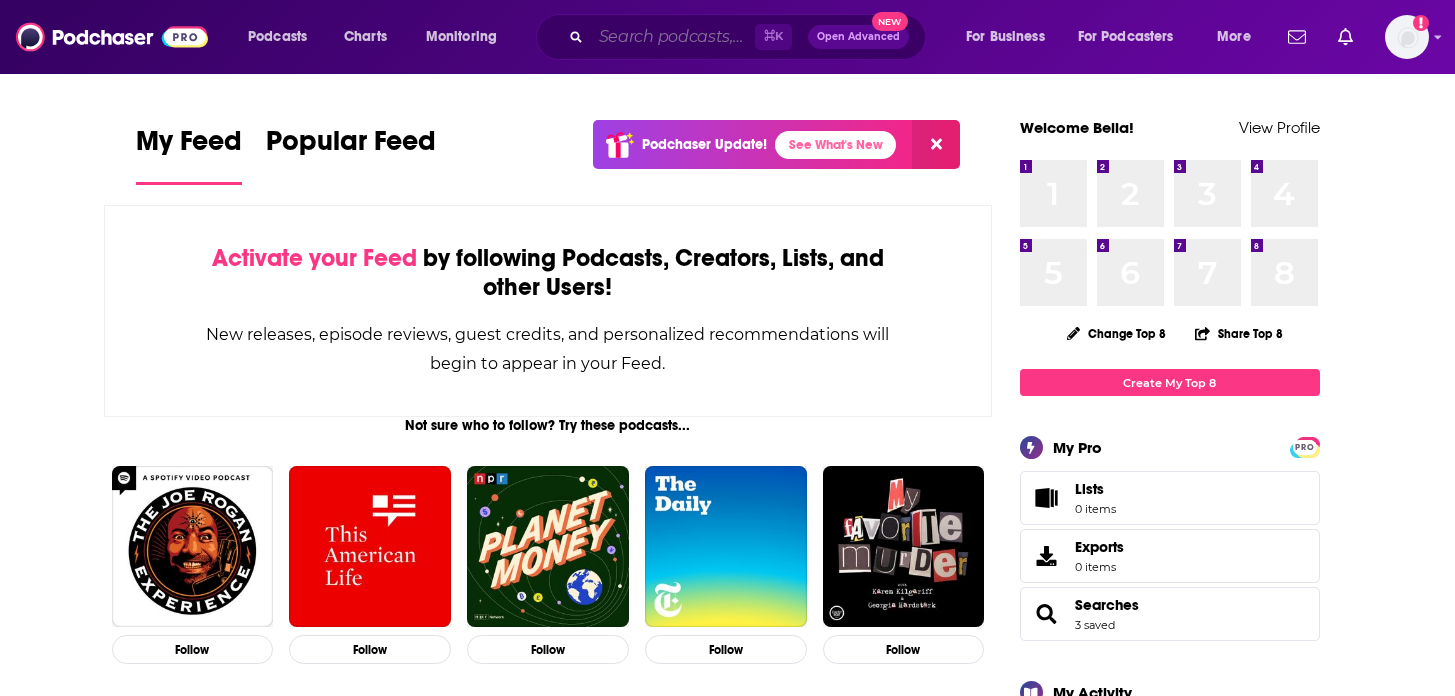 click at bounding box center (673, 37) 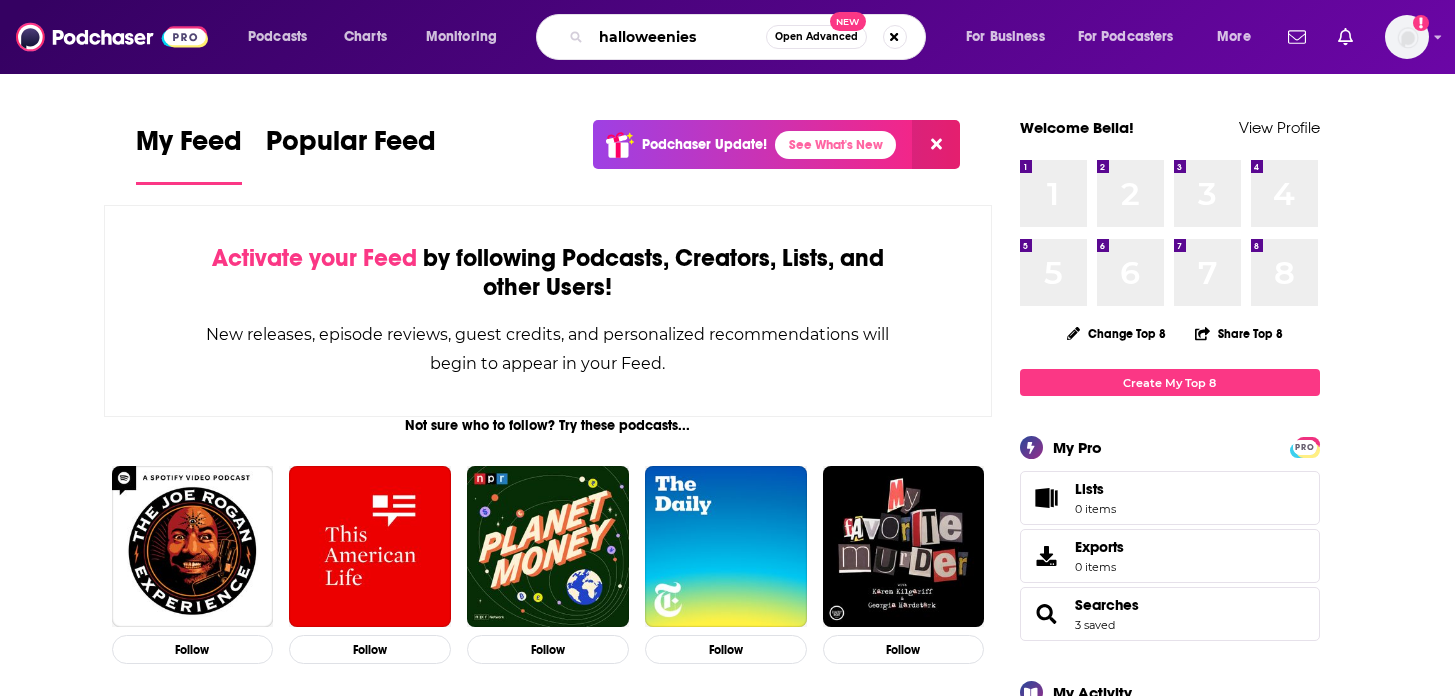 type on "halloweenies" 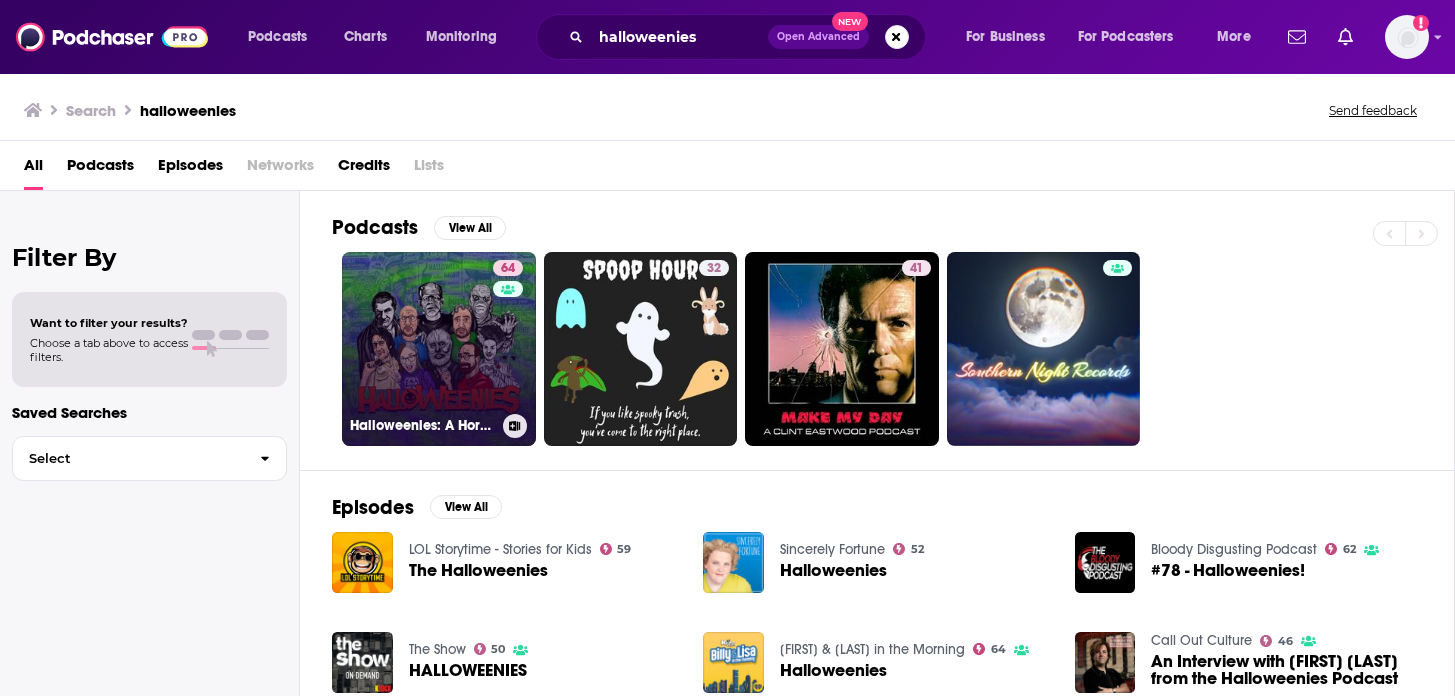 click on "[NUMBER] Halloweenies: A Horror Franchise Podcast" at bounding box center (439, 349) 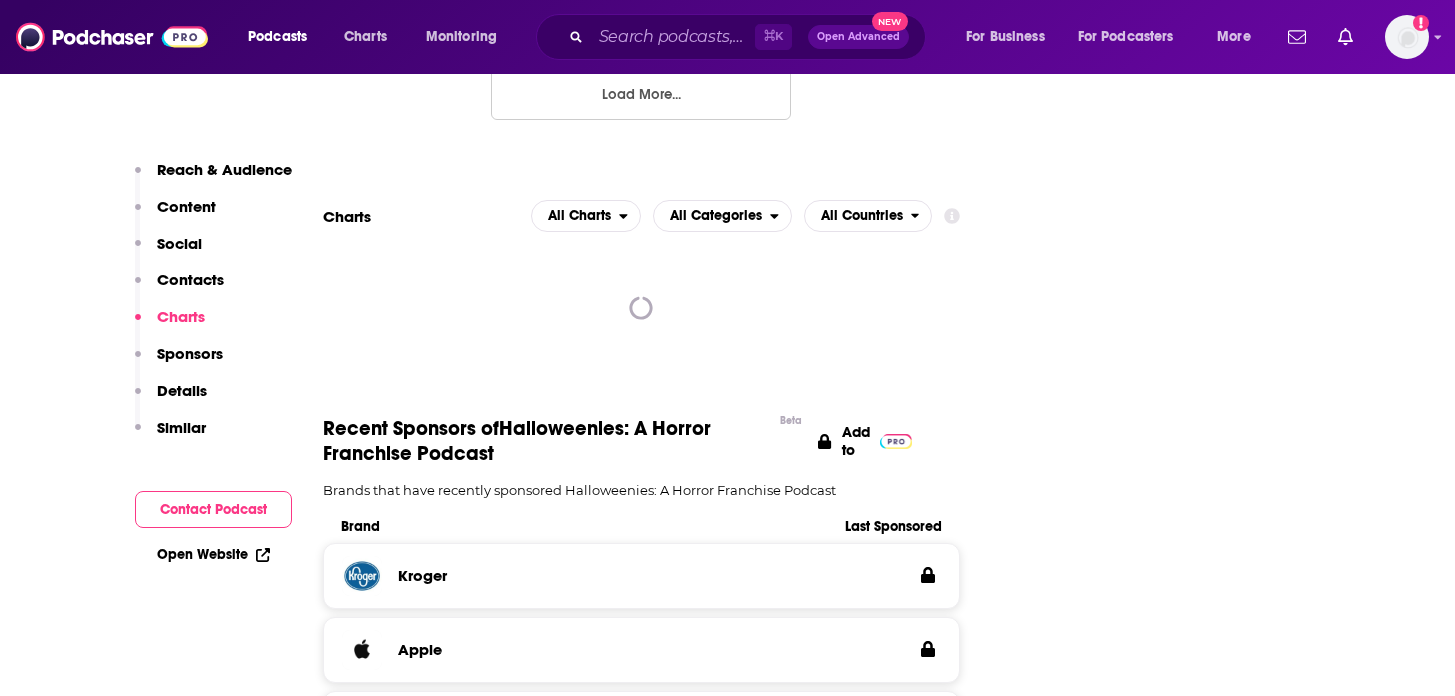 click on "Similar" at bounding box center [181, 427] 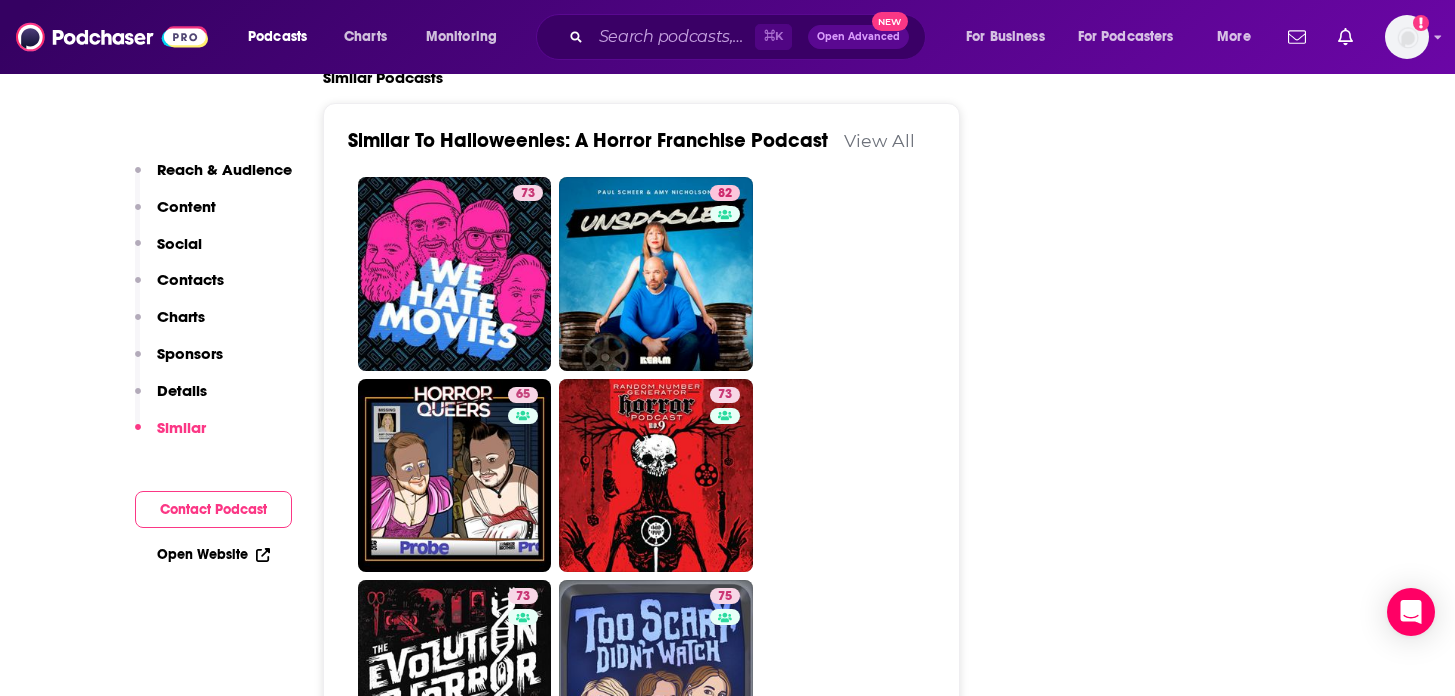 scroll, scrollTop: 4326, scrollLeft: 0, axis: vertical 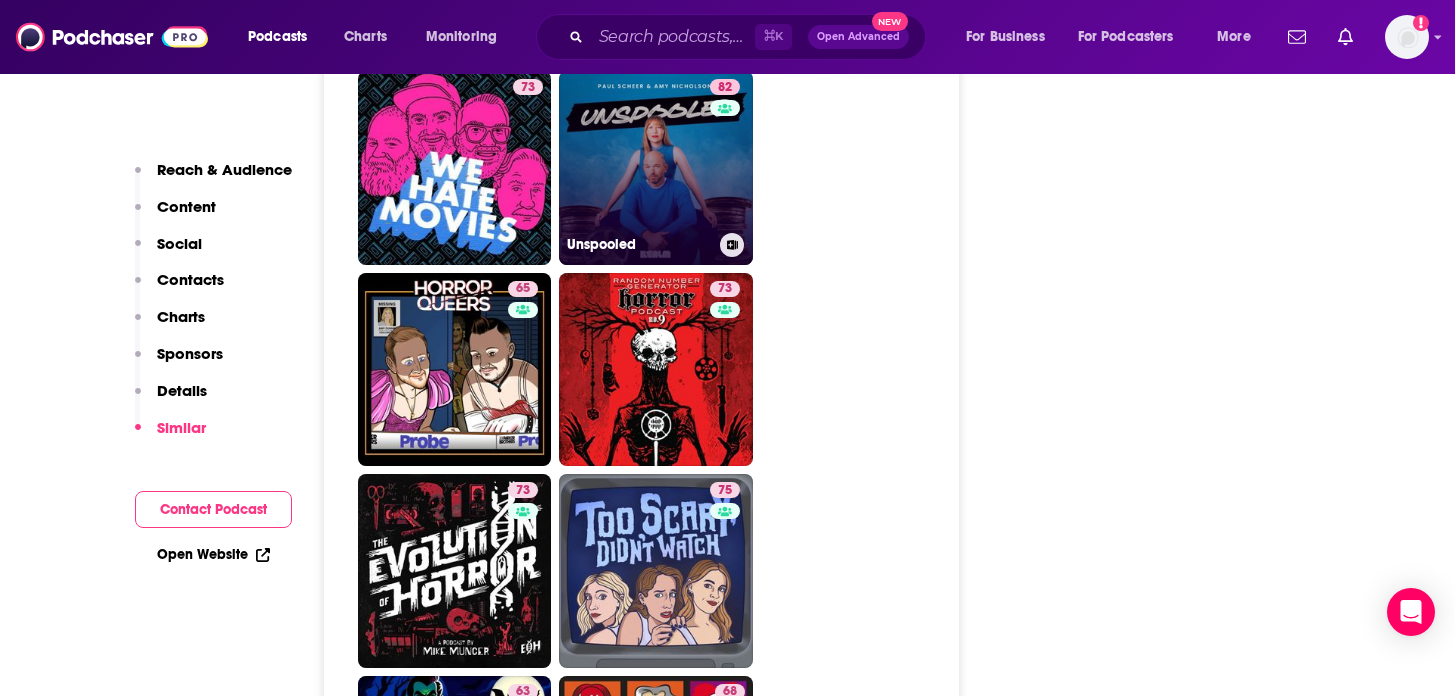 click on "82 Unspooled" at bounding box center [656, 168] 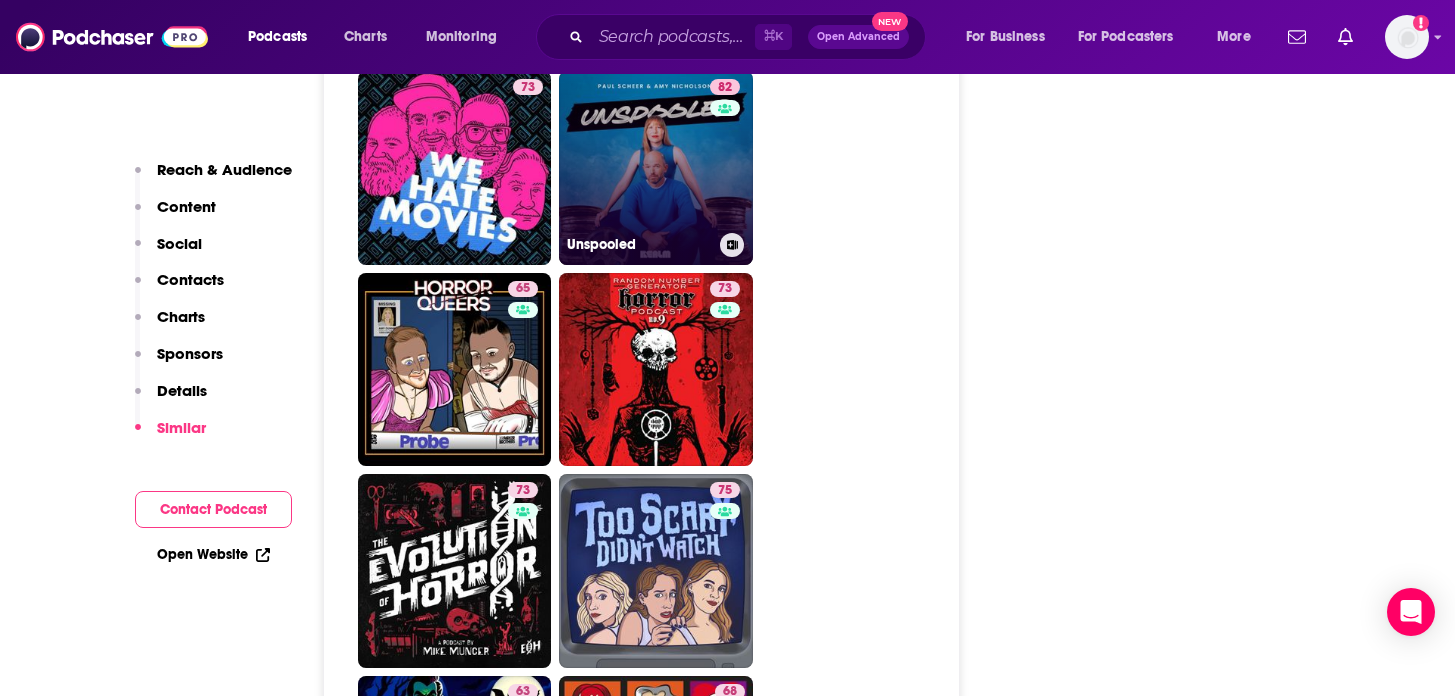 type on "https://www.podchaser.com/podcasts/unspooled-672457" 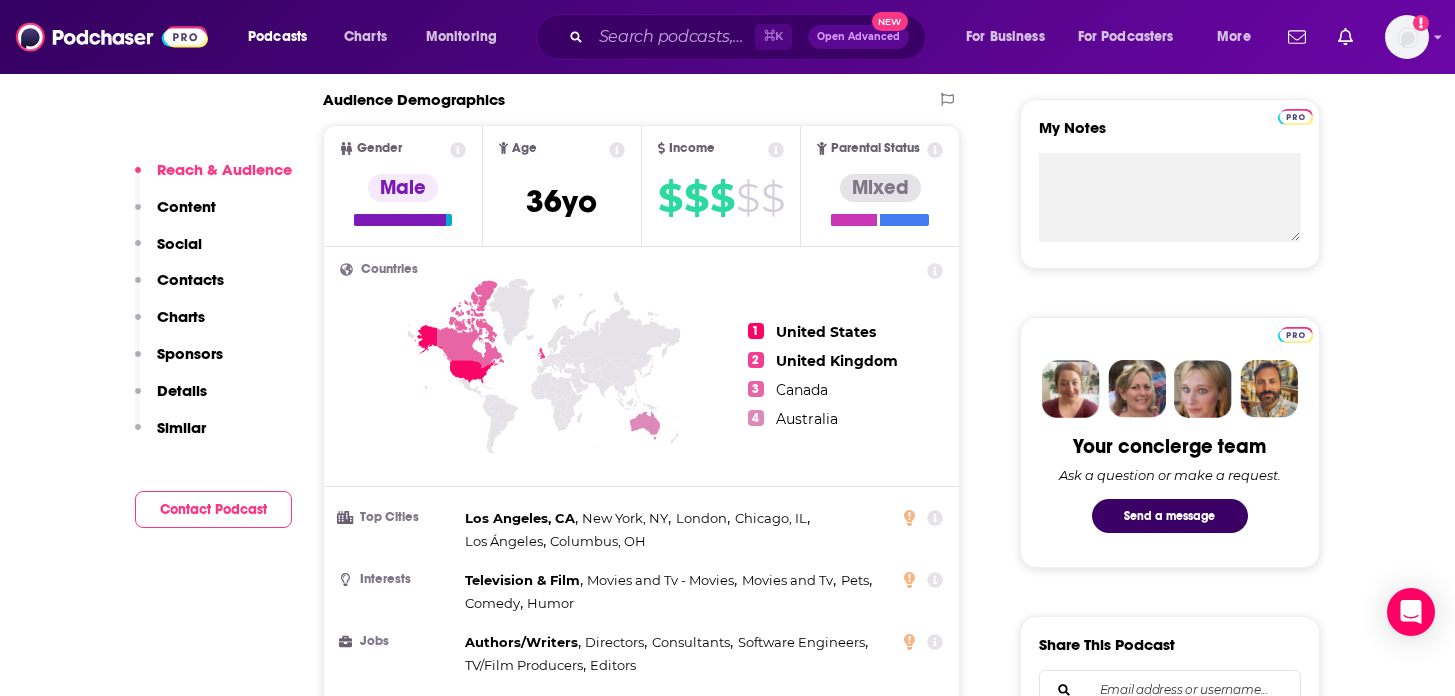 scroll, scrollTop: 0, scrollLeft: 0, axis: both 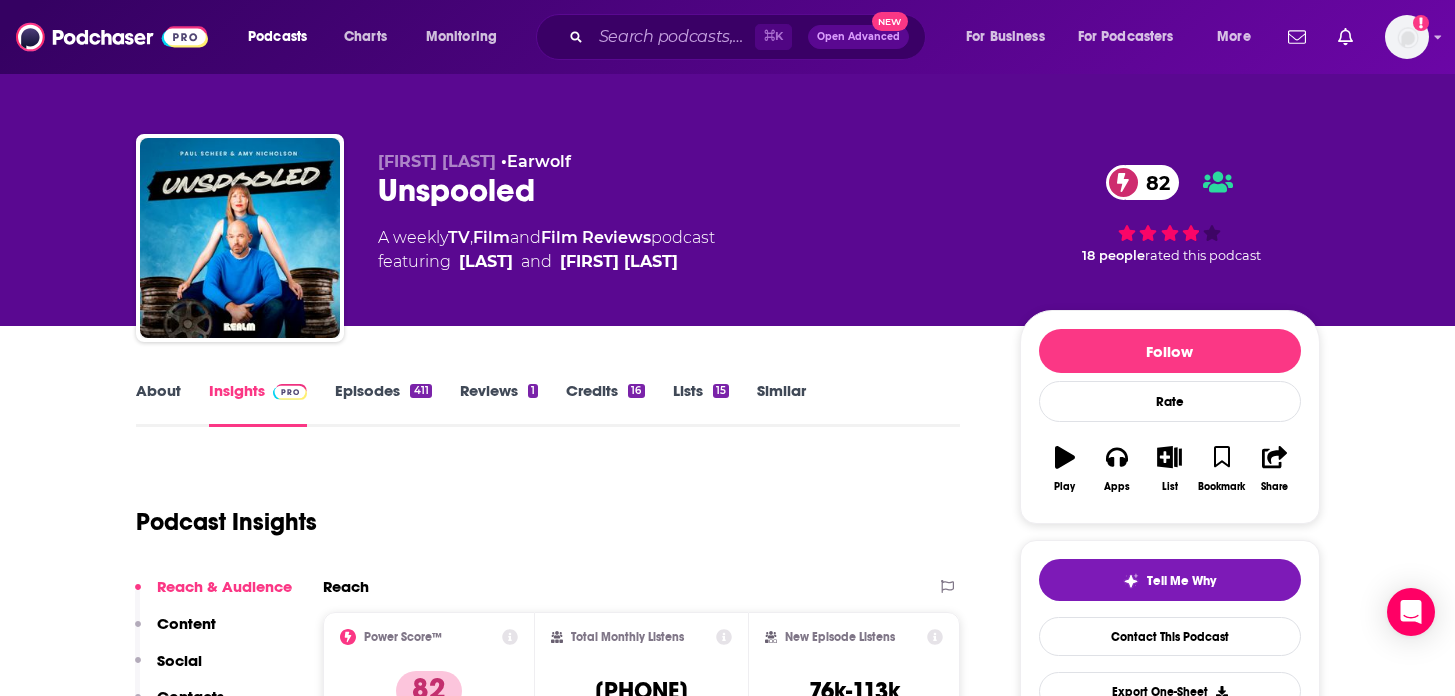 click on "About" at bounding box center (158, 404) 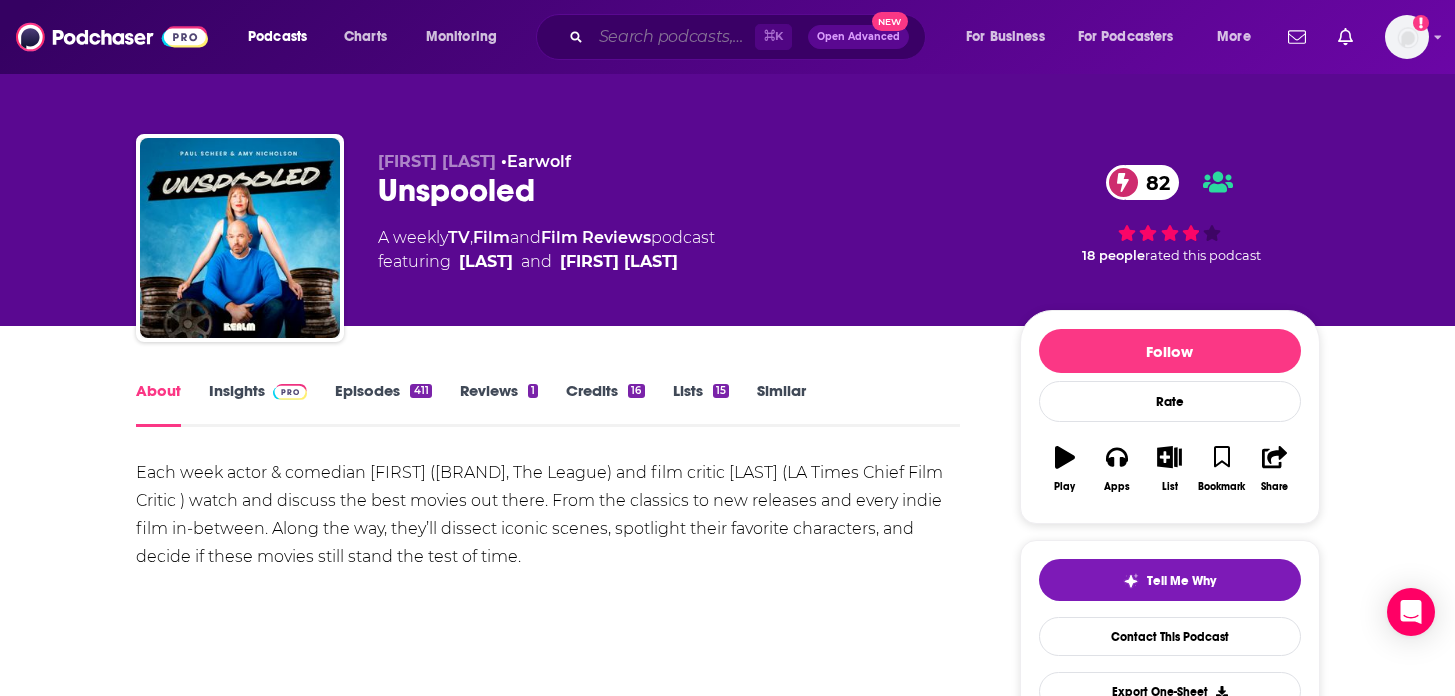 click at bounding box center [673, 37] 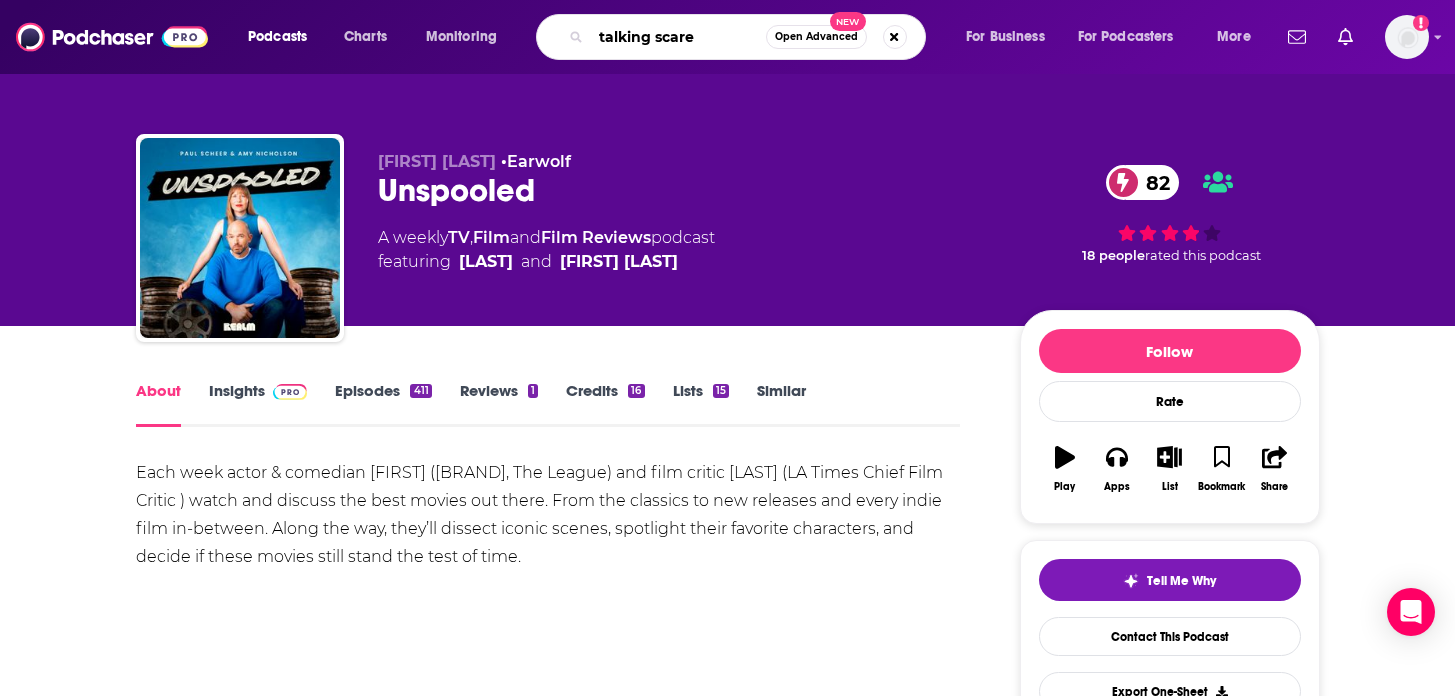 type on "talking scared" 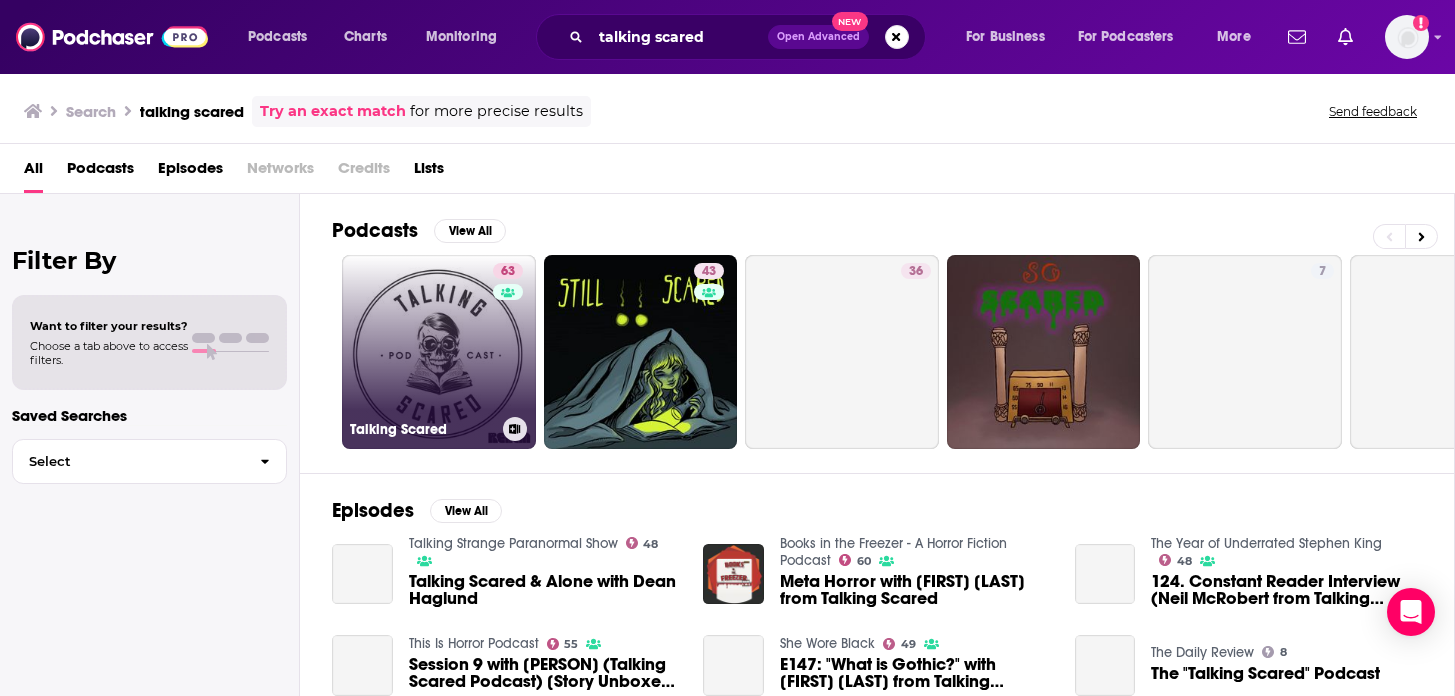 click on "63 Talking Scared" at bounding box center [439, 352] 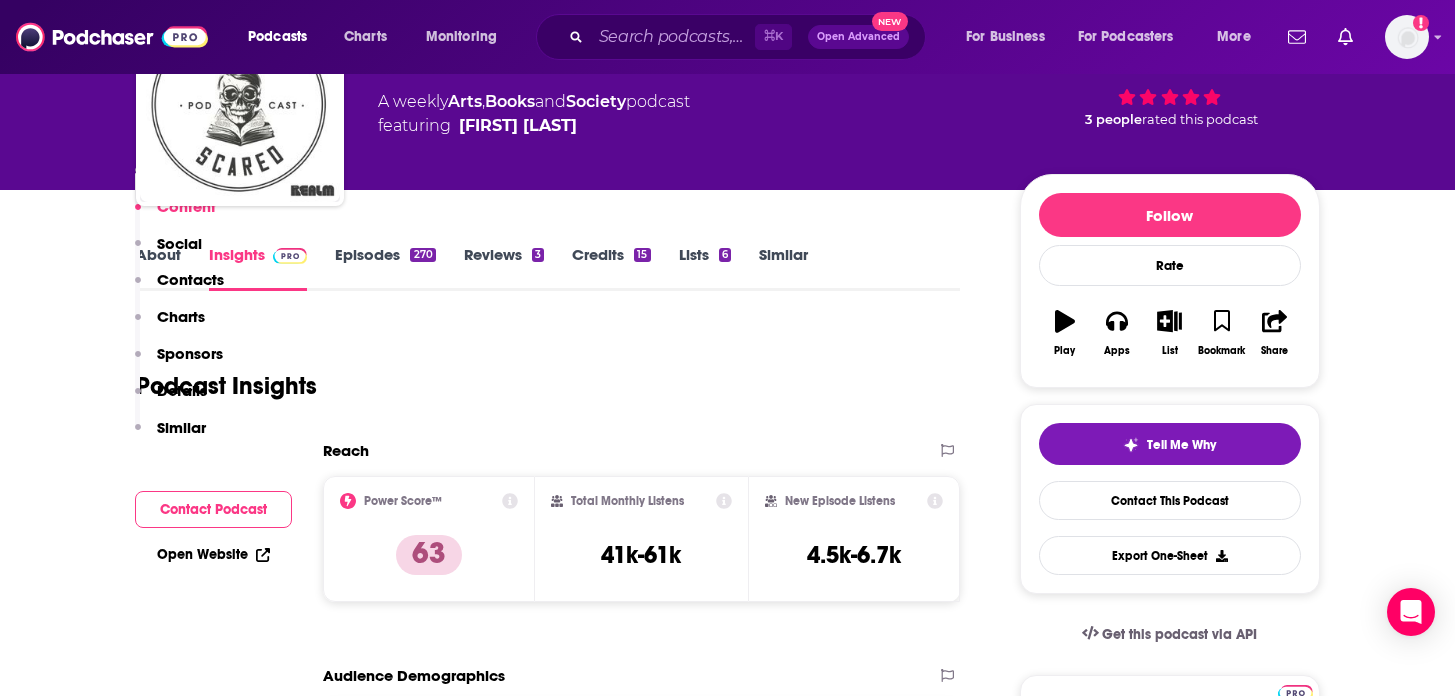 scroll, scrollTop: 0, scrollLeft: 0, axis: both 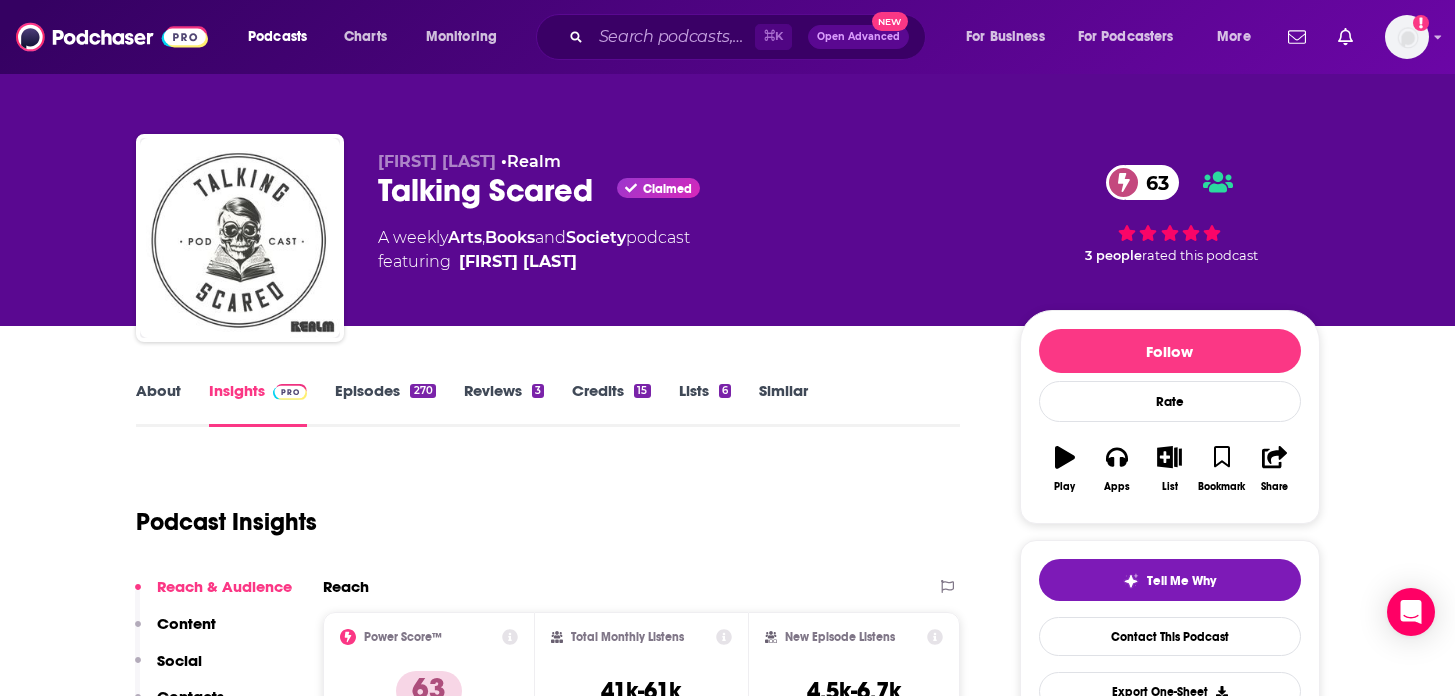 click on "Similar" at bounding box center (783, 404) 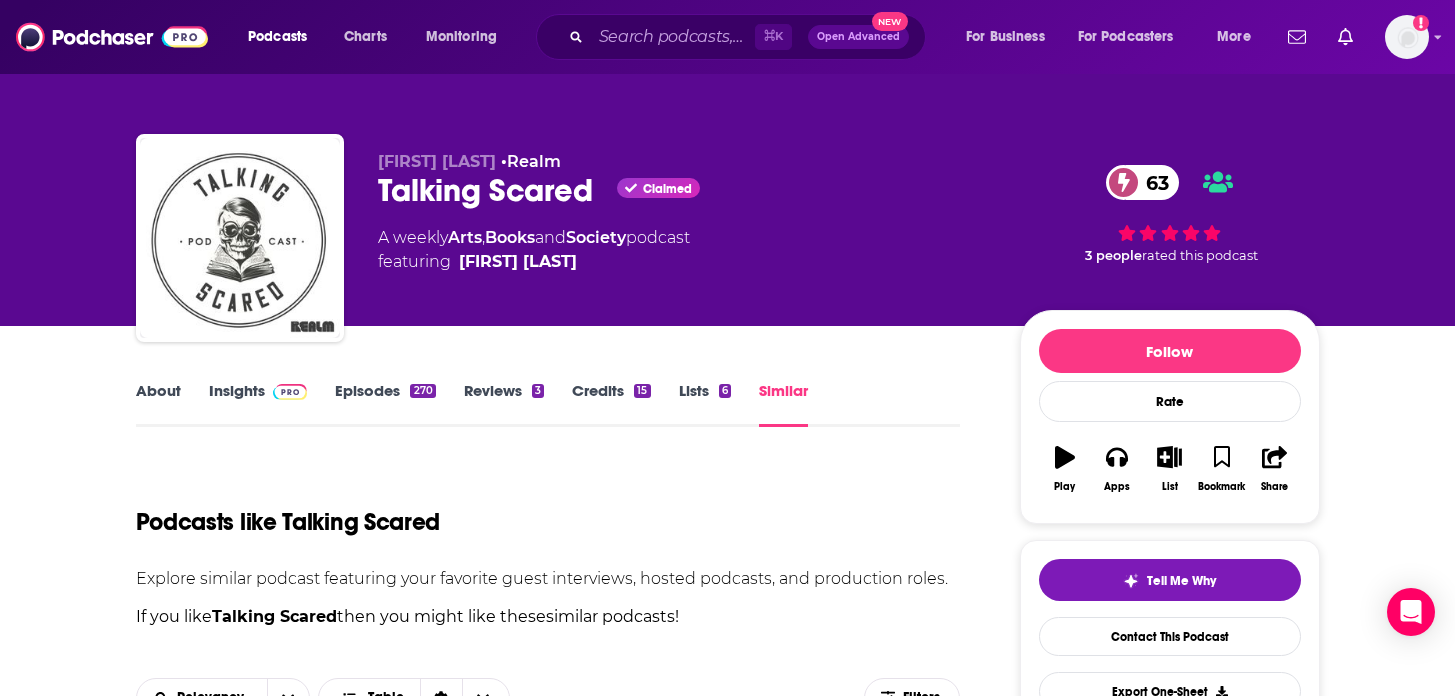 click on "Lists 6" at bounding box center [705, 404] 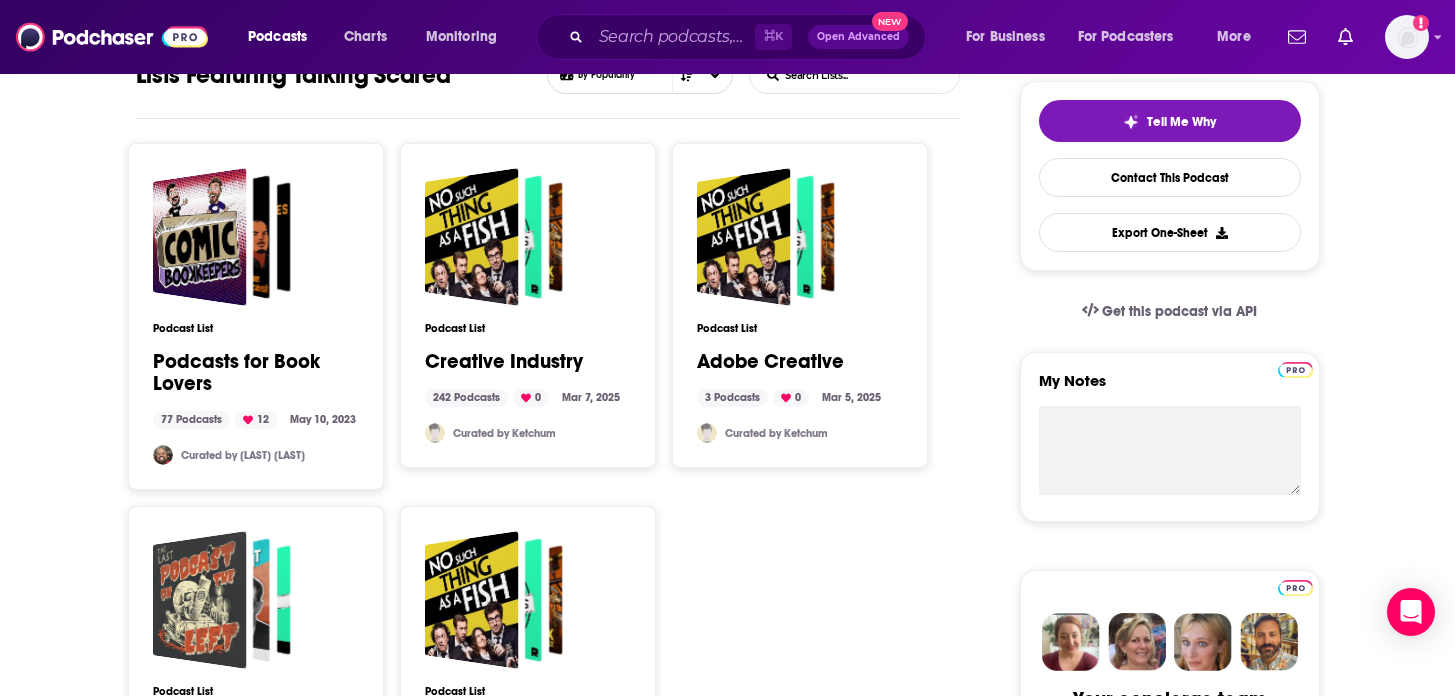 scroll, scrollTop: 461, scrollLeft: 0, axis: vertical 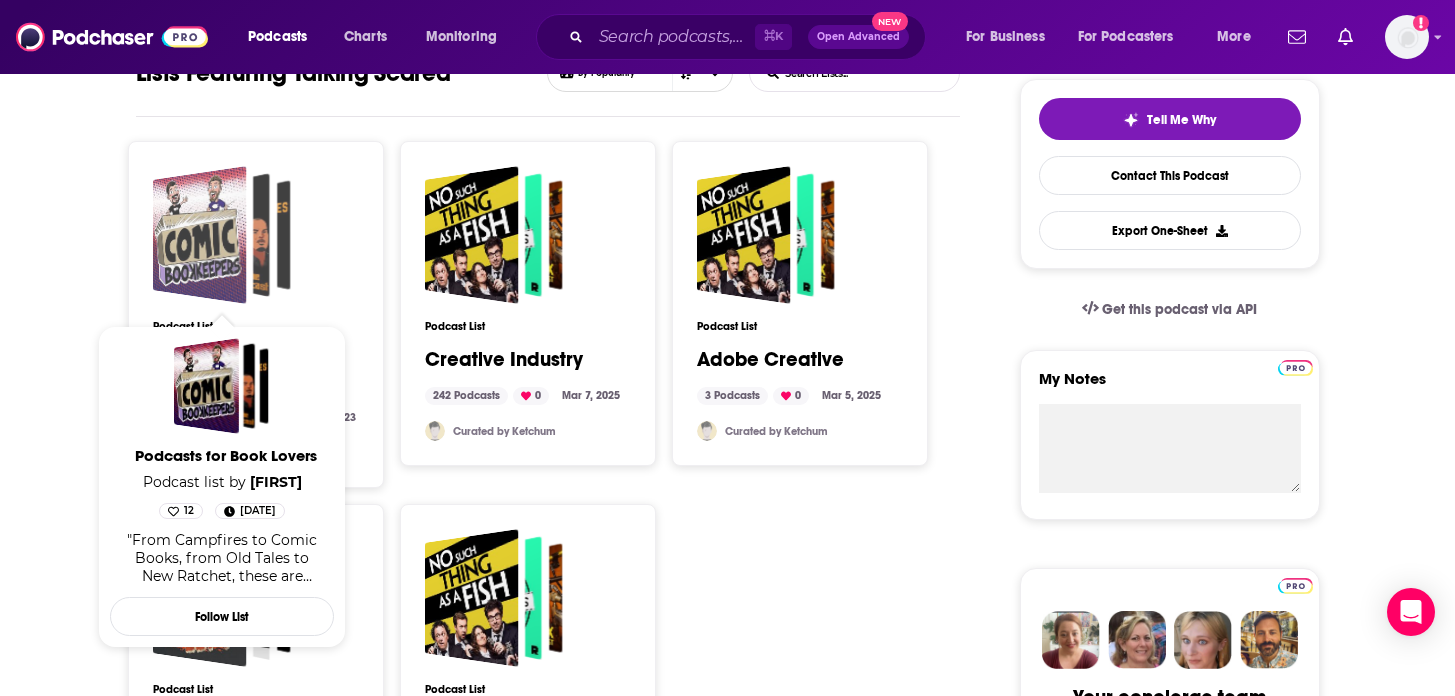 click at bounding box center [199, 235] 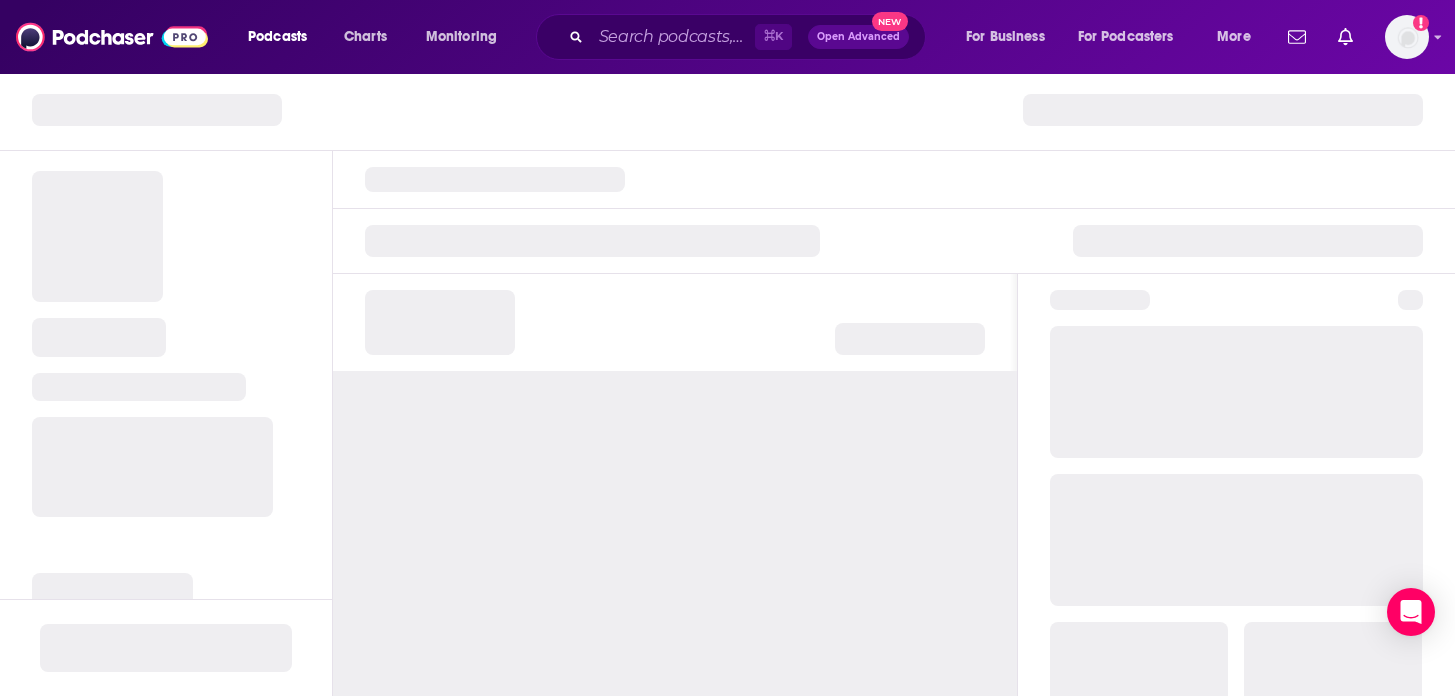 scroll, scrollTop: 0, scrollLeft: 0, axis: both 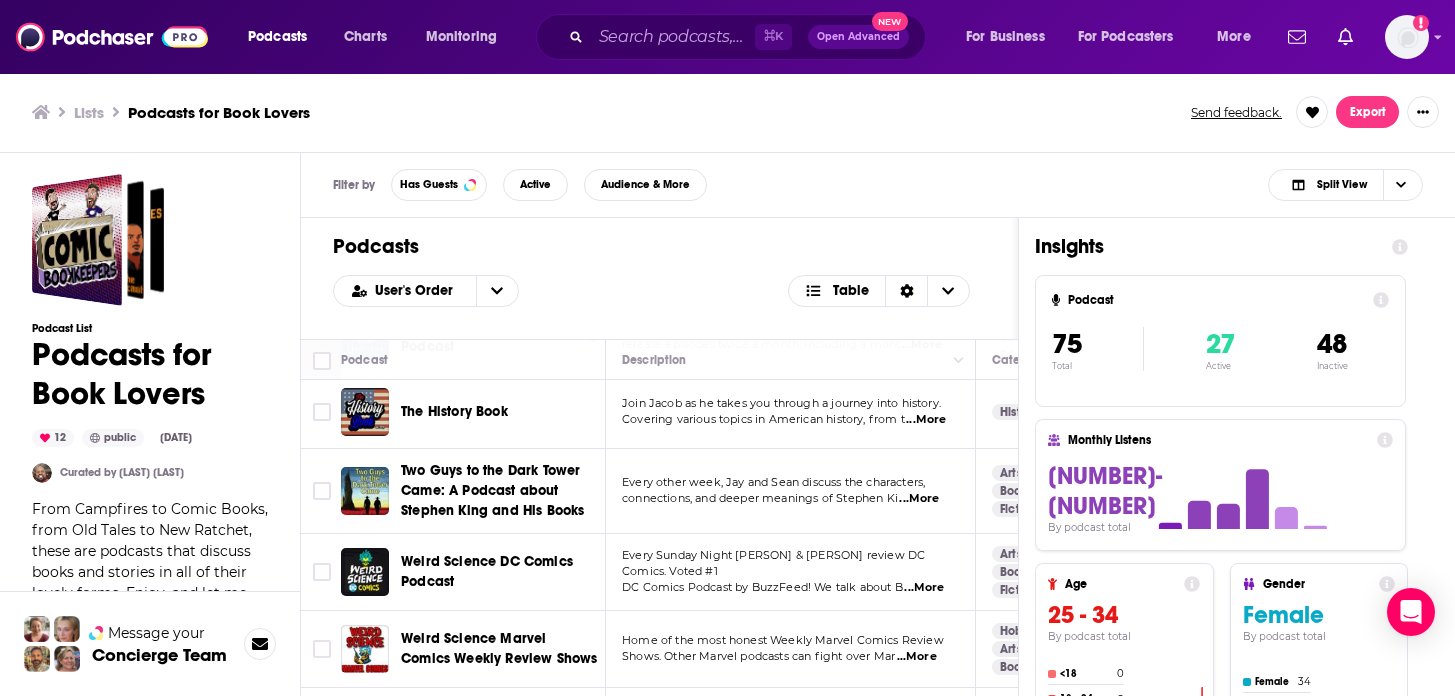 click on "...More" at bounding box center [919, 499] 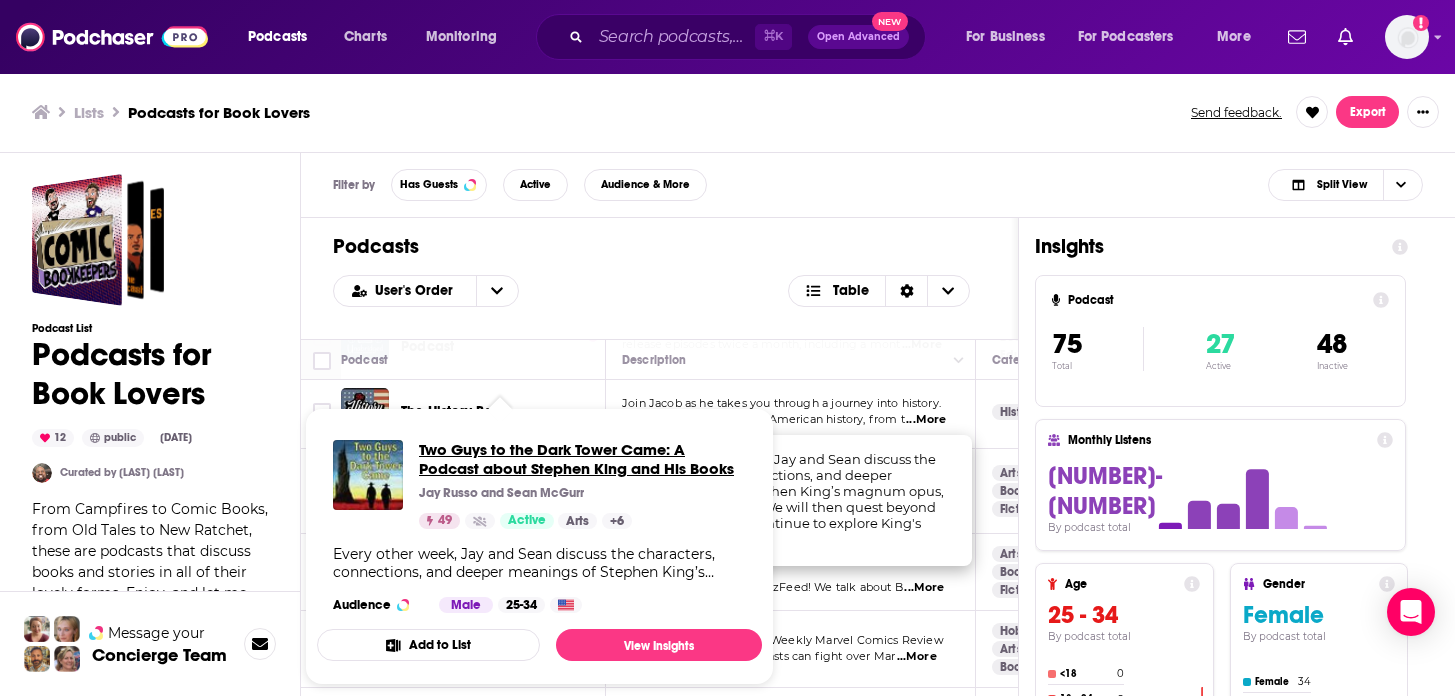 click on "Two Guys to the Dark Tower Came: A Podcast about Stephen King and His Books" at bounding box center [582, 459] 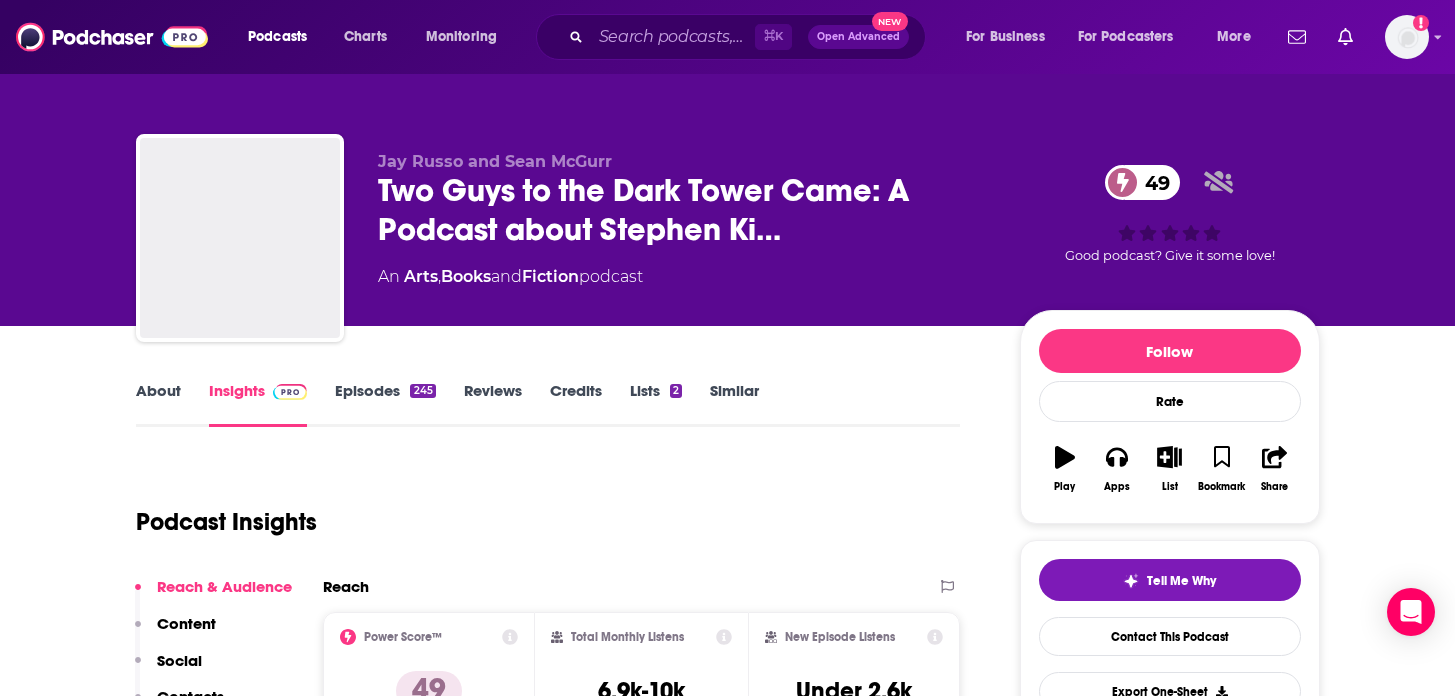 scroll, scrollTop: 59, scrollLeft: 0, axis: vertical 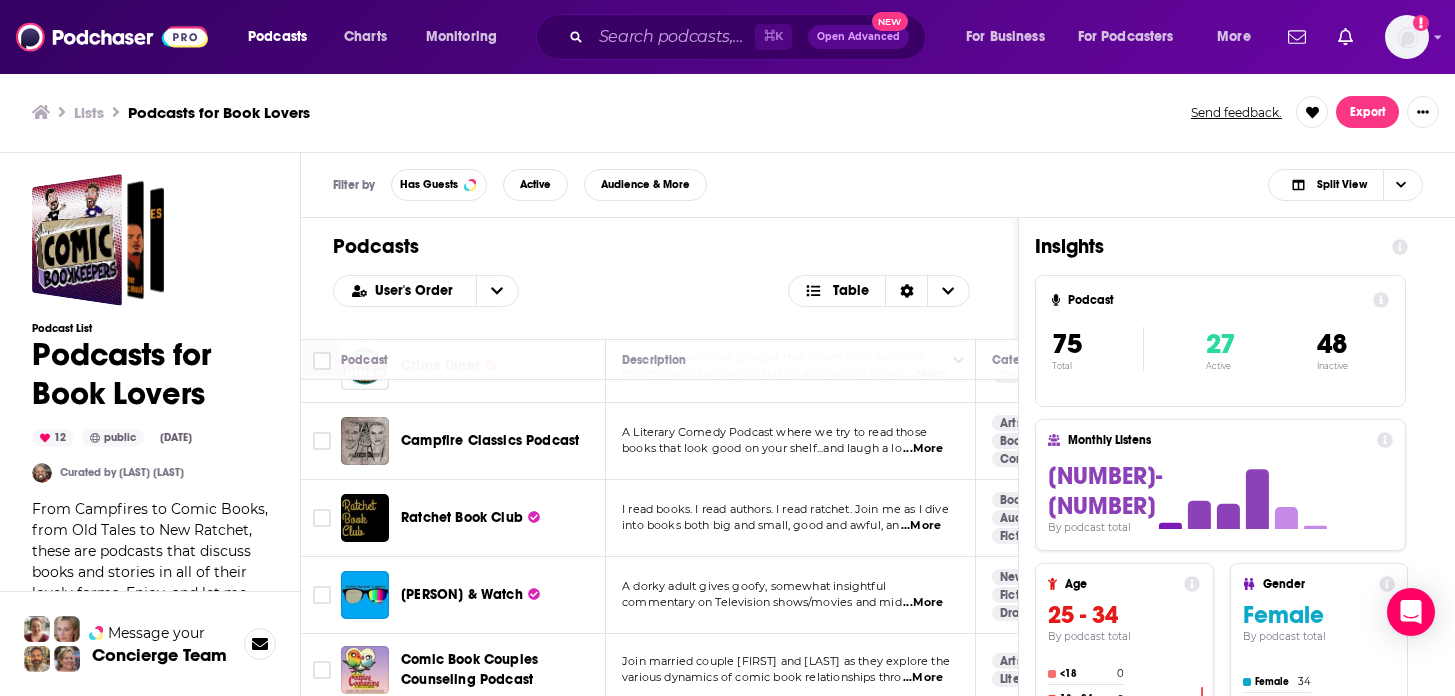 click on "...More" at bounding box center (921, 526) 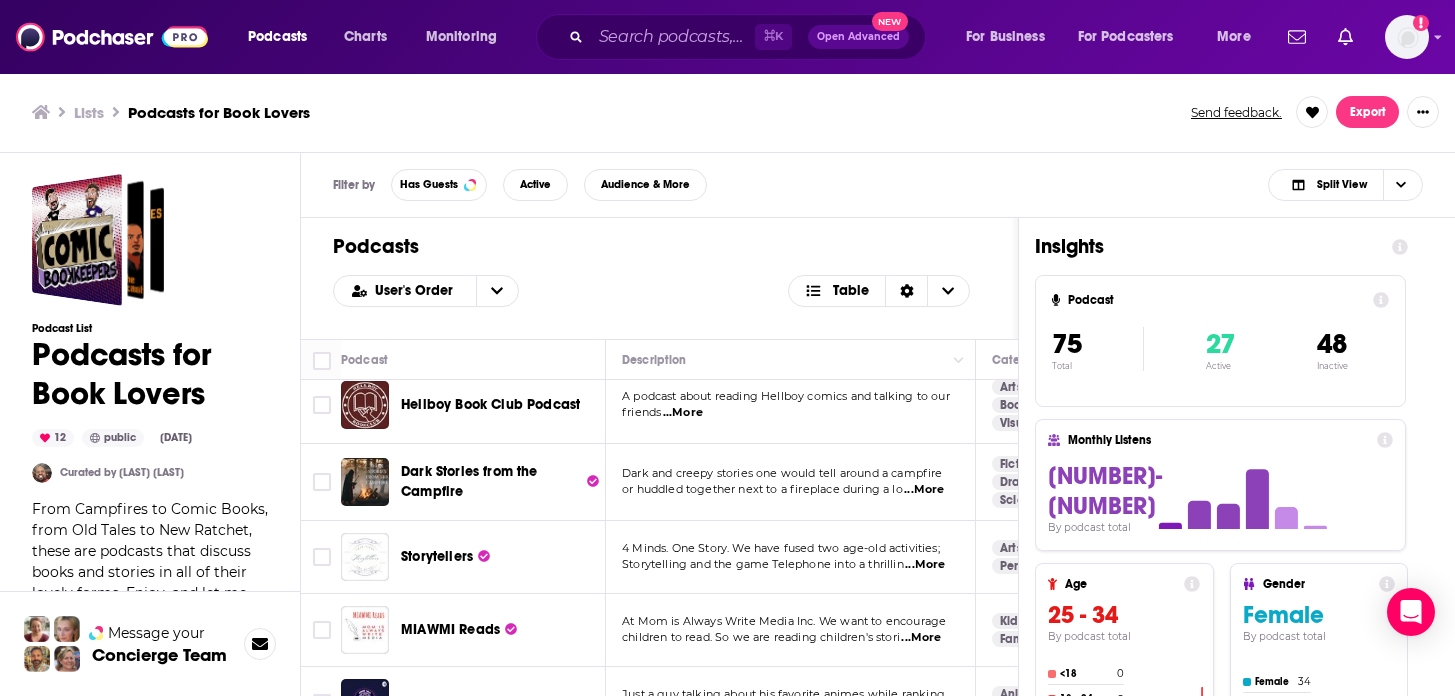scroll, scrollTop: 1321, scrollLeft: 0, axis: vertical 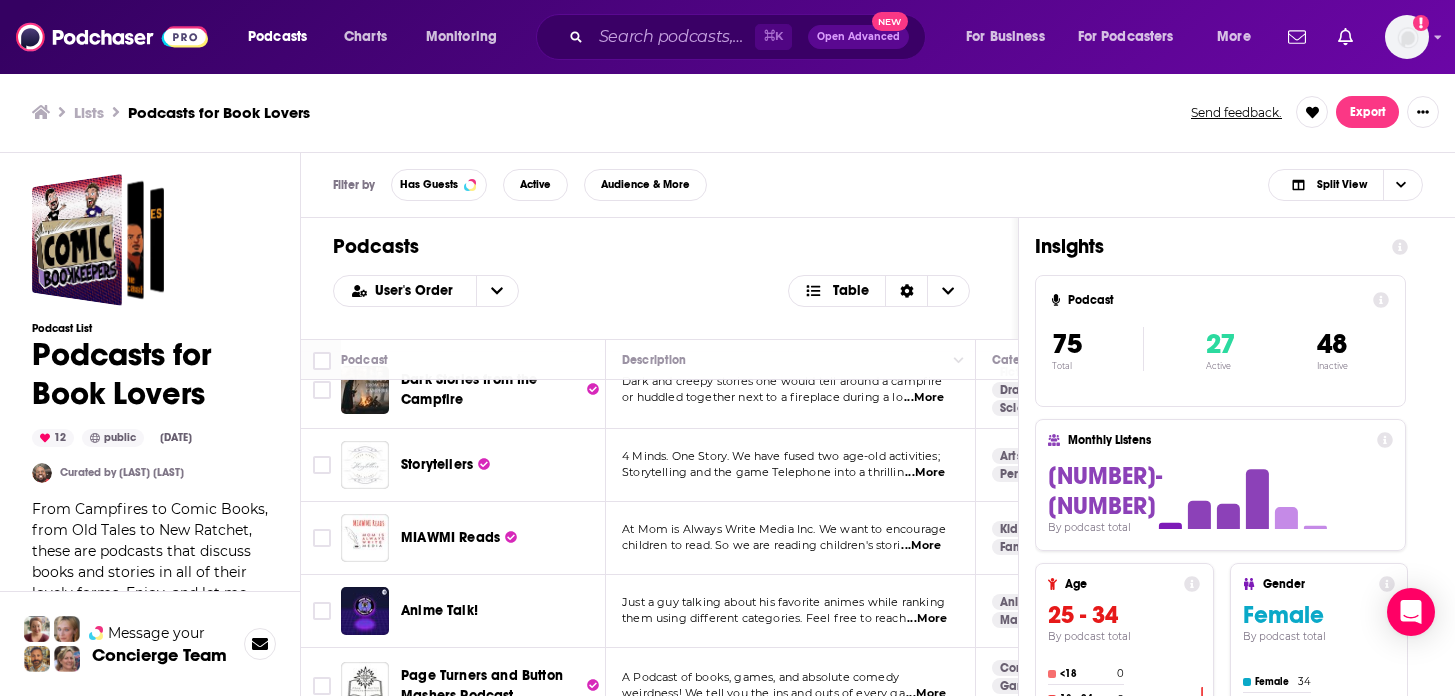 click on "...More" at bounding box center [925, 473] 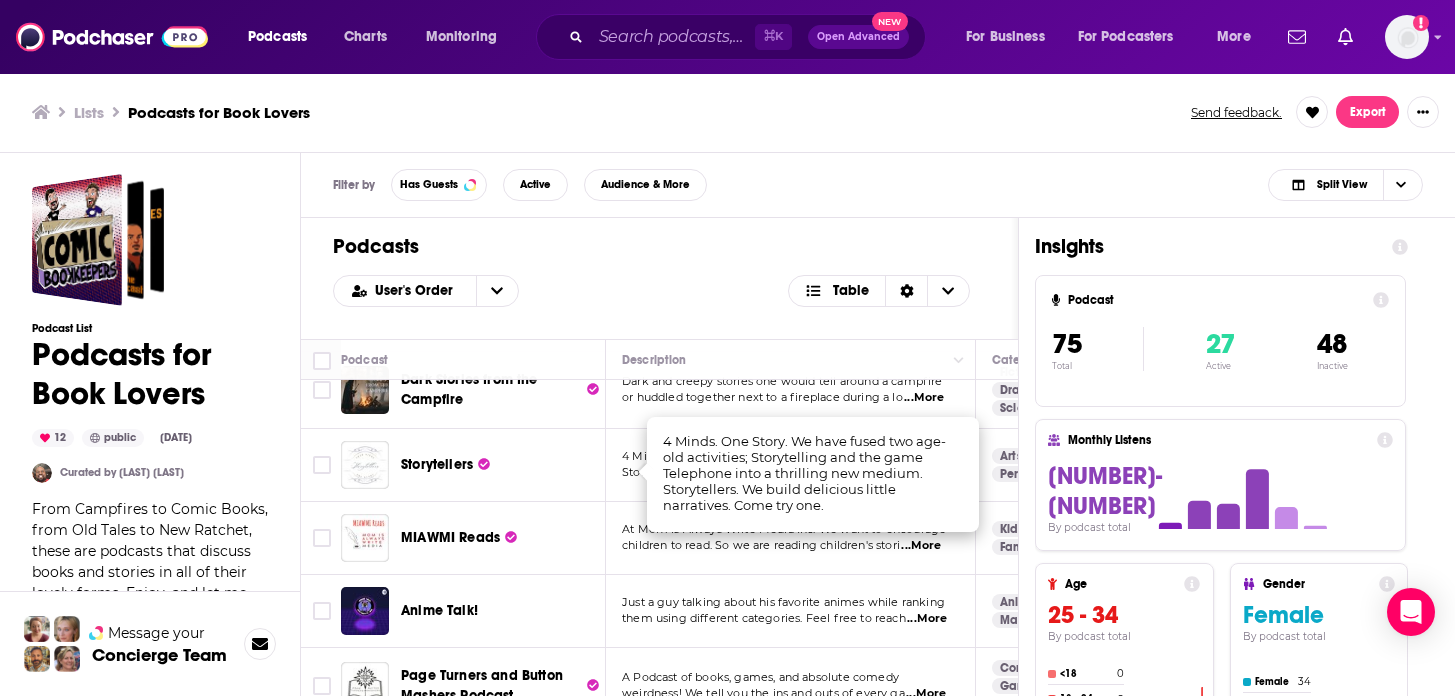 click on "Just a guy talking about his favorite animes while ranking them using different categories. Feel free to reach  ...More" at bounding box center [791, 611] 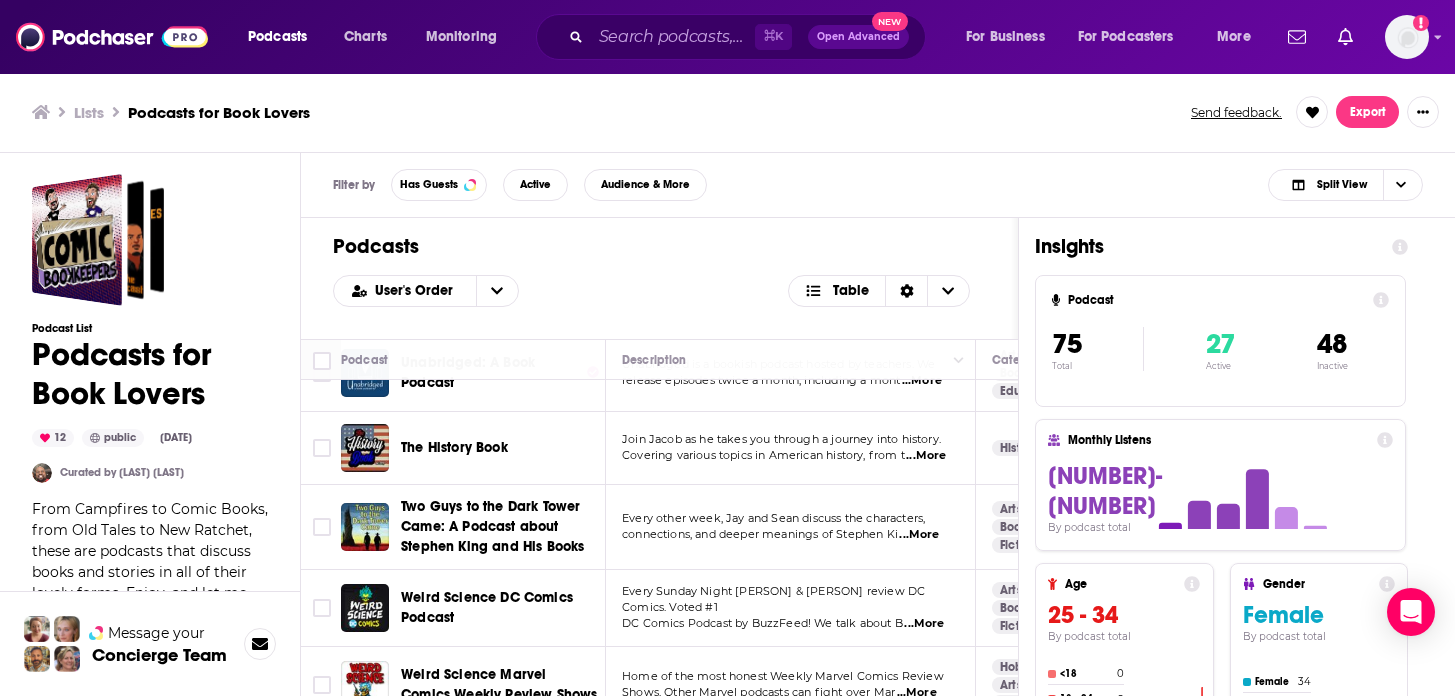 scroll, scrollTop: 0, scrollLeft: 0, axis: both 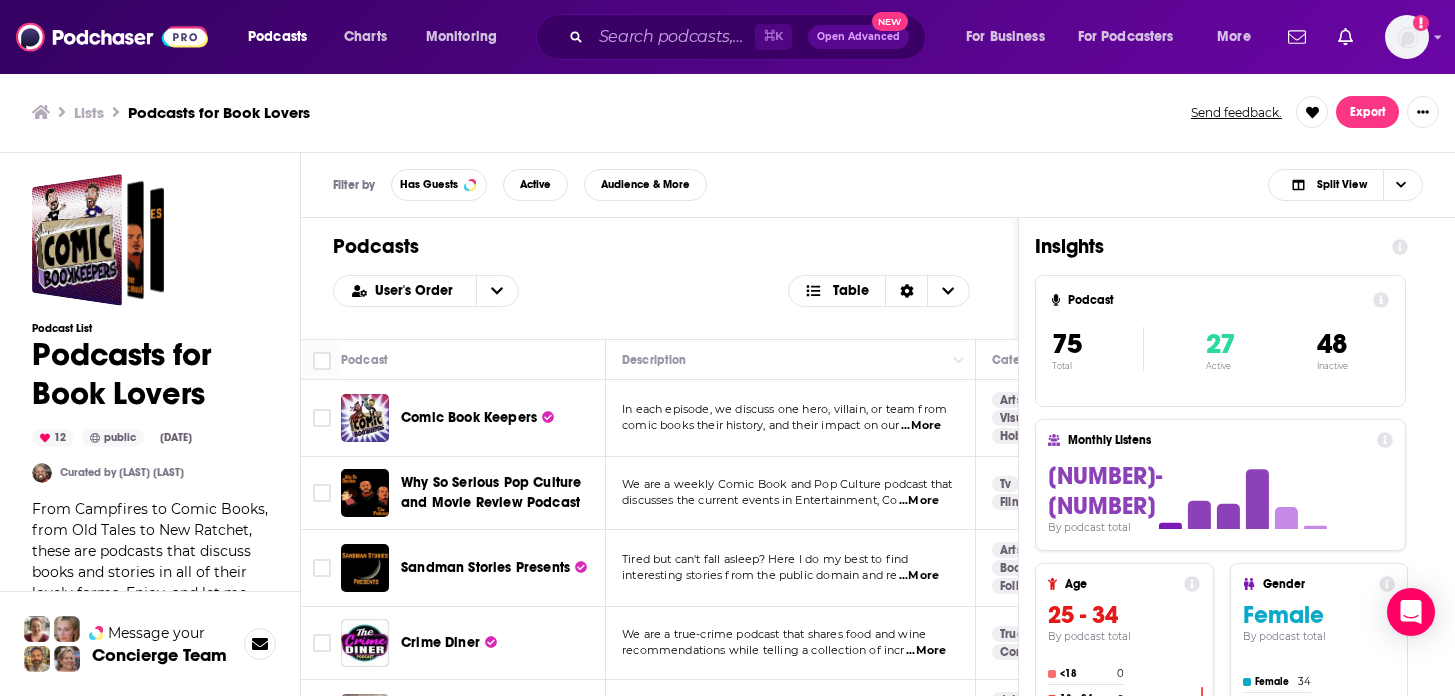 click on "In each episode, we discuss one hero, villain, or team from comic books their history, and their impact on our  ...More" at bounding box center (791, 418) 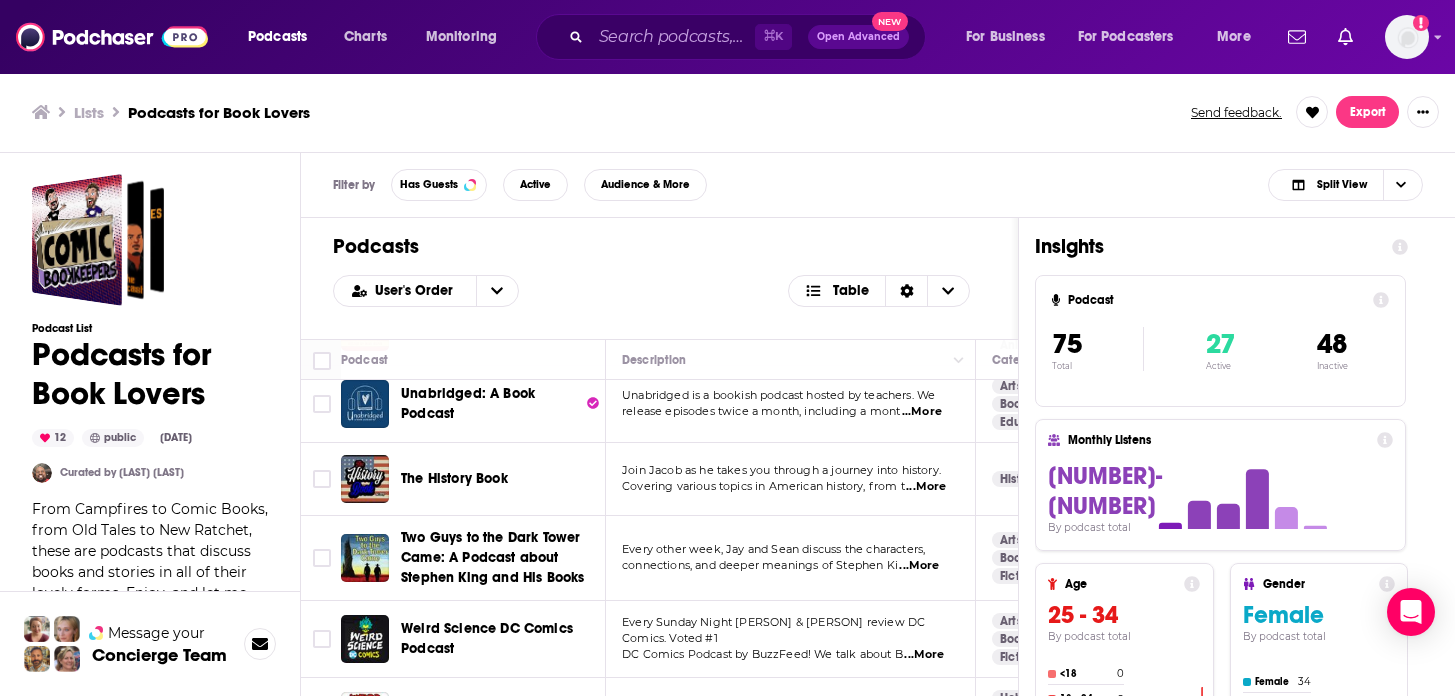 scroll, scrollTop: 701, scrollLeft: 0, axis: vertical 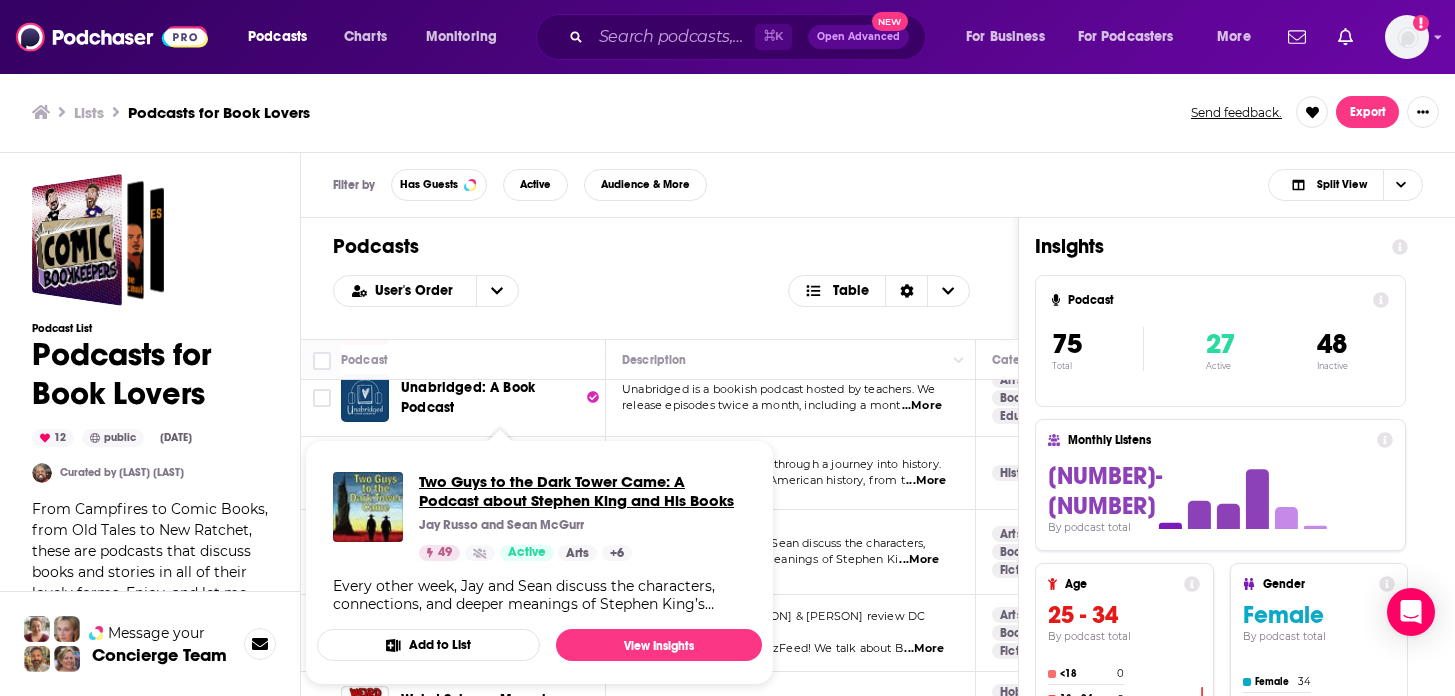 click on "Two Guys to the Dark Tower Came: A Podcast about Stephen King and His Books" at bounding box center (582, 491) 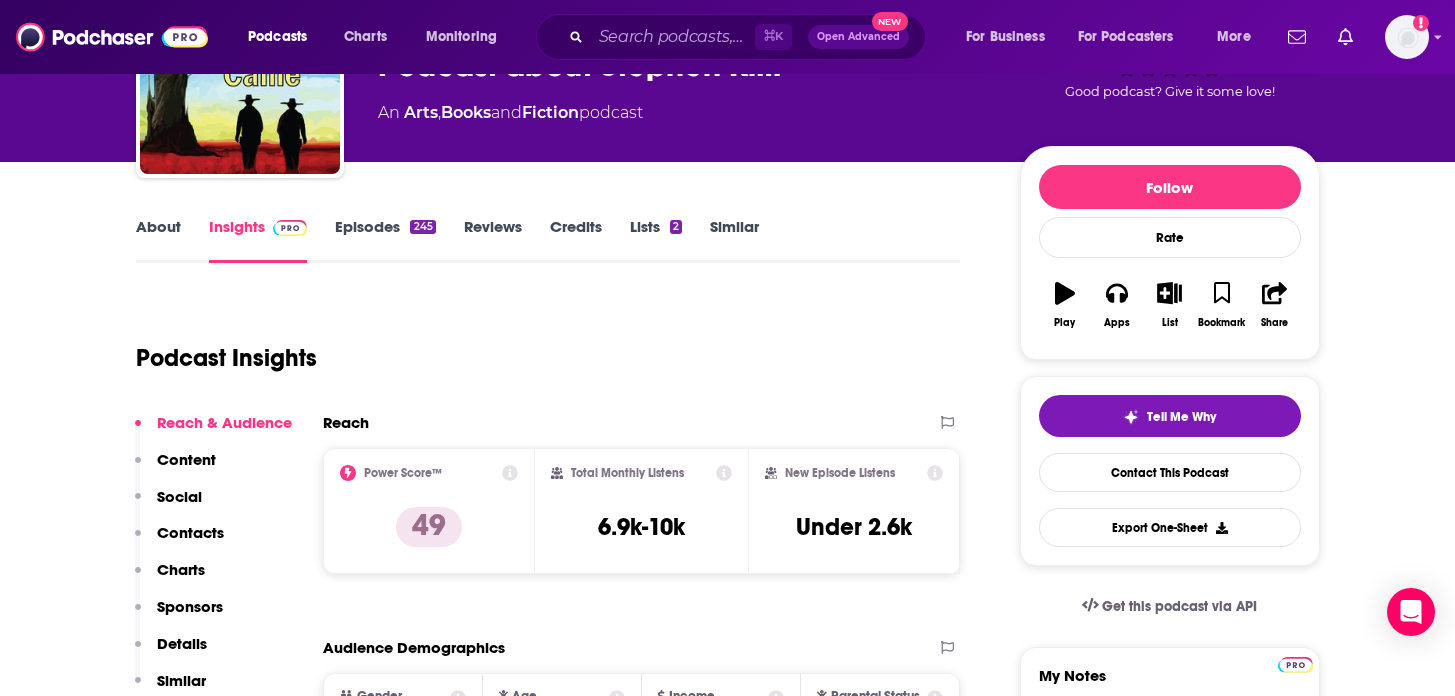 scroll, scrollTop: 0, scrollLeft: 0, axis: both 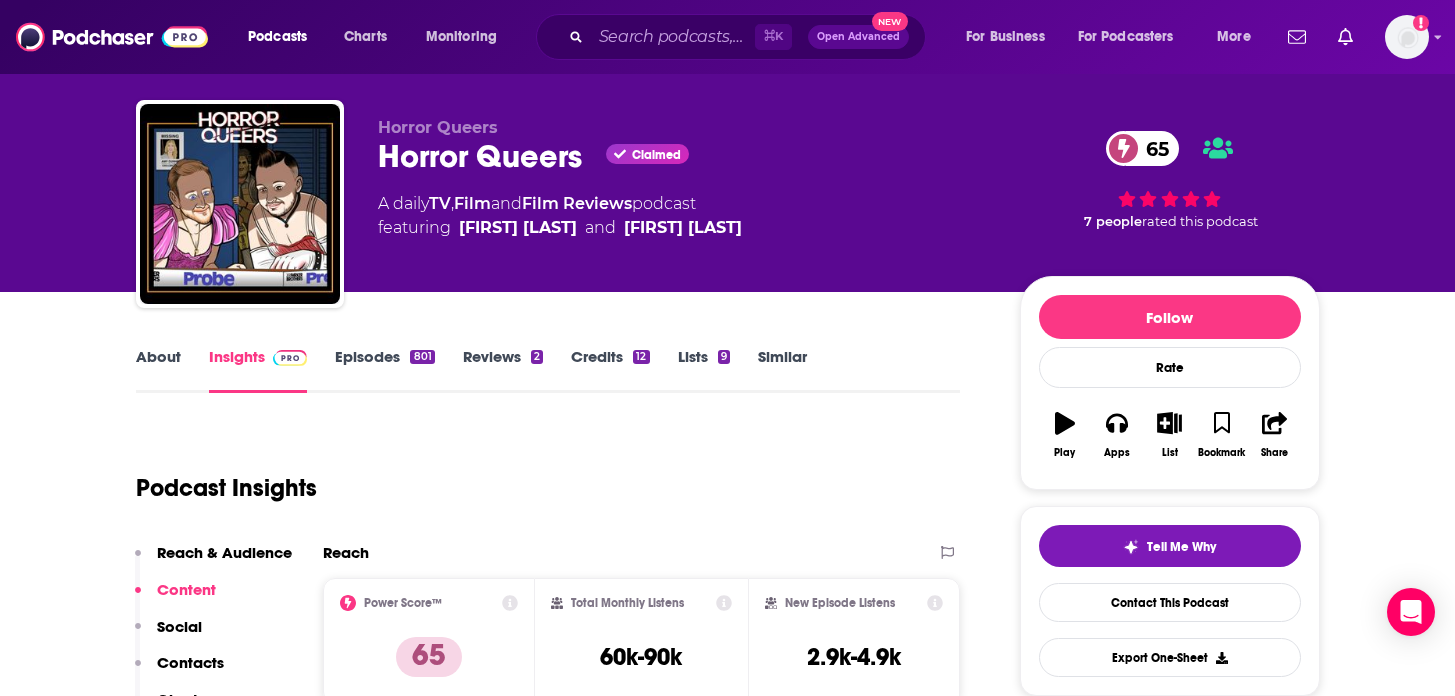 click on "About" at bounding box center (158, 370) 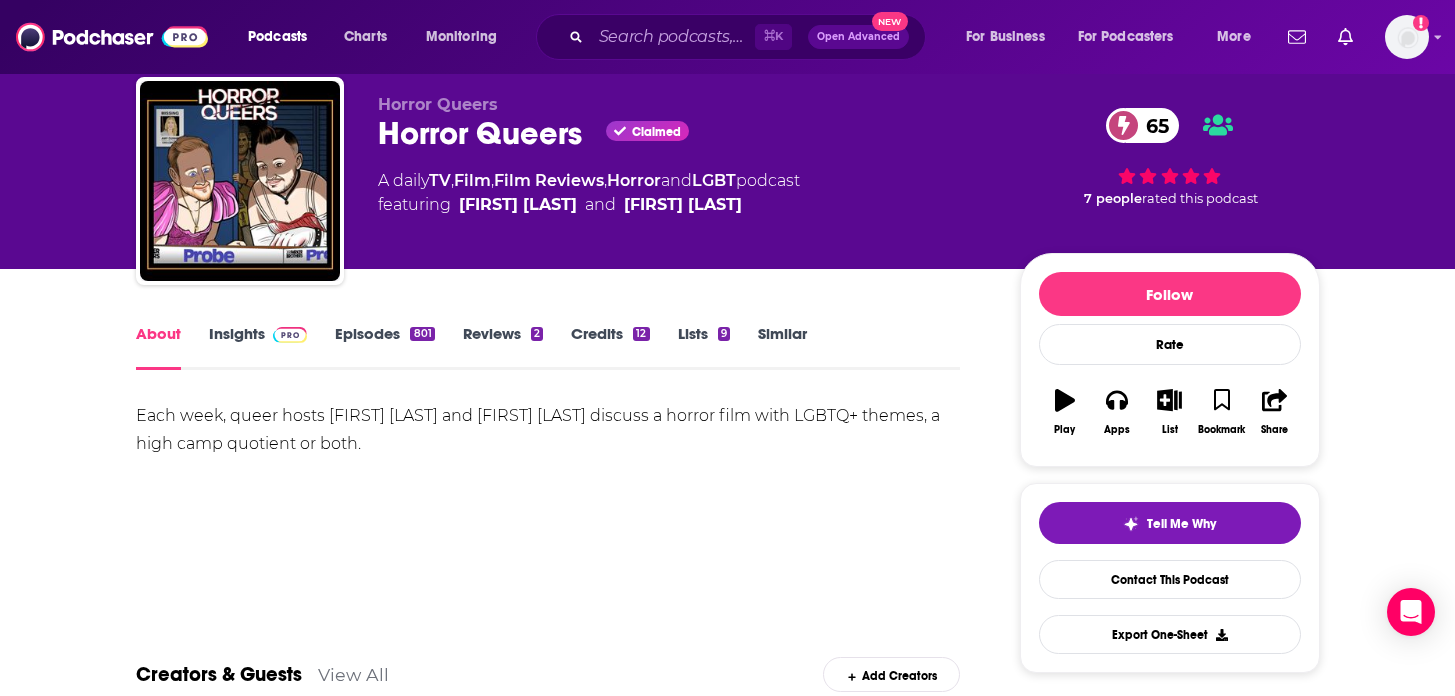 scroll, scrollTop: 88, scrollLeft: 0, axis: vertical 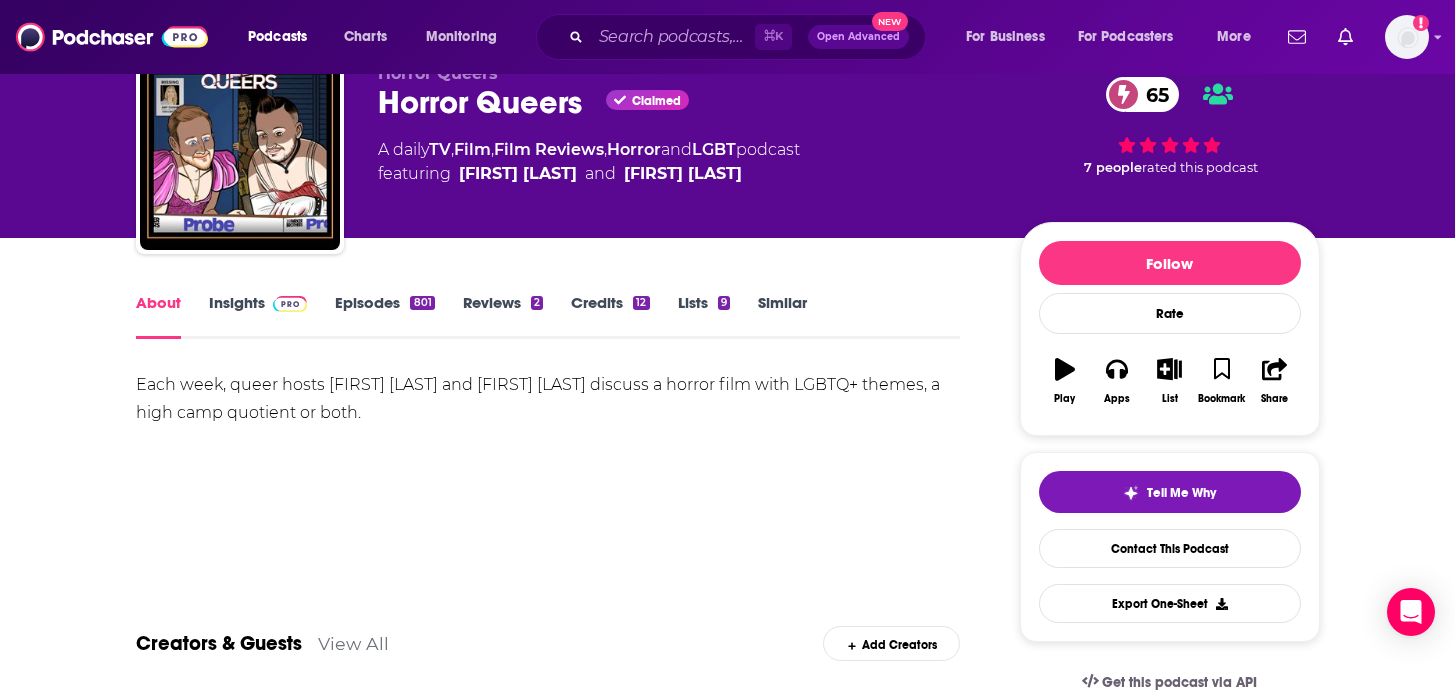 click on "Horror" at bounding box center (634, 149) 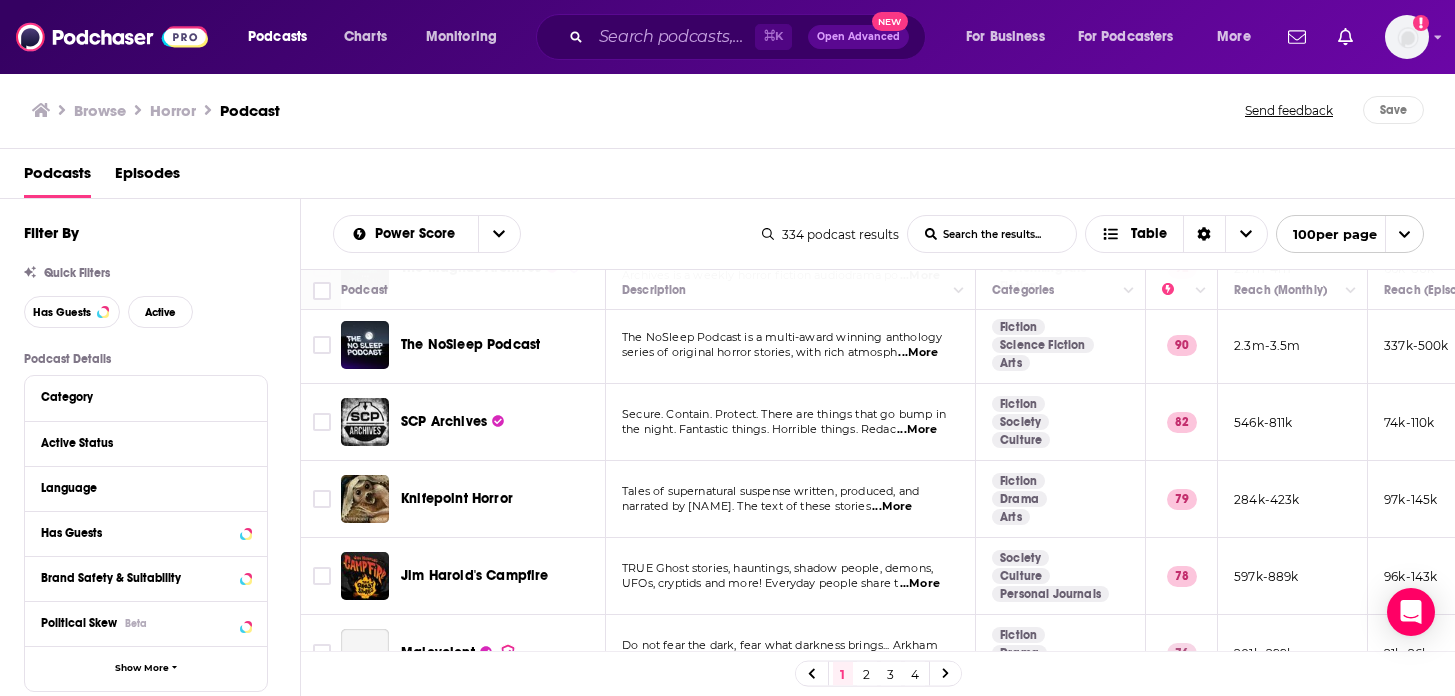scroll, scrollTop: 158, scrollLeft: 0, axis: vertical 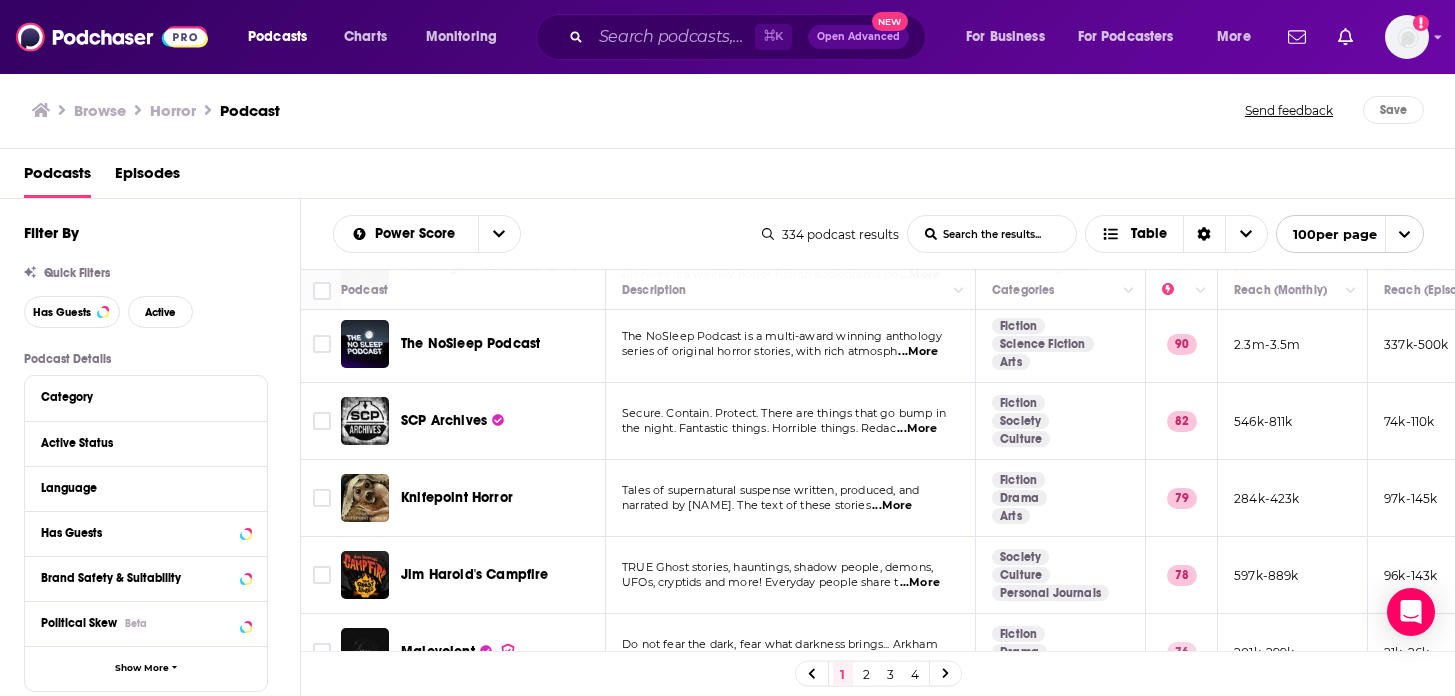 click on "...More" at bounding box center [917, 429] 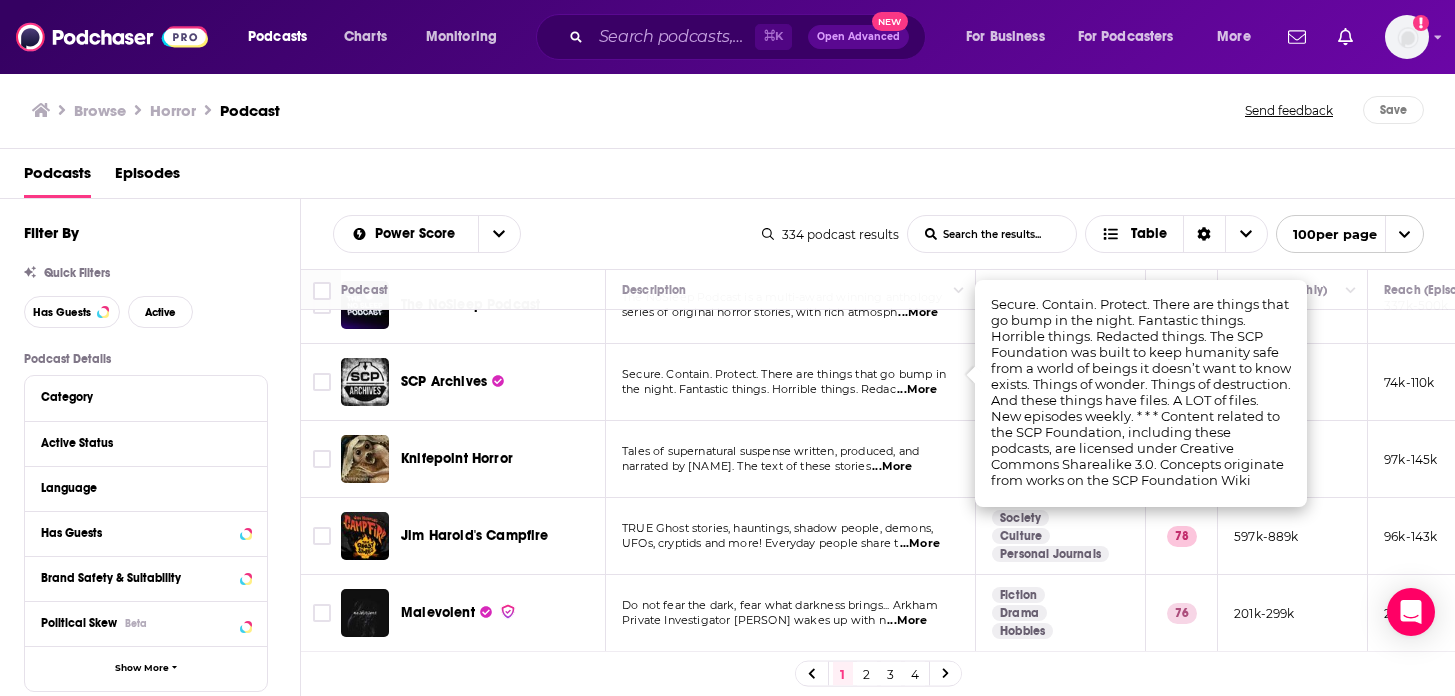scroll, scrollTop: 212, scrollLeft: 0, axis: vertical 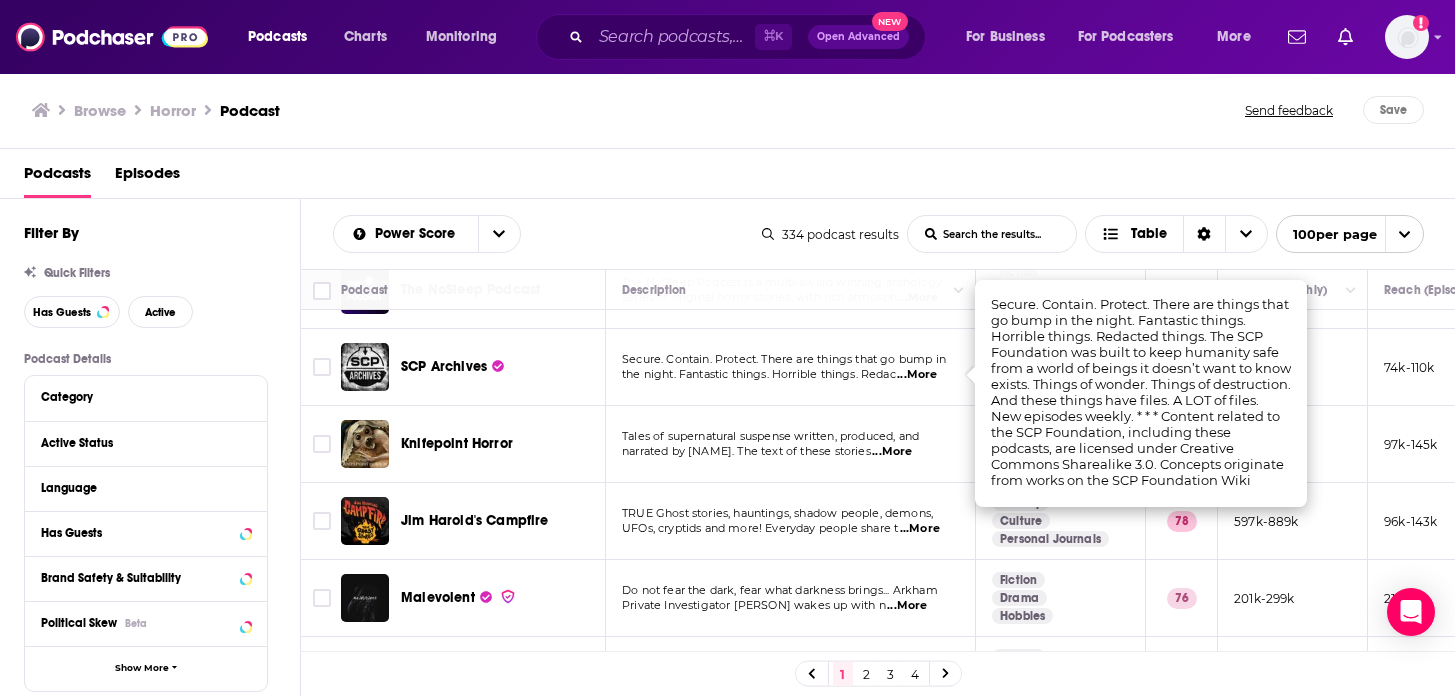 click on "TRUE Ghost stories, hauntings, shadow people, demons, UFOs, cryptids and more! Everyday people share t  ...More" at bounding box center (791, 521) 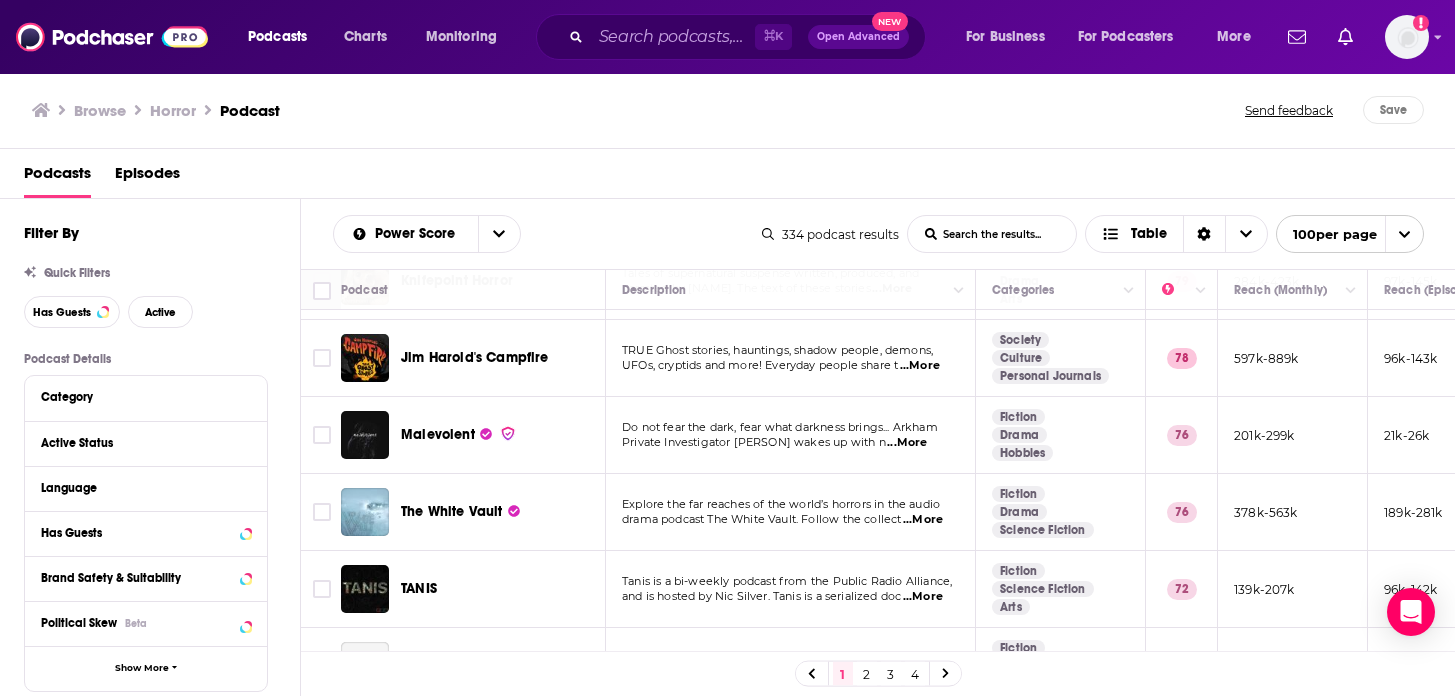 scroll, scrollTop: 402, scrollLeft: 0, axis: vertical 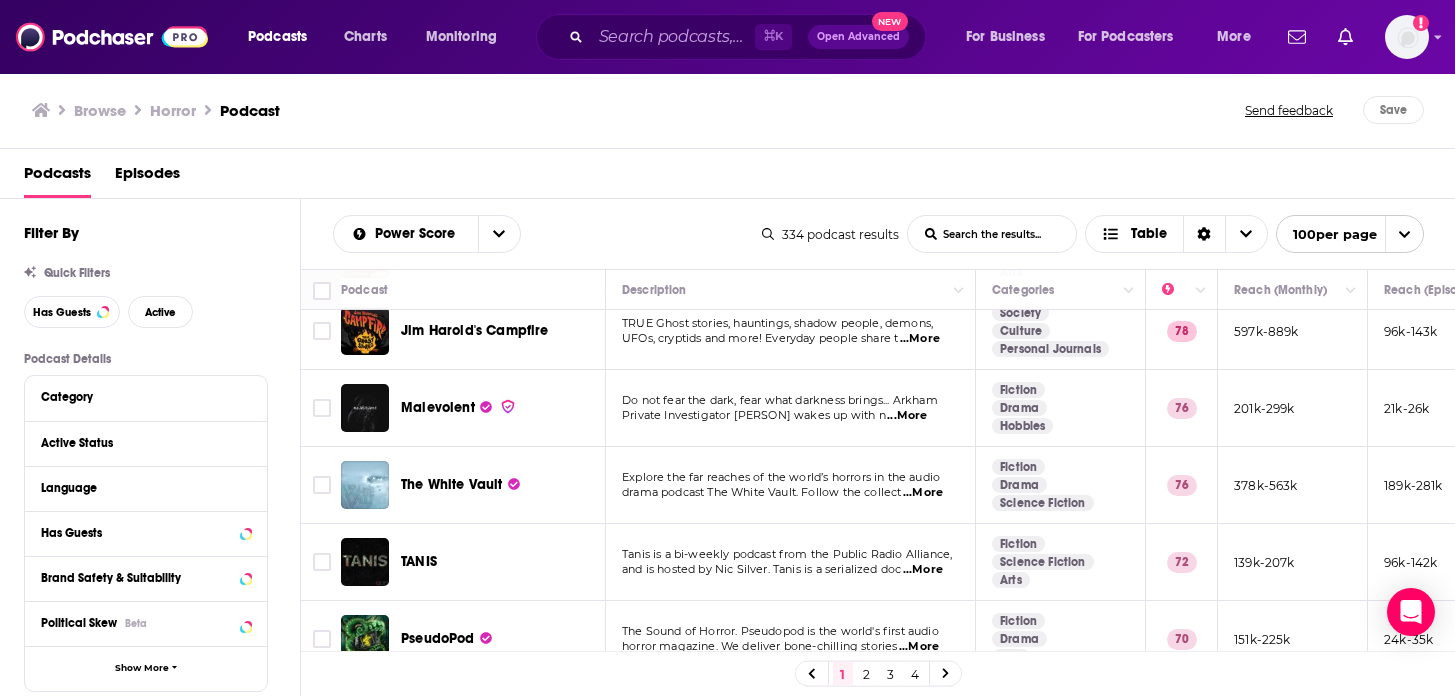 click on "...More" at bounding box center (907, 416) 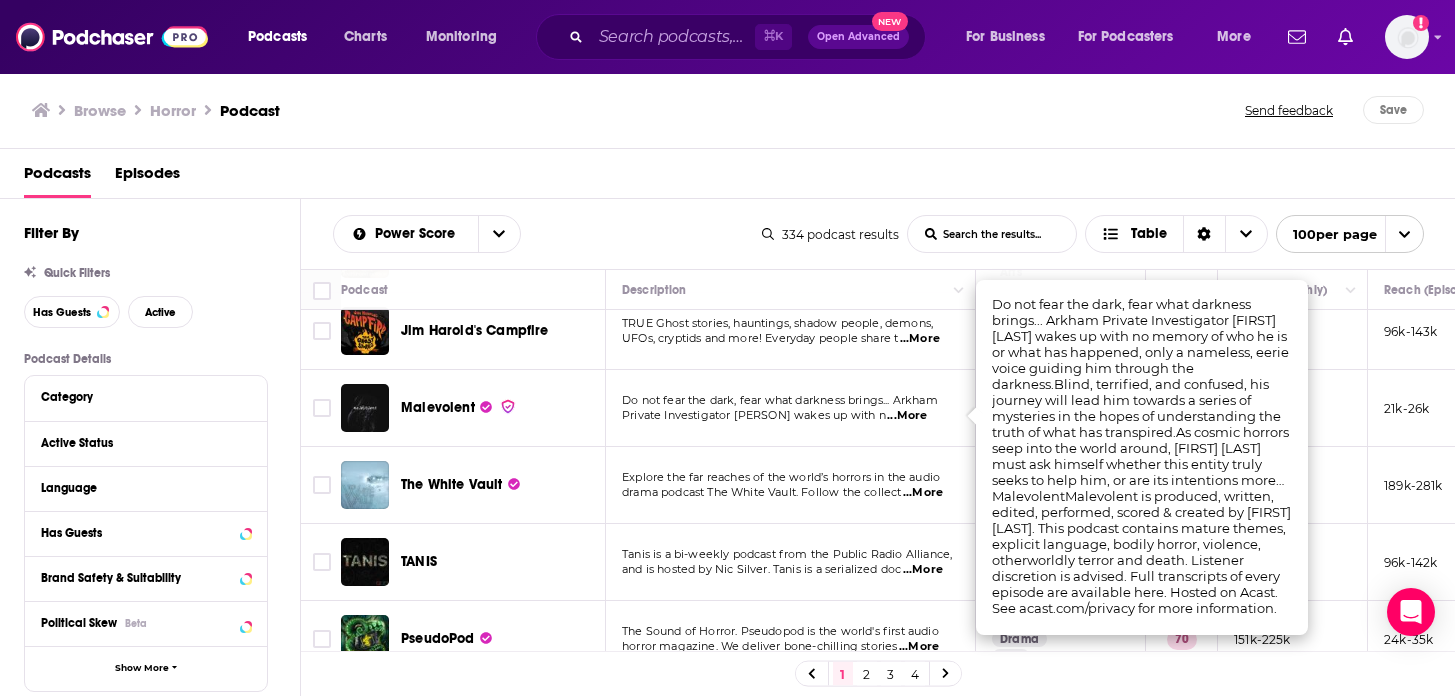 click on "Do not fear the dark, fear what darkness brings... Arkham Private Investigator Arthur Lester wakes up with n  ...More" at bounding box center (791, 408) 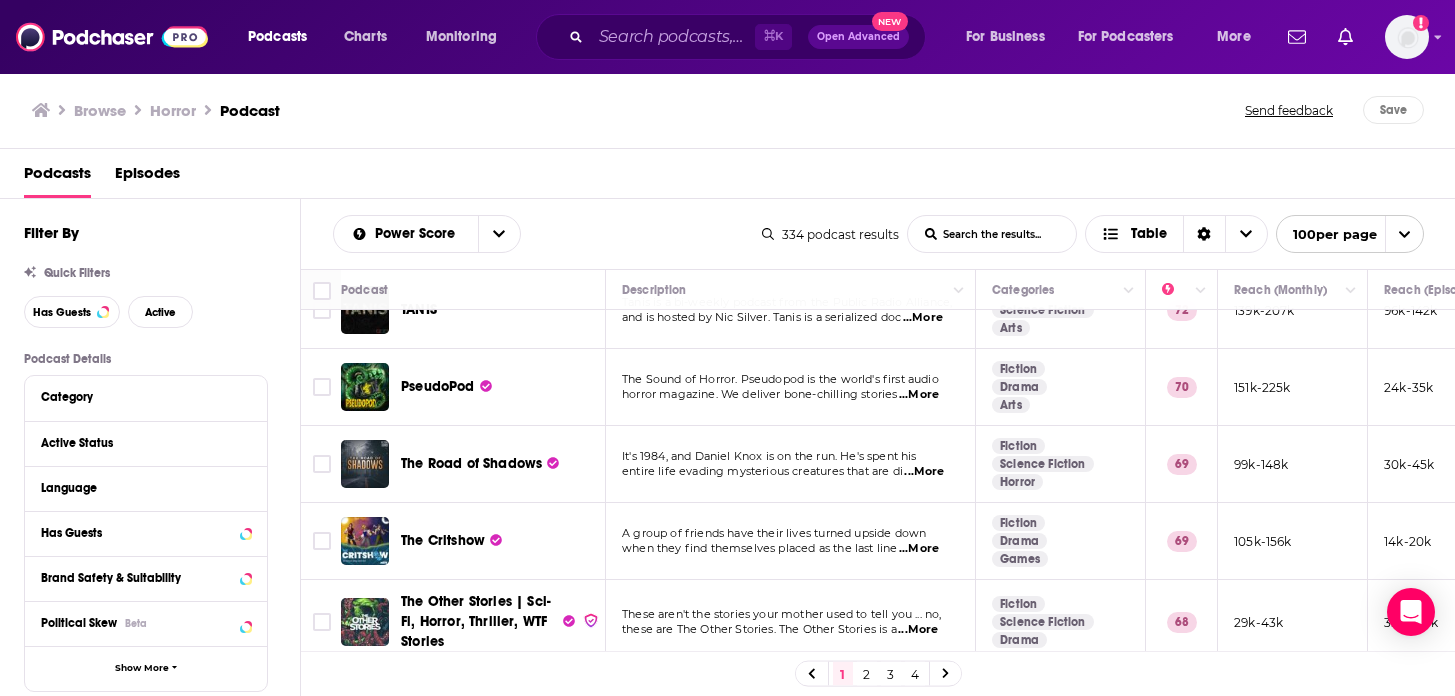 scroll, scrollTop: 649, scrollLeft: 0, axis: vertical 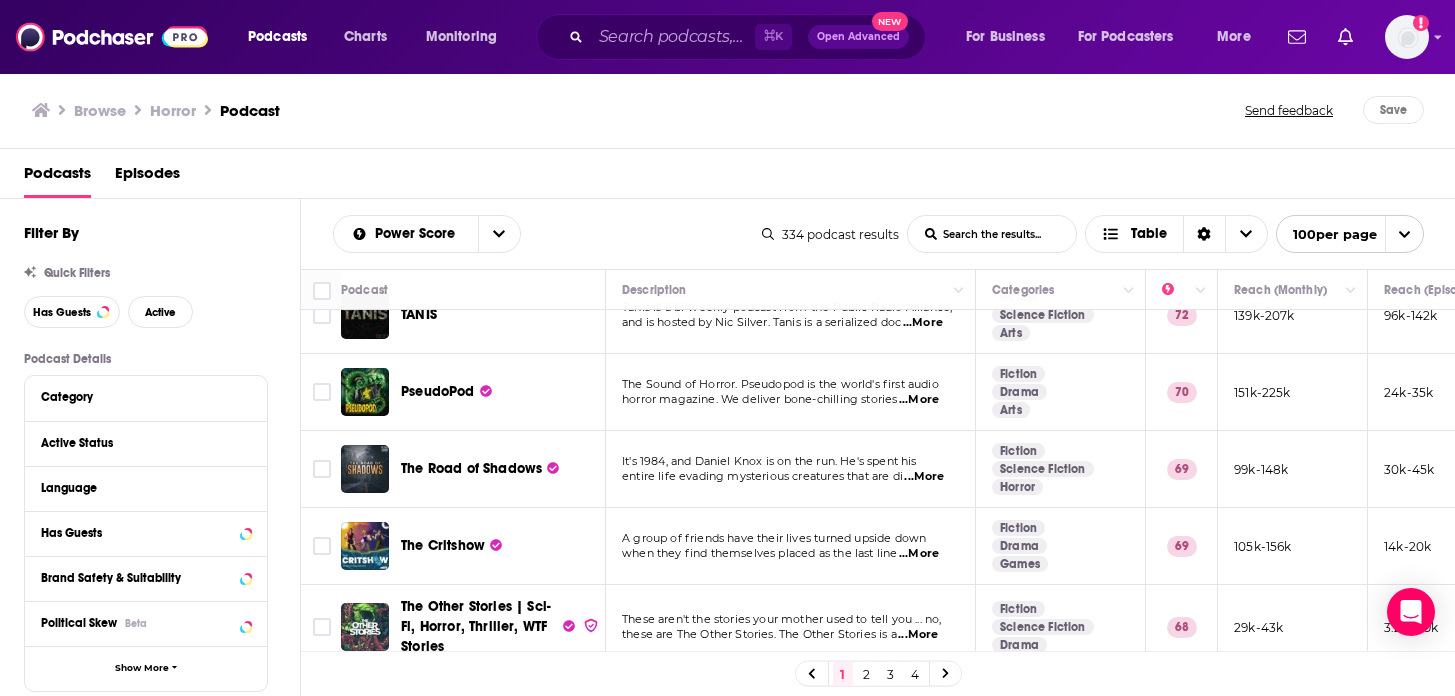 click on "...More" at bounding box center (919, 400) 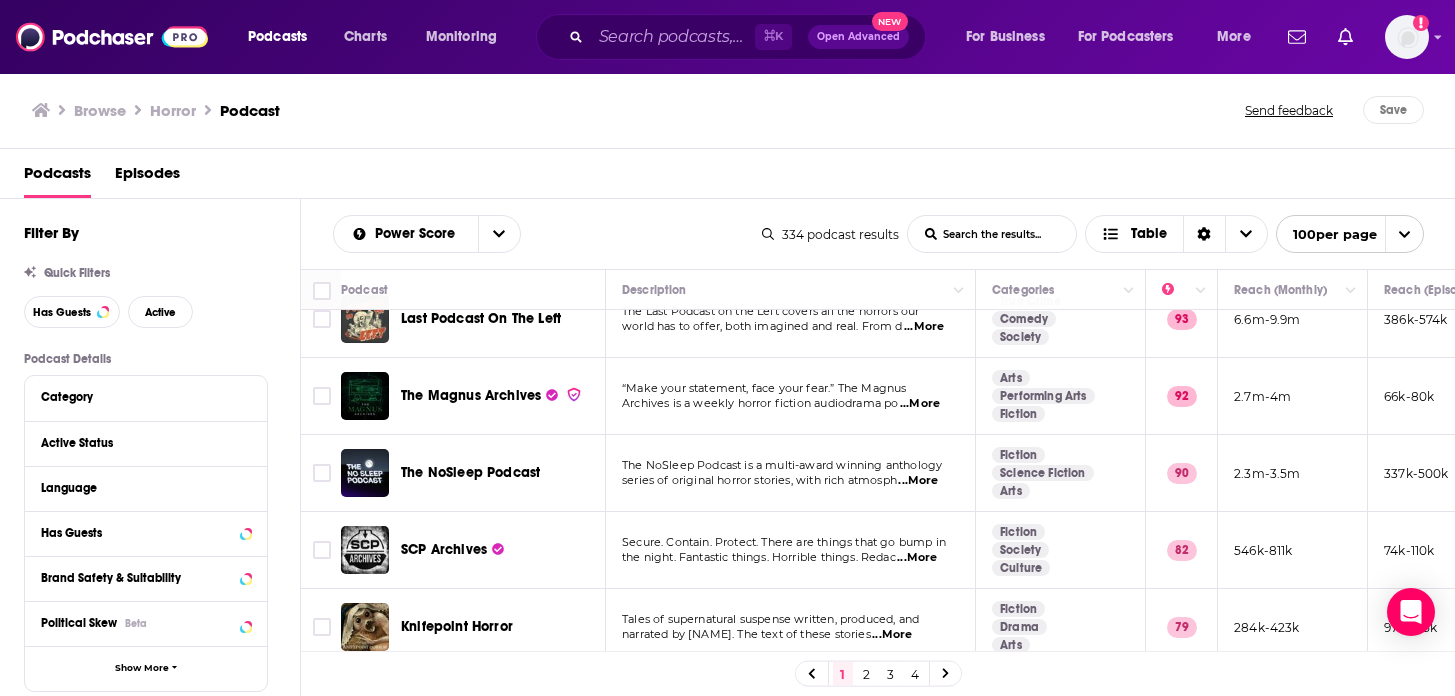 scroll, scrollTop: 0, scrollLeft: 0, axis: both 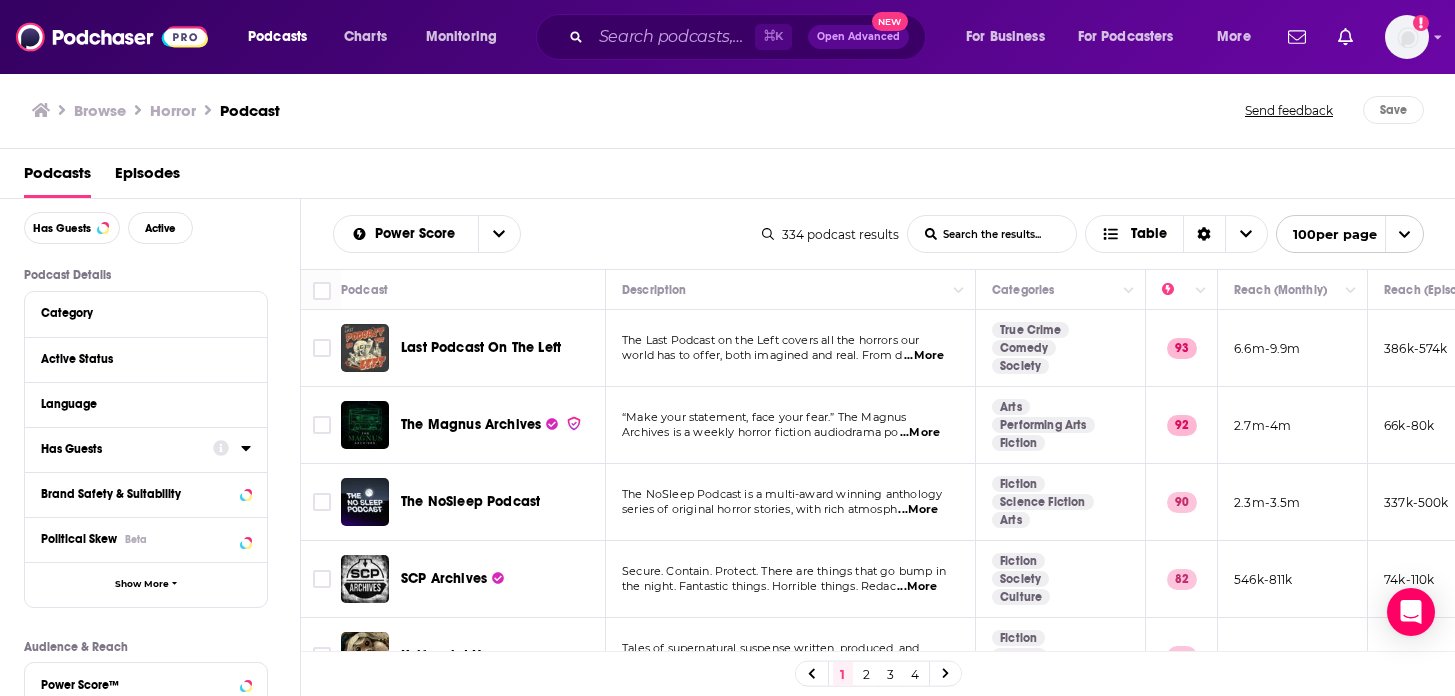 click 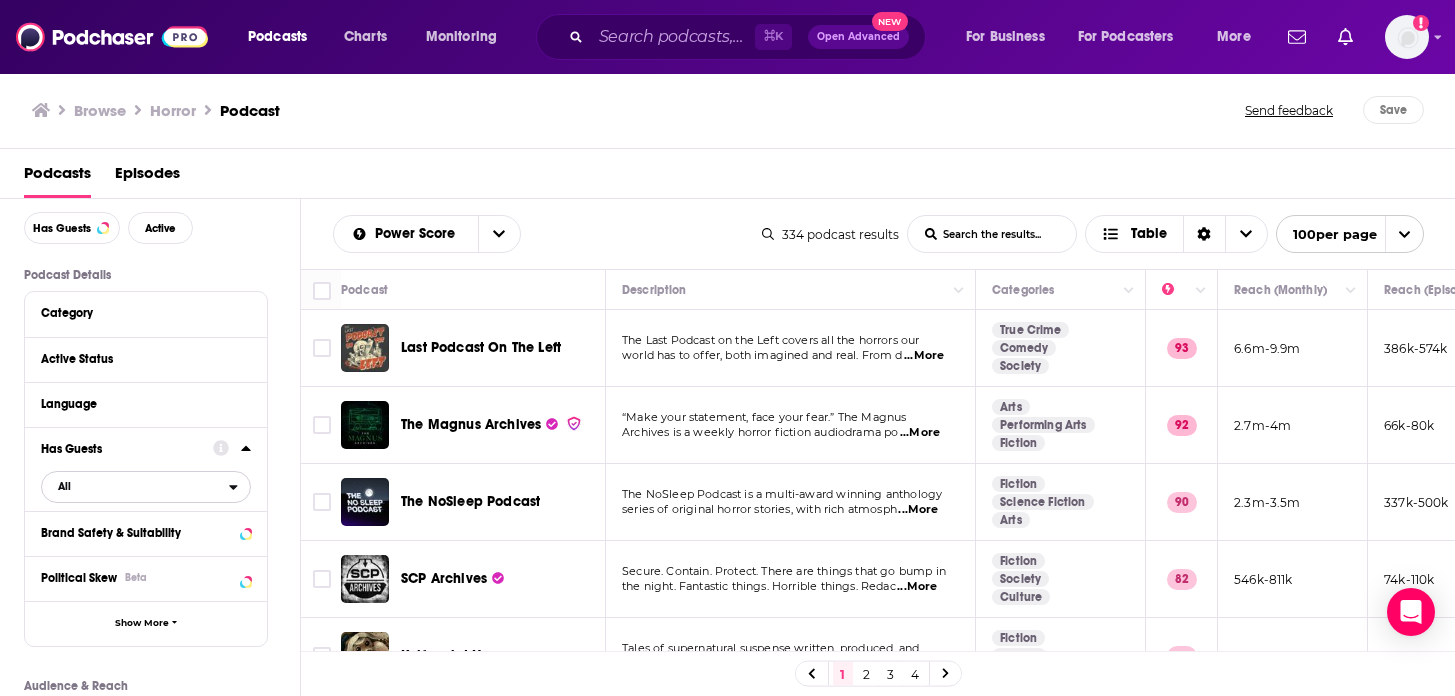 click on "All" at bounding box center (135, 486) 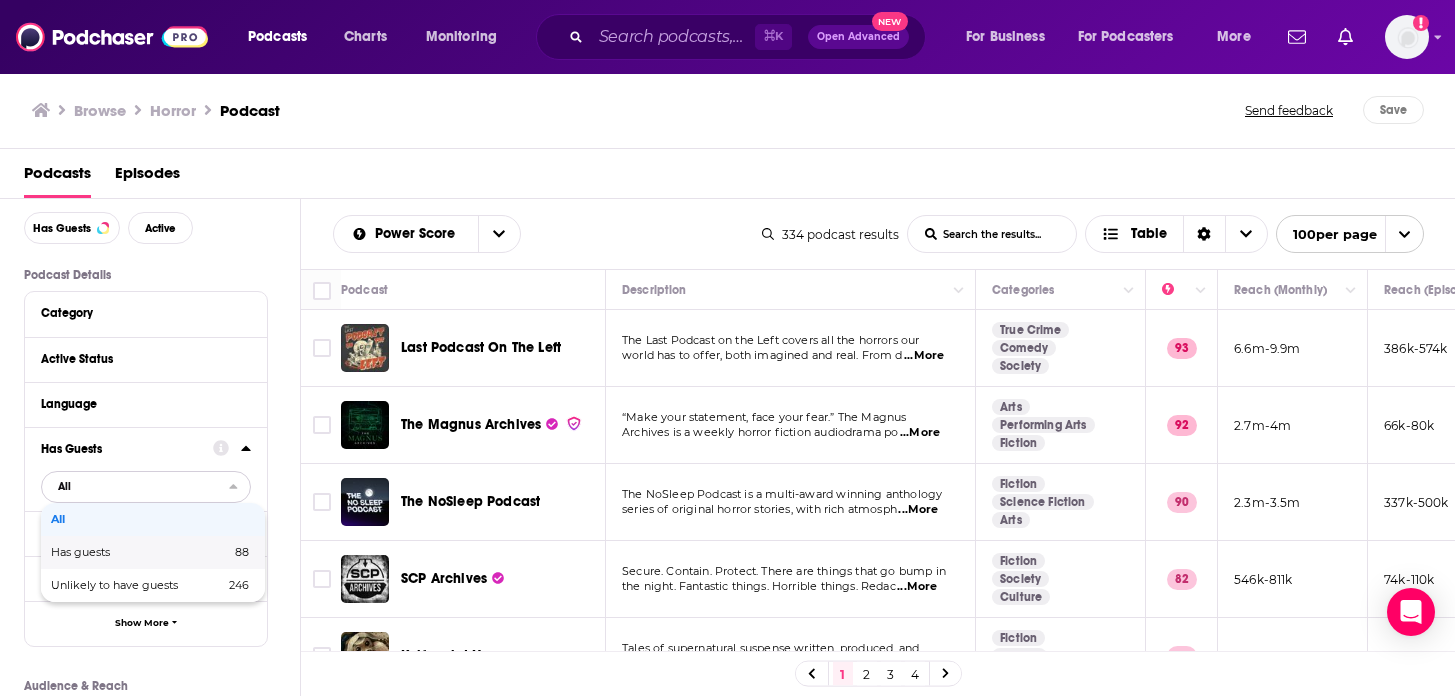 click on "Has guests" at bounding box center (110, 552) 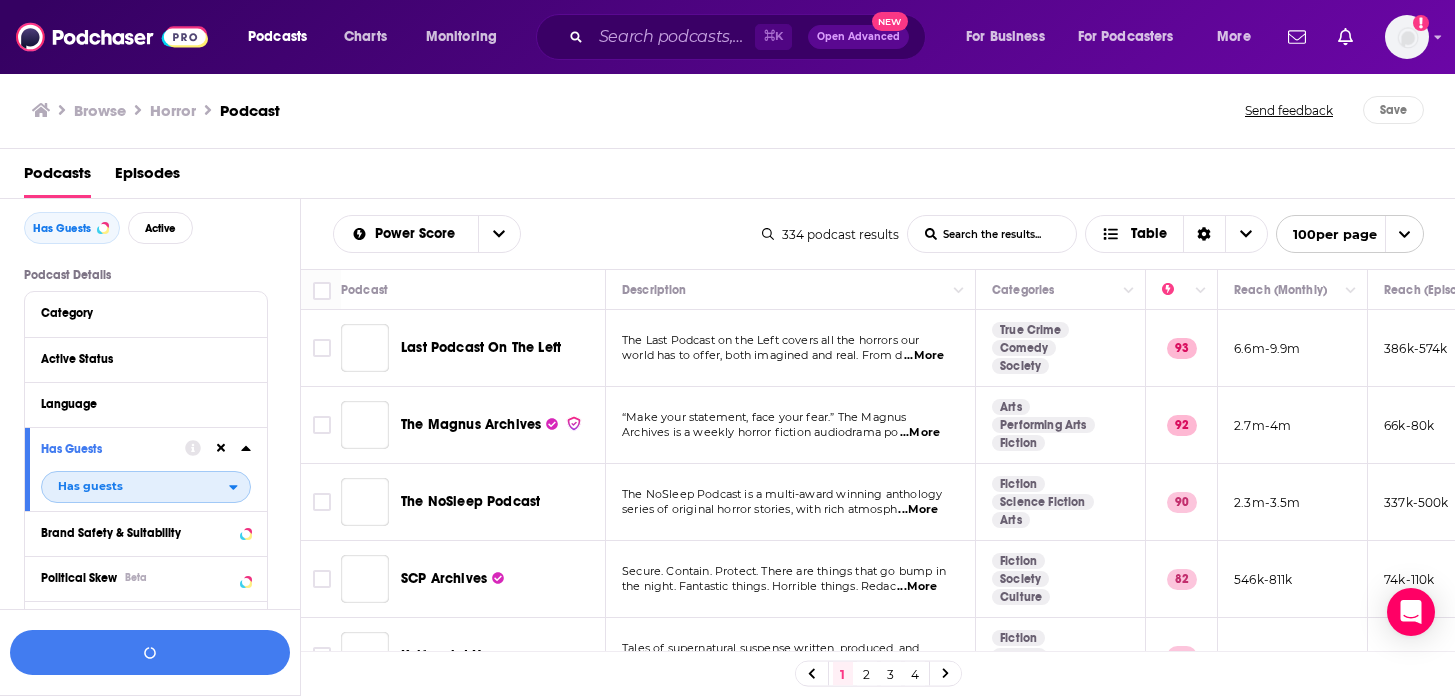 scroll, scrollTop: 133, scrollLeft: 0, axis: vertical 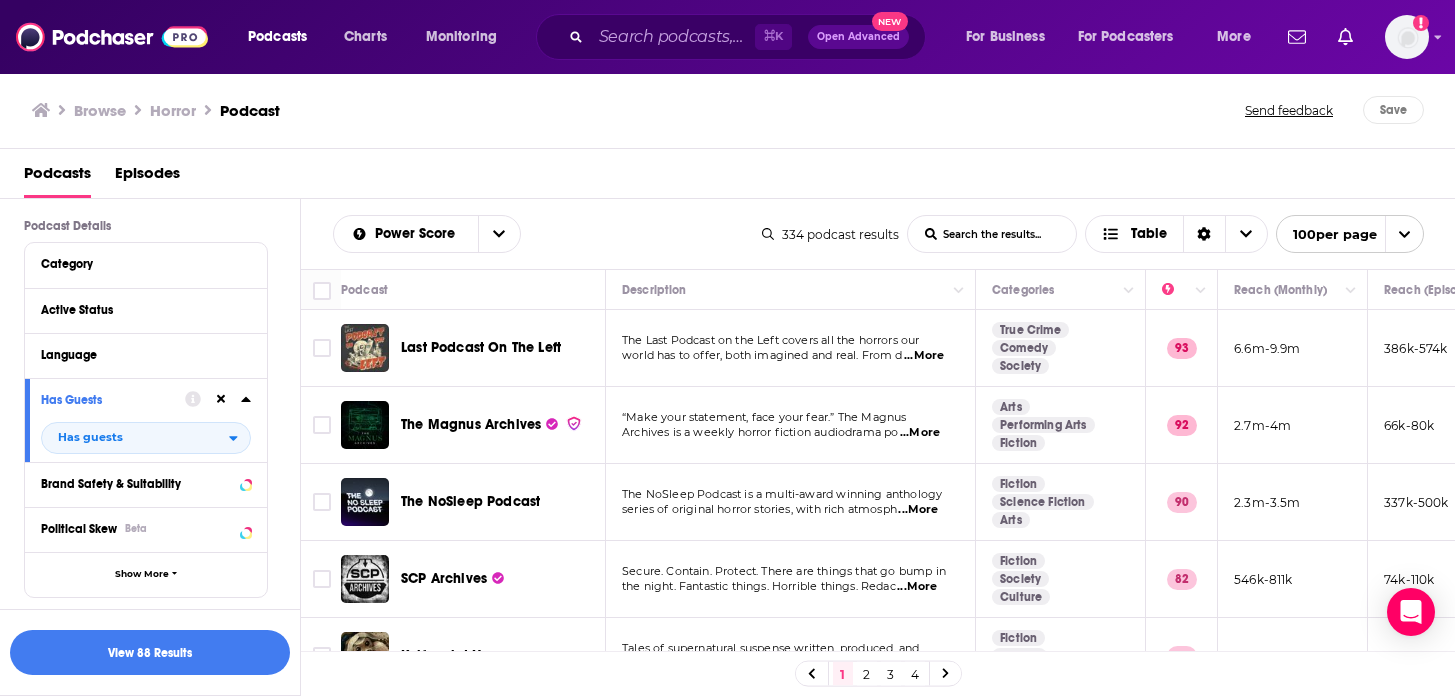 click on "...More" at bounding box center [924, 356] 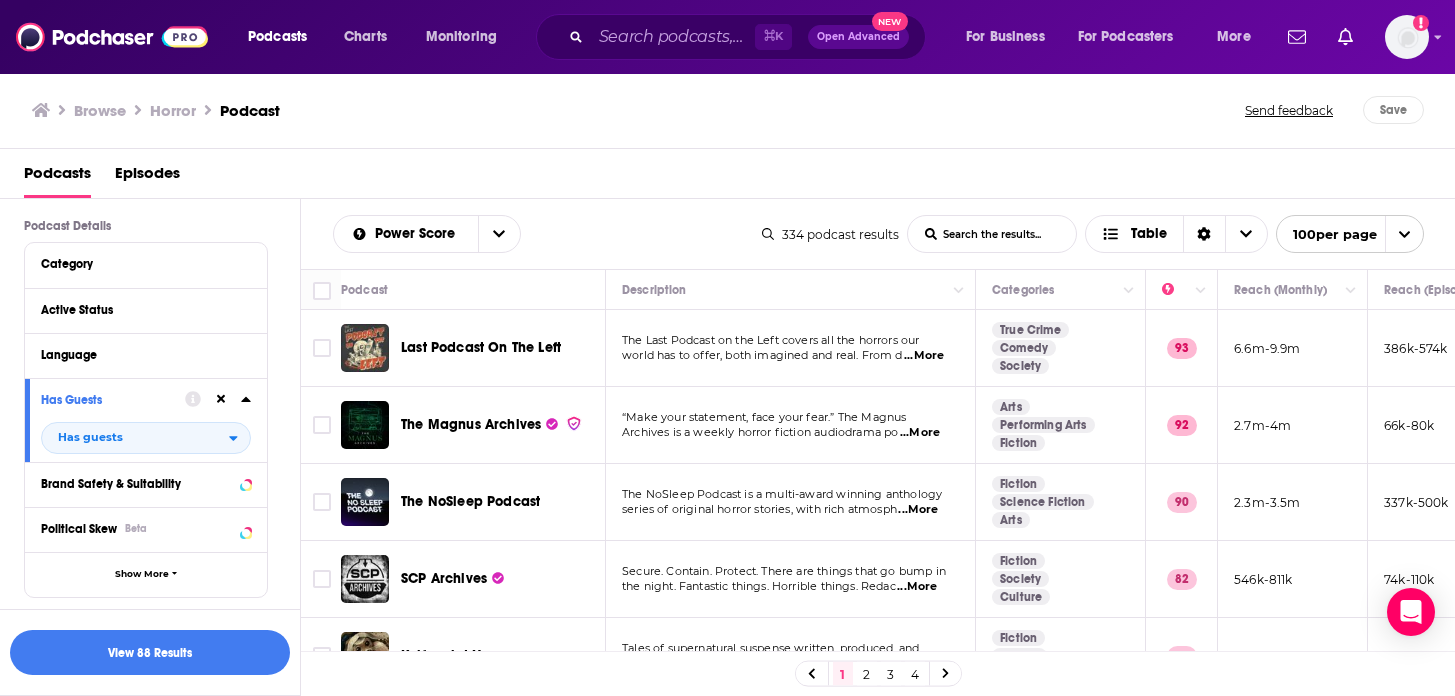 click on "Power Score List Search Input Search the results... Table" at bounding box center [547, 234] 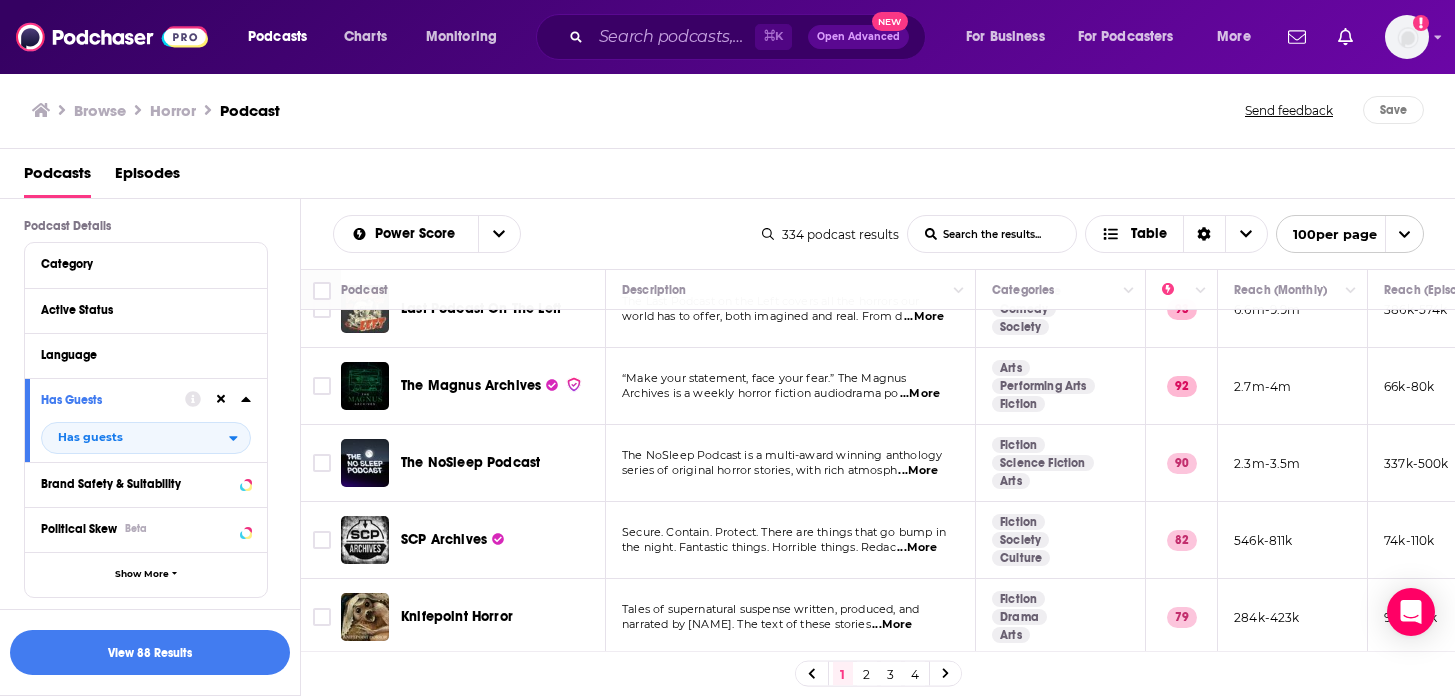 click on "...More" at bounding box center [920, 394] 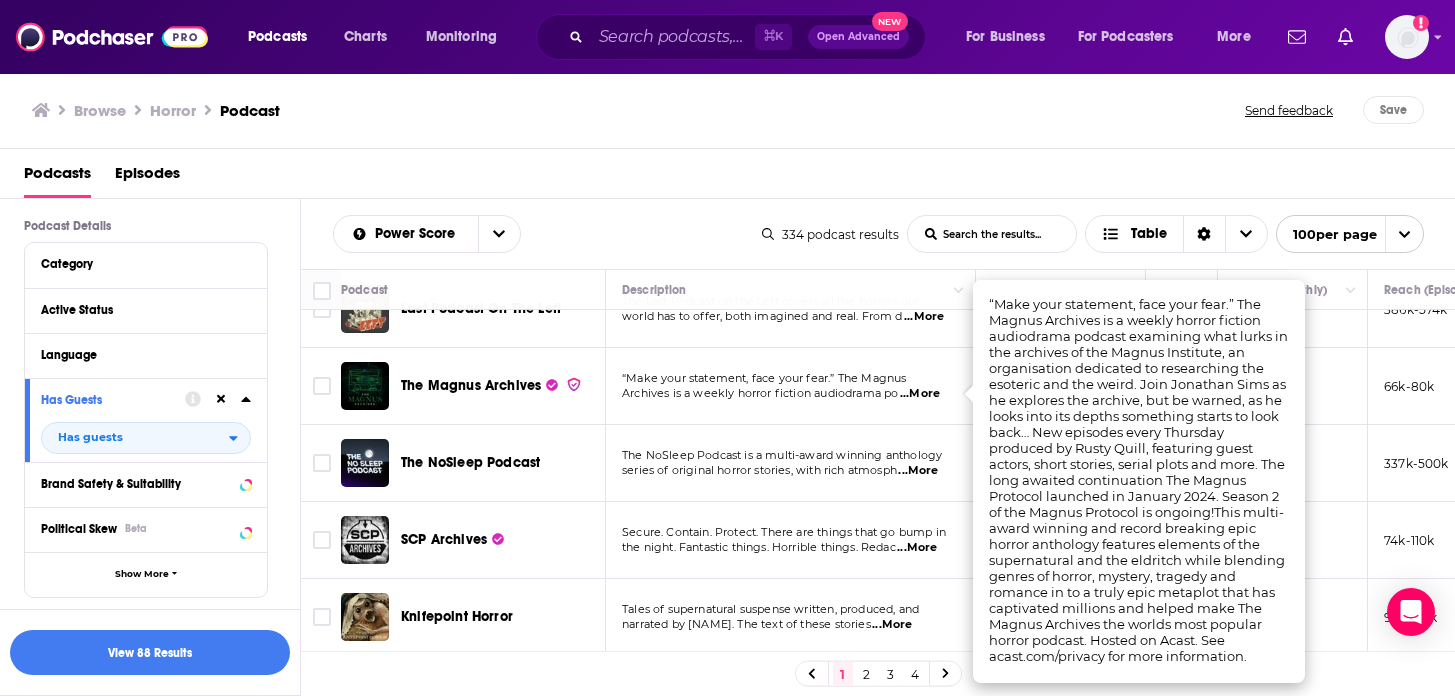 click on "The NoSleep Podcast is a multi-award winning anthology" at bounding box center [782, 455] 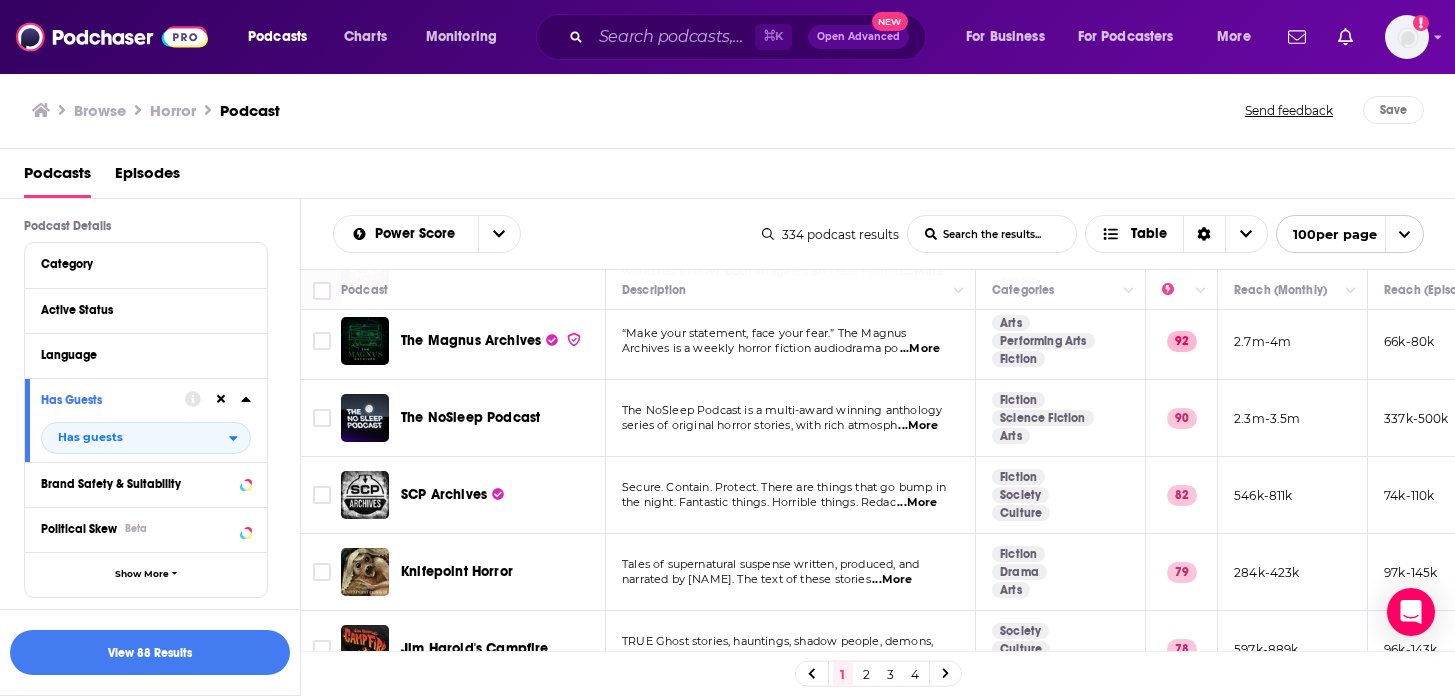 scroll, scrollTop: 96, scrollLeft: 0, axis: vertical 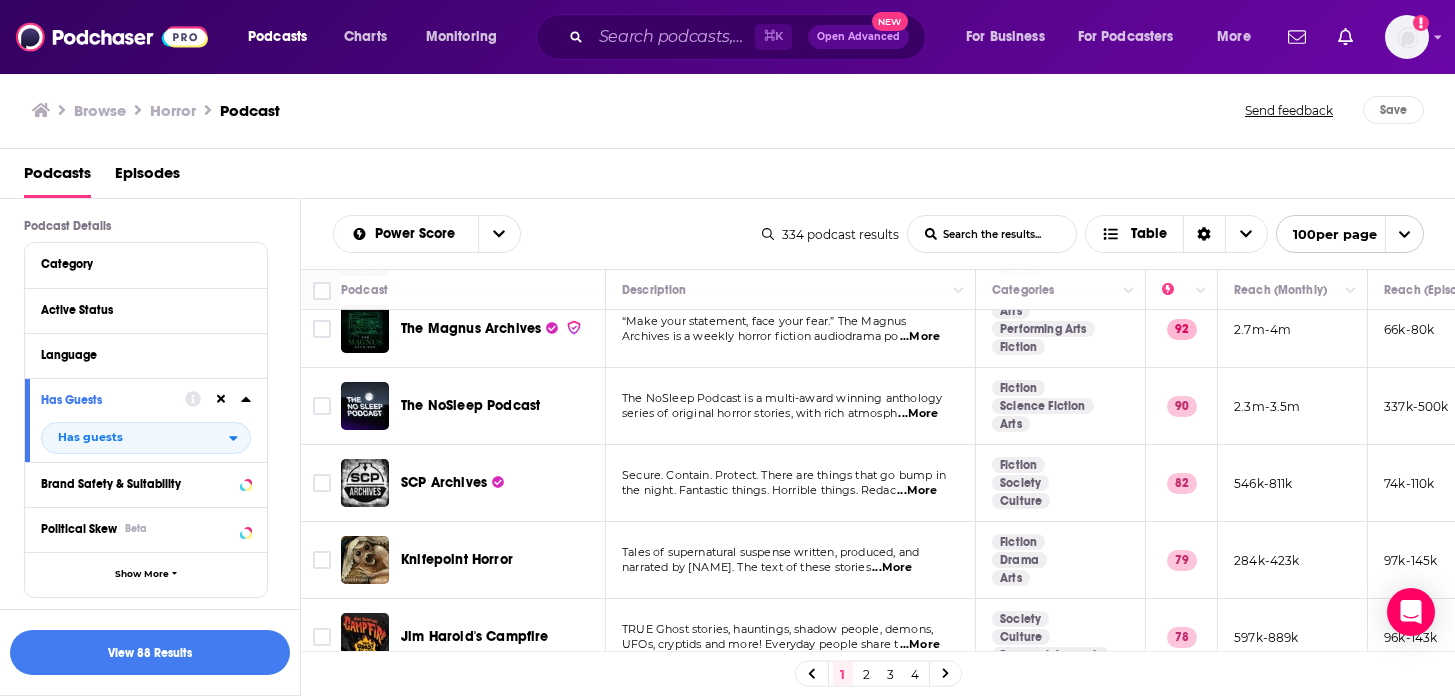 click on "...More" at bounding box center [918, 414] 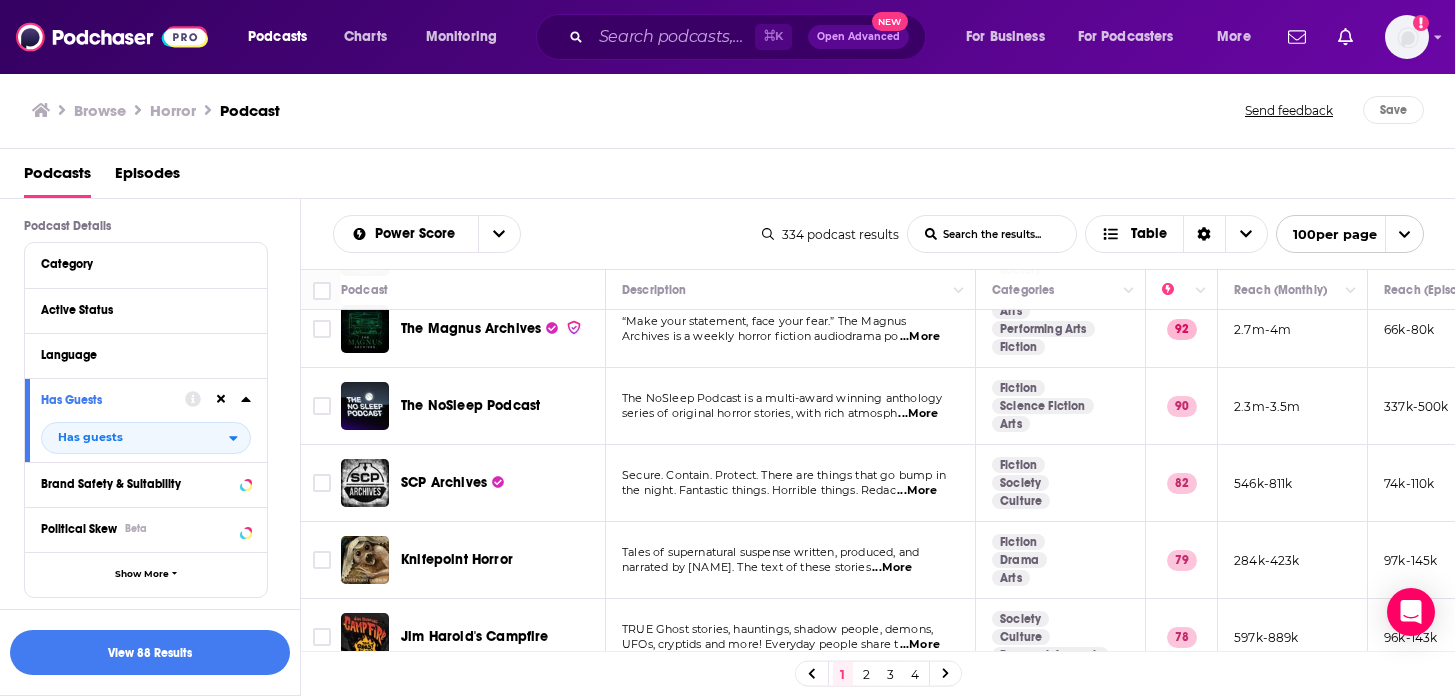 click on "series of original horror stories, with rich atmosph  ...More" at bounding box center [790, 414] 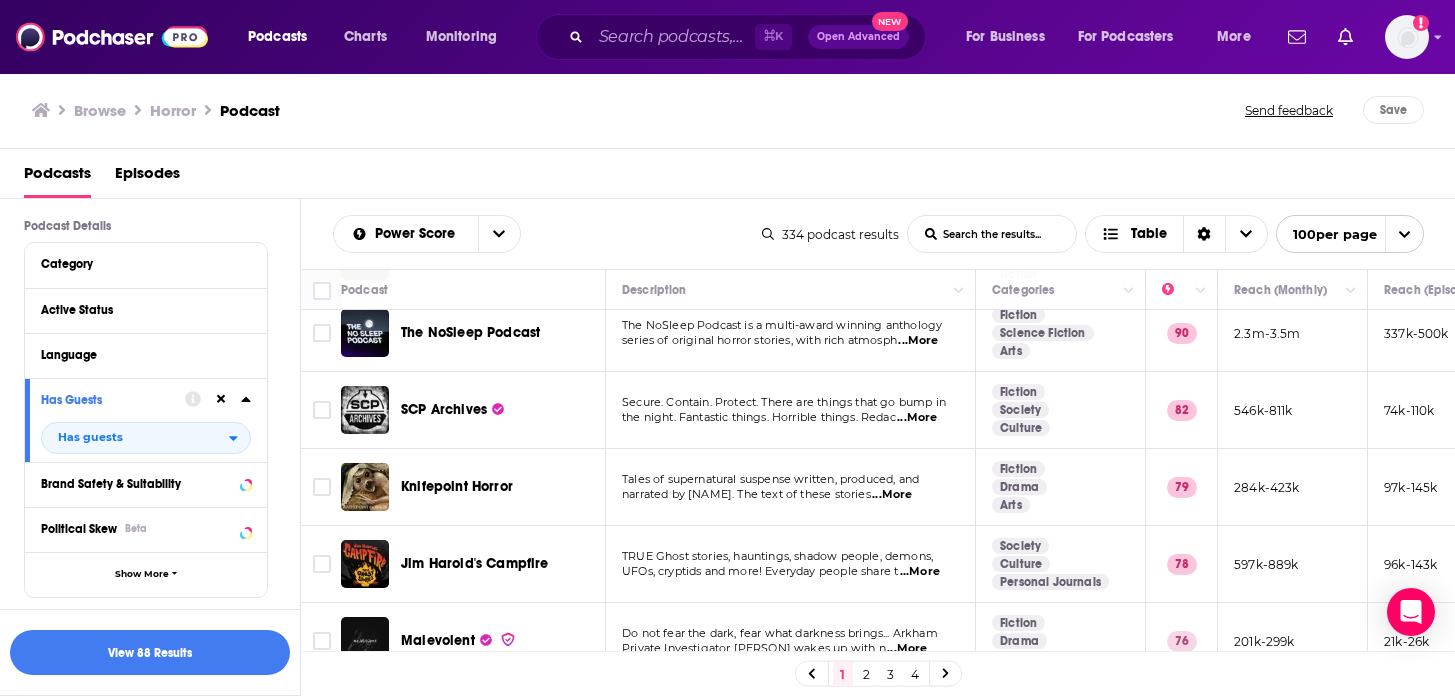 scroll, scrollTop: 174, scrollLeft: 0, axis: vertical 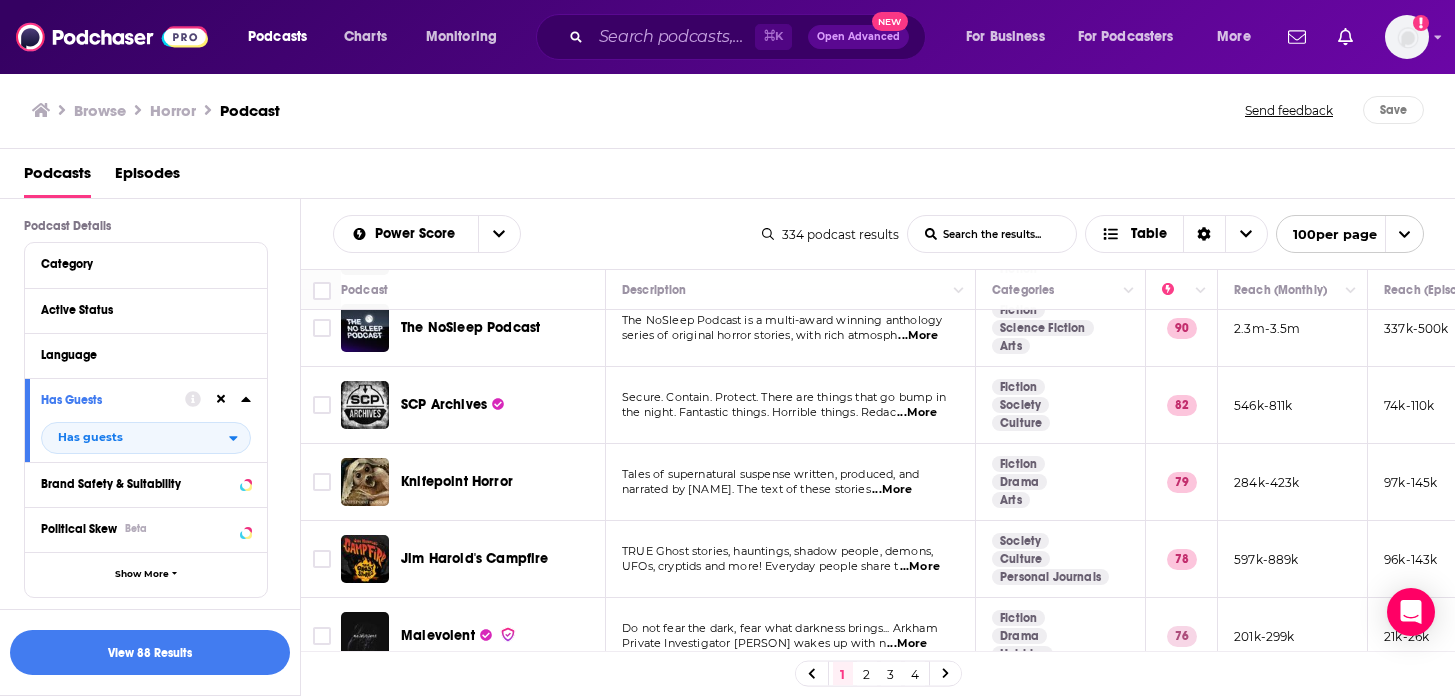 click on "...More" at bounding box center (917, 413) 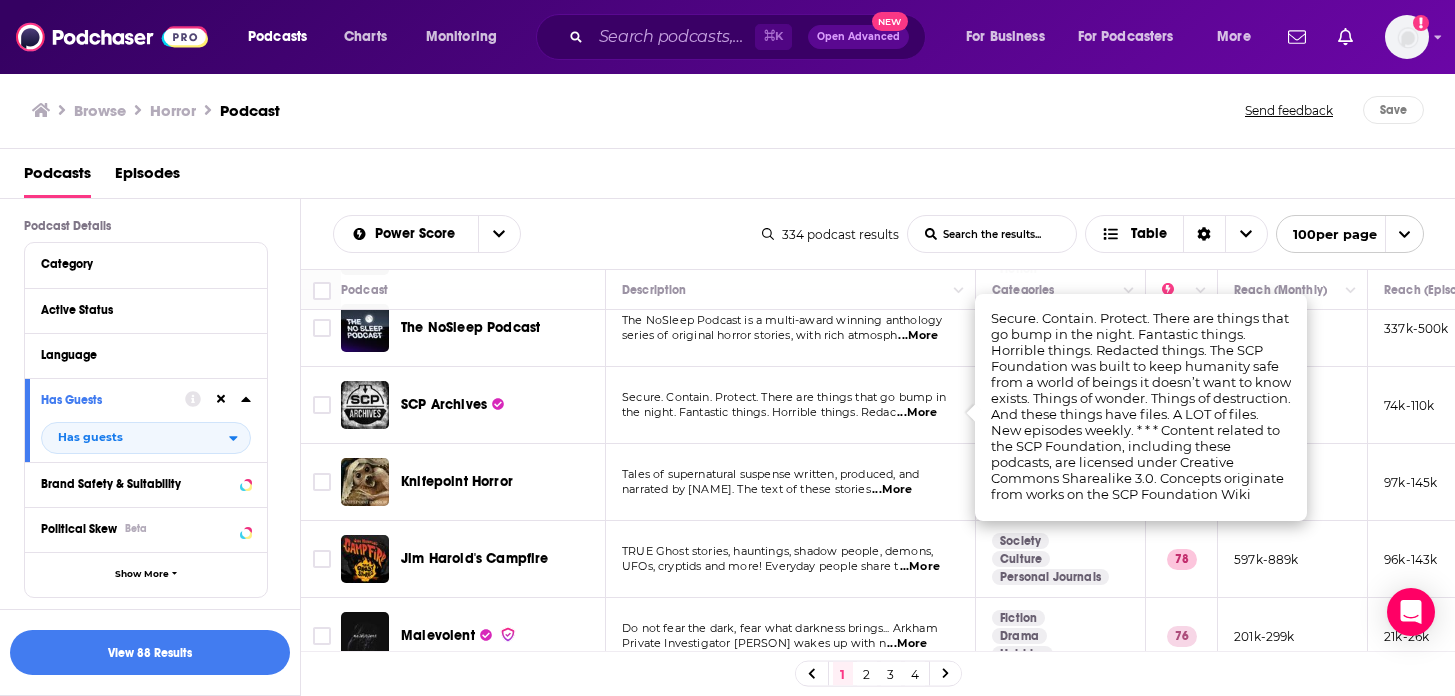 click on "narrated by Soren Narnia. The text of these stories" at bounding box center [746, 489] 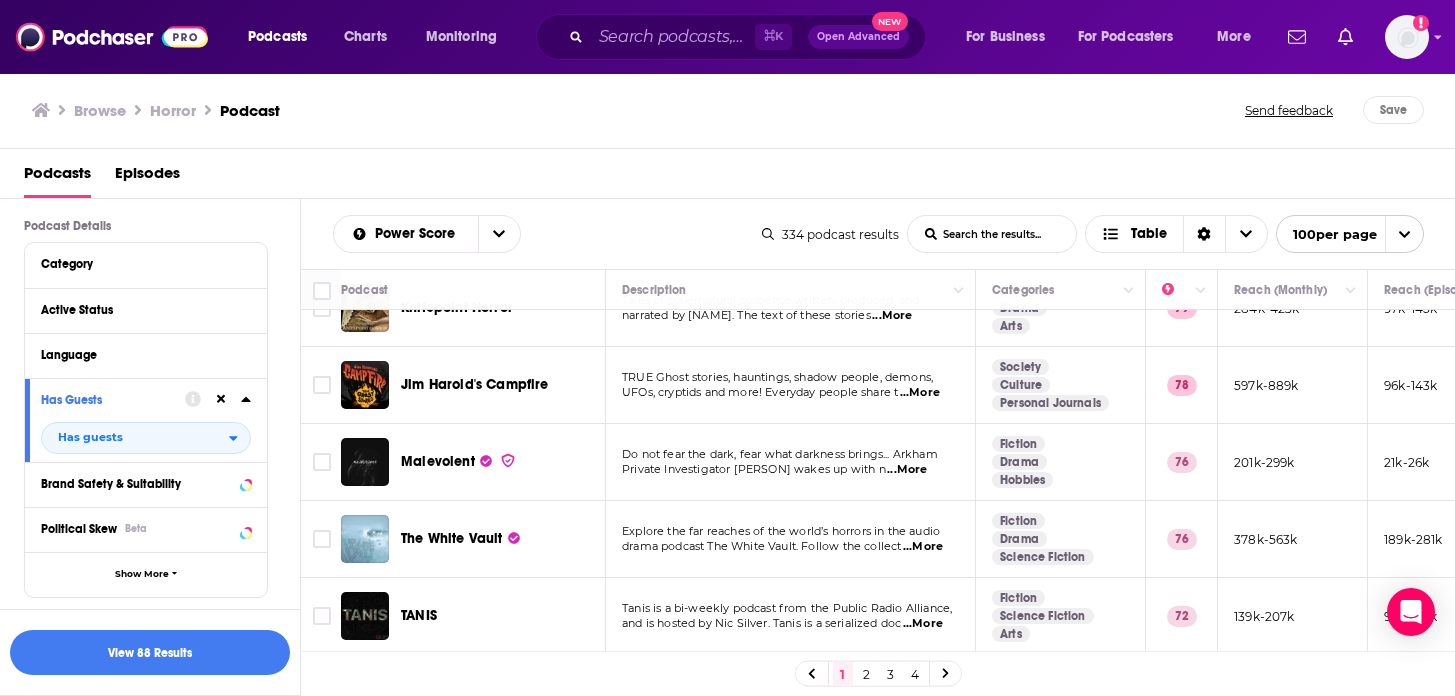 scroll, scrollTop: 349, scrollLeft: 0, axis: vertical 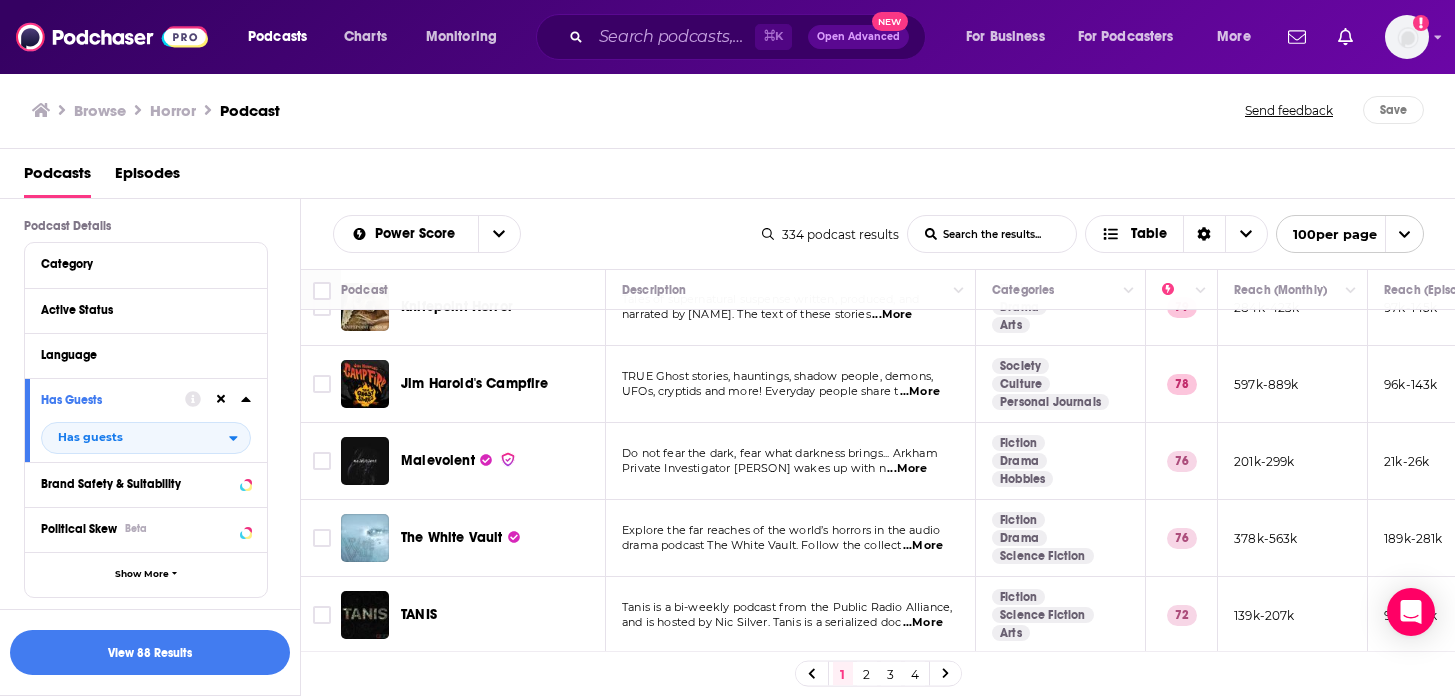 click on "...More" at bounding box center [907, 469] 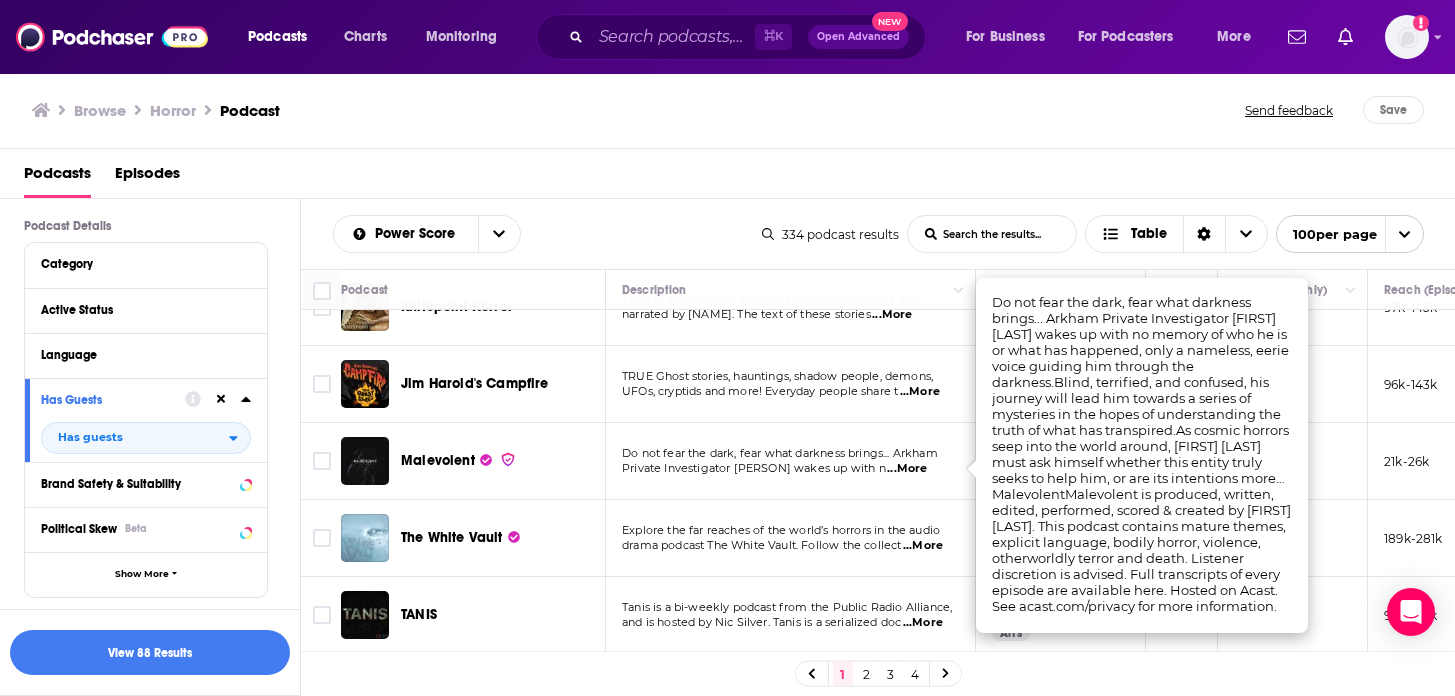 click on "Private Investigator Arthur Lester wakes up with n" at bounding box center [754, 468] 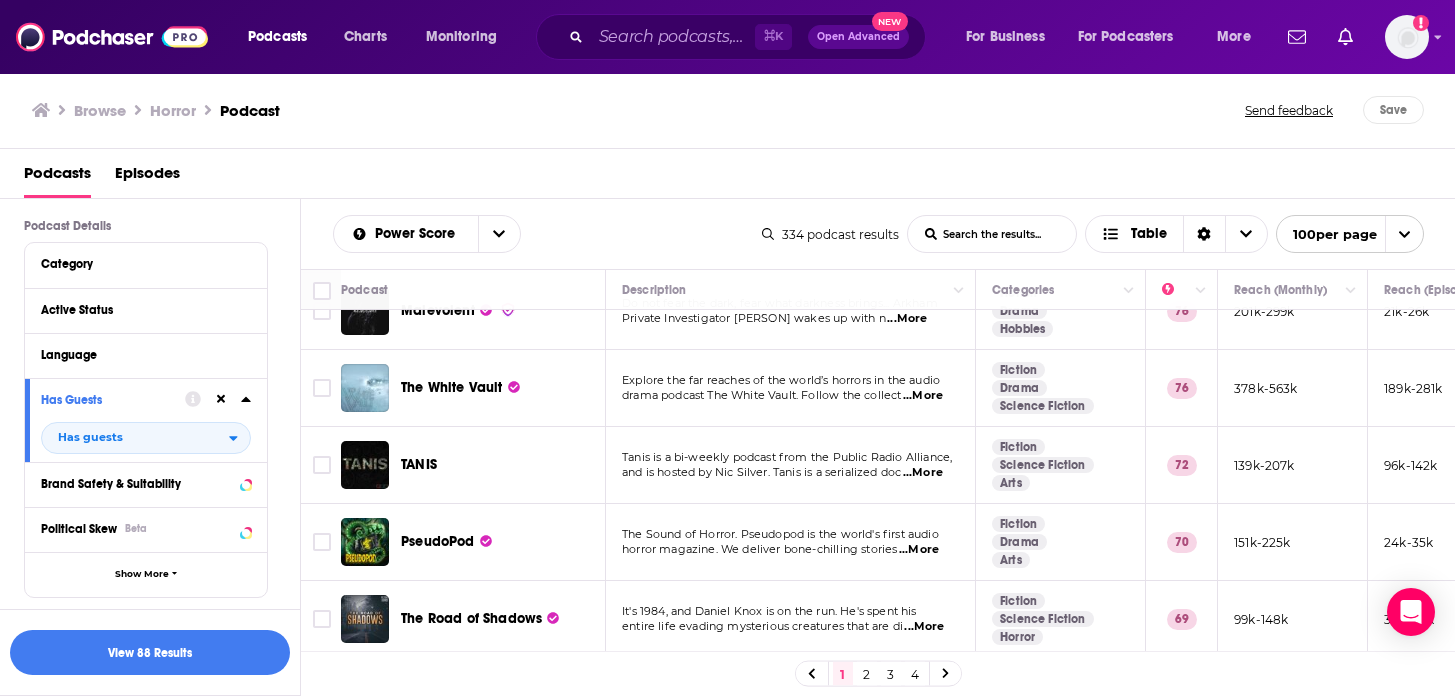 scroll, scrollTop: 500, scrollLeft: 0, axis: vertical 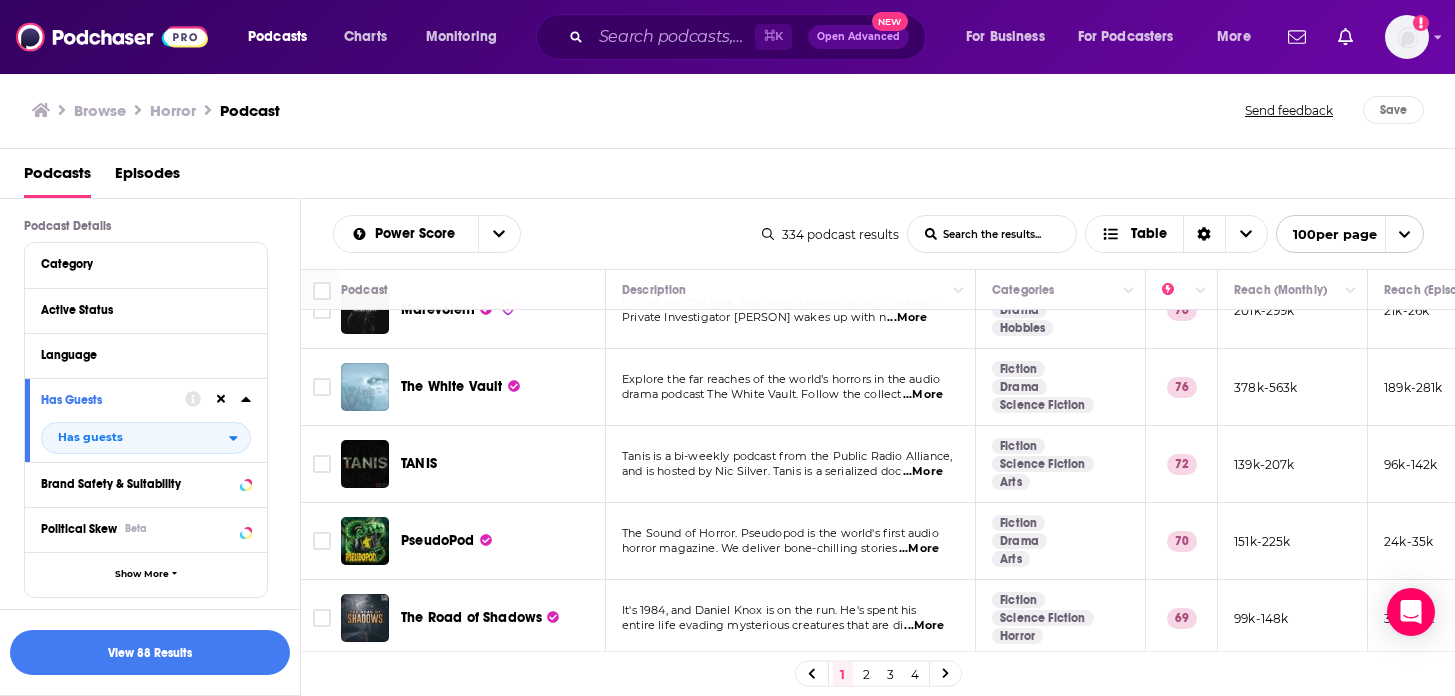 click on "...More" at bounding box center [923, 472] 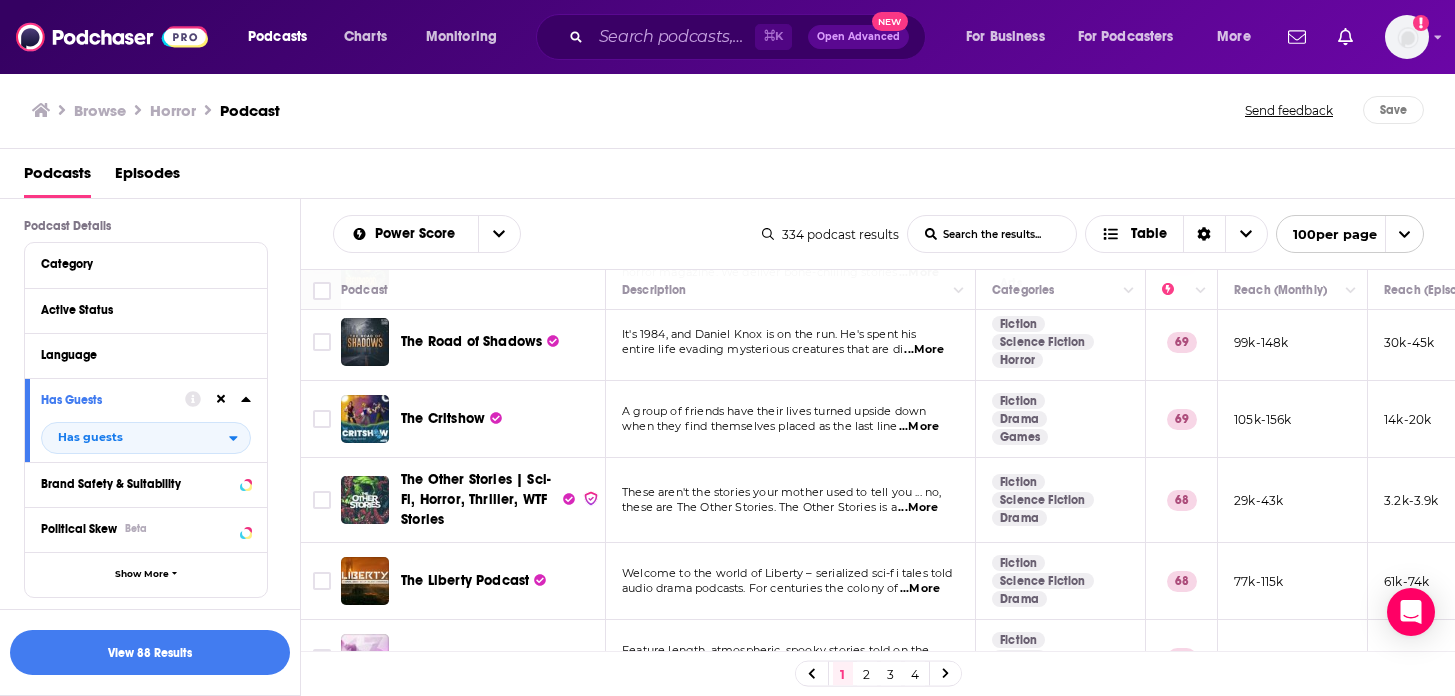 scroll, scrollTop: 775, scrollLeft: 0, axis: vertical 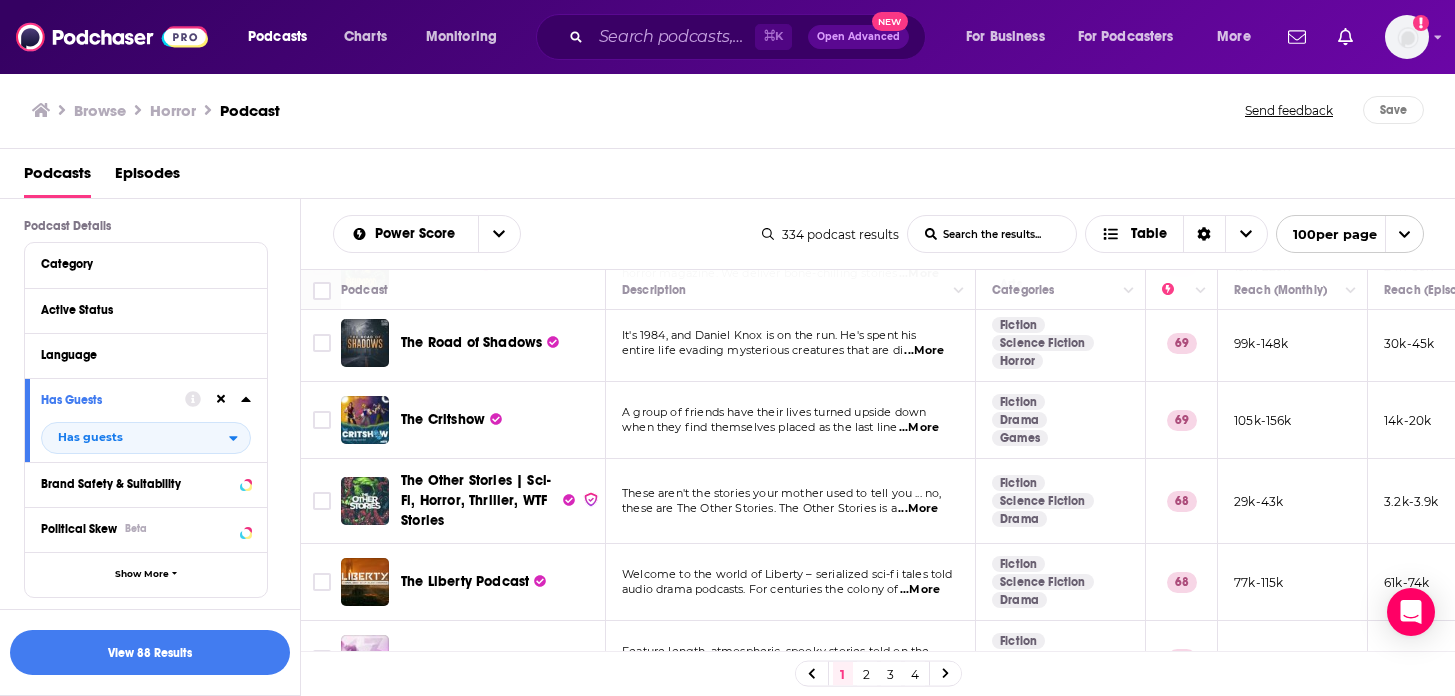 click on "...More" at bounding box center [919, 428] 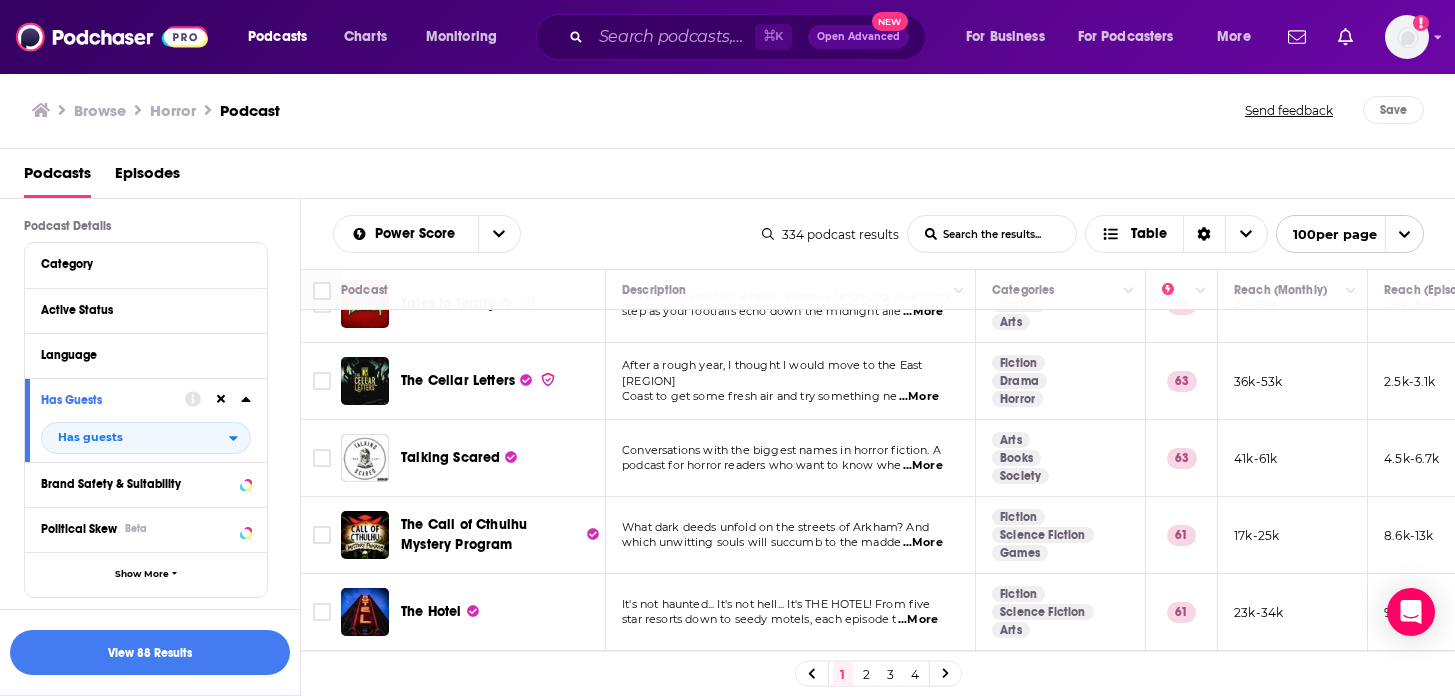 scroll, scrollTop: 1430, scrollLeft: 0, axis: vertical 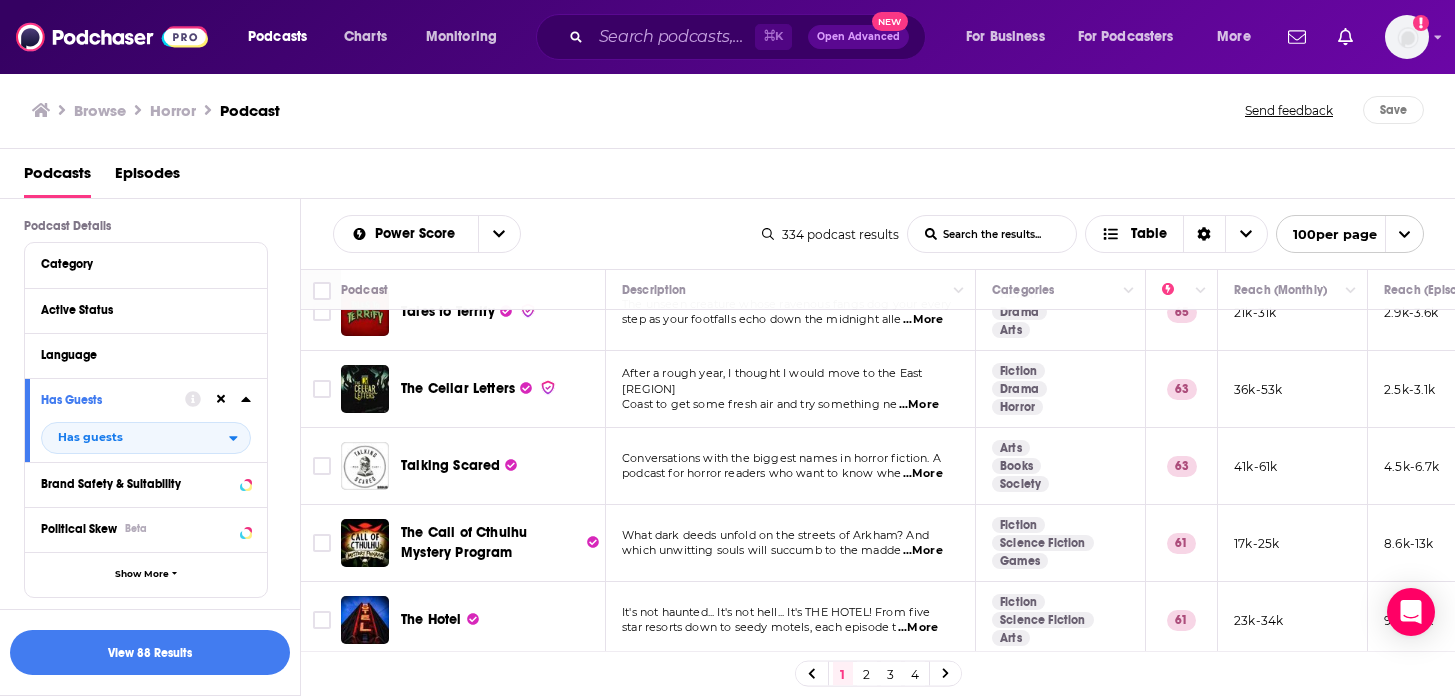 click on "...More" at bounding box center (923, 474) 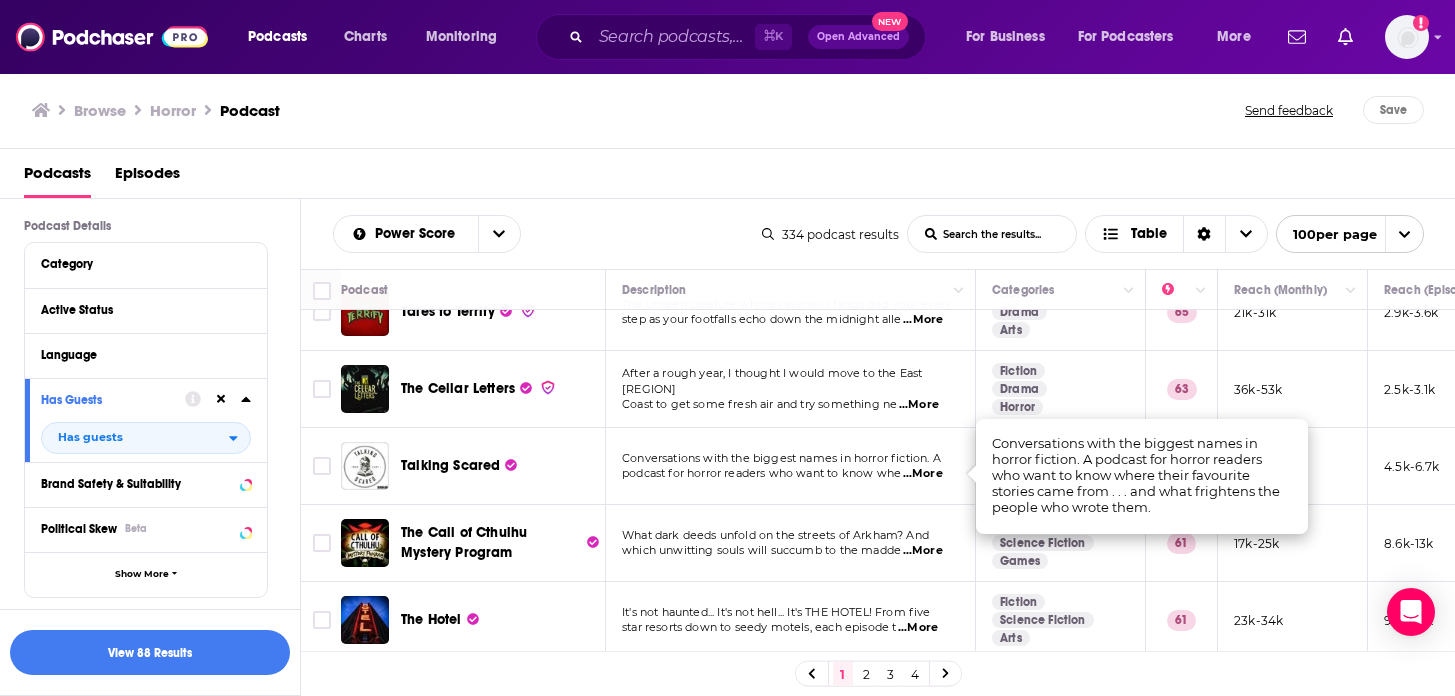 click on "Talking Scared" at bounding box center (505, 466) 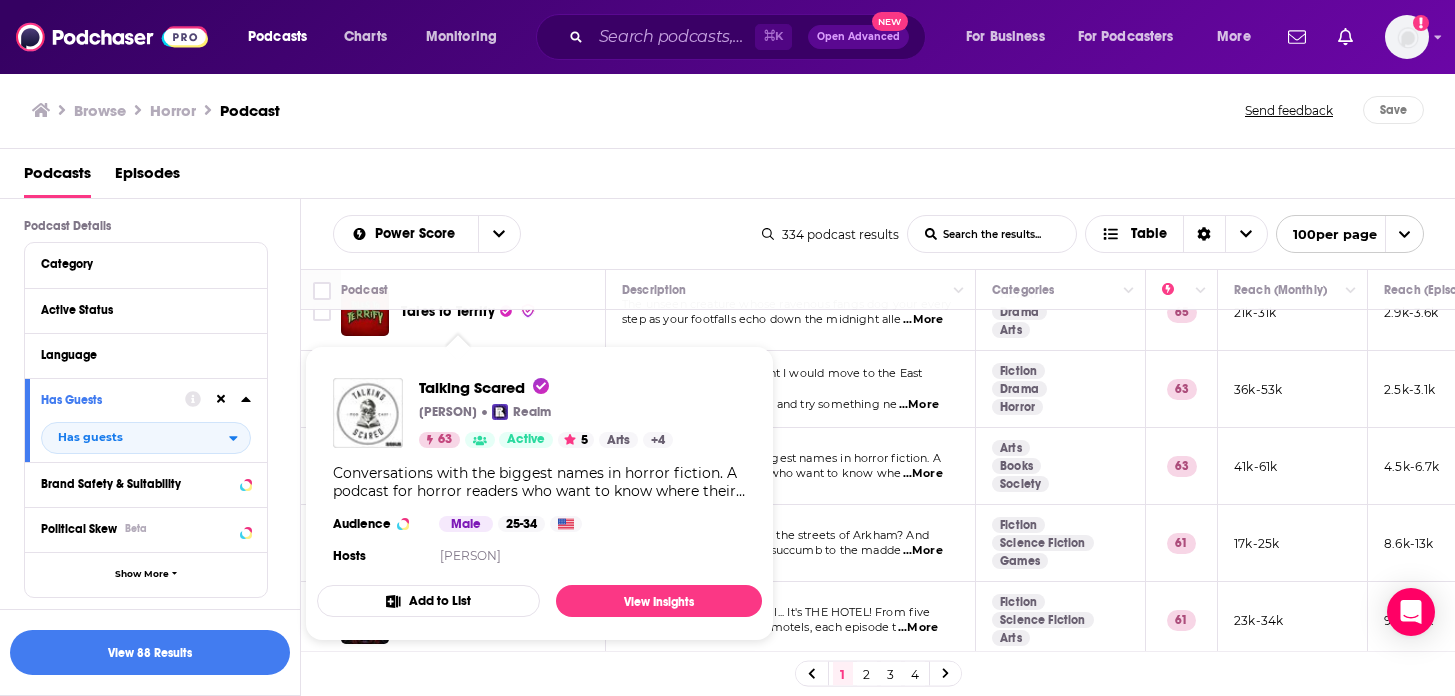 click on "Conversations with the biggest names in horror fiction. A podcast for horror readers who want to know whe  ...More" at bounding box center (791, 466) 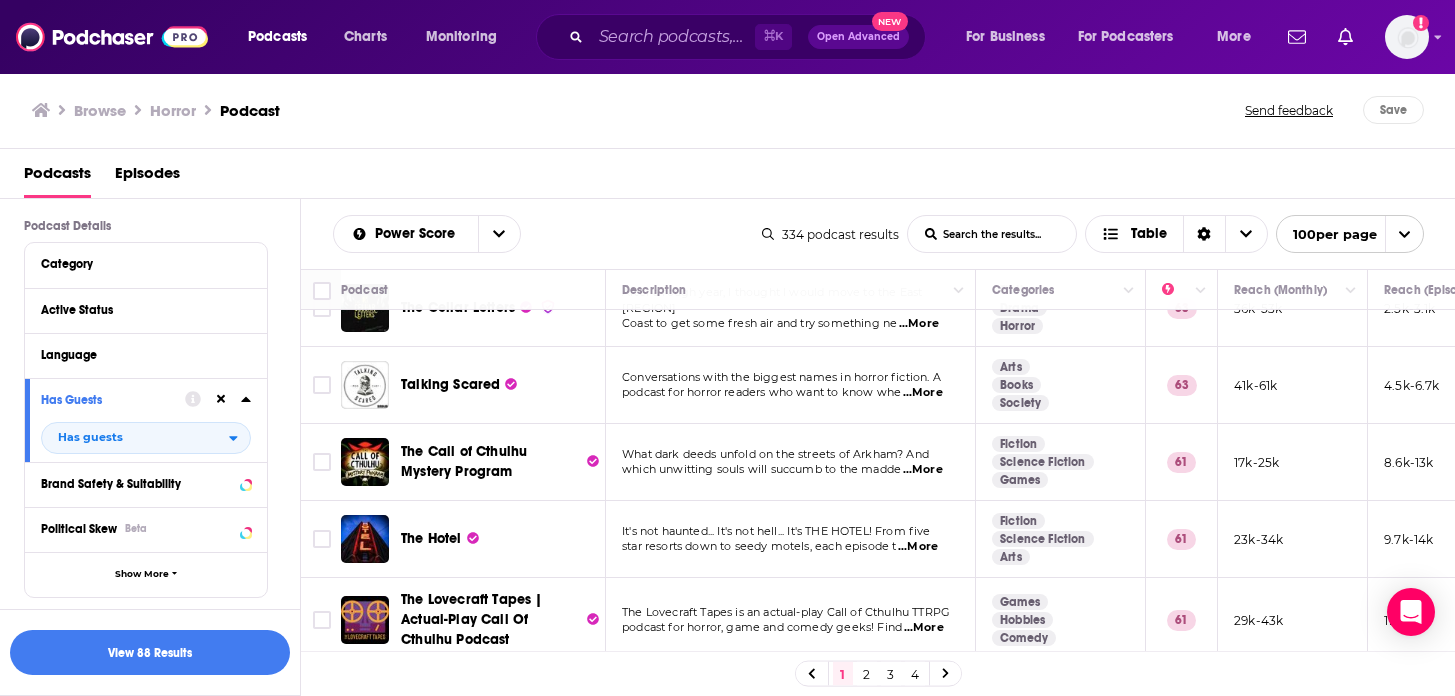 scroll, scrollTop: 1525, scrollLeft: 0, axis: vertical 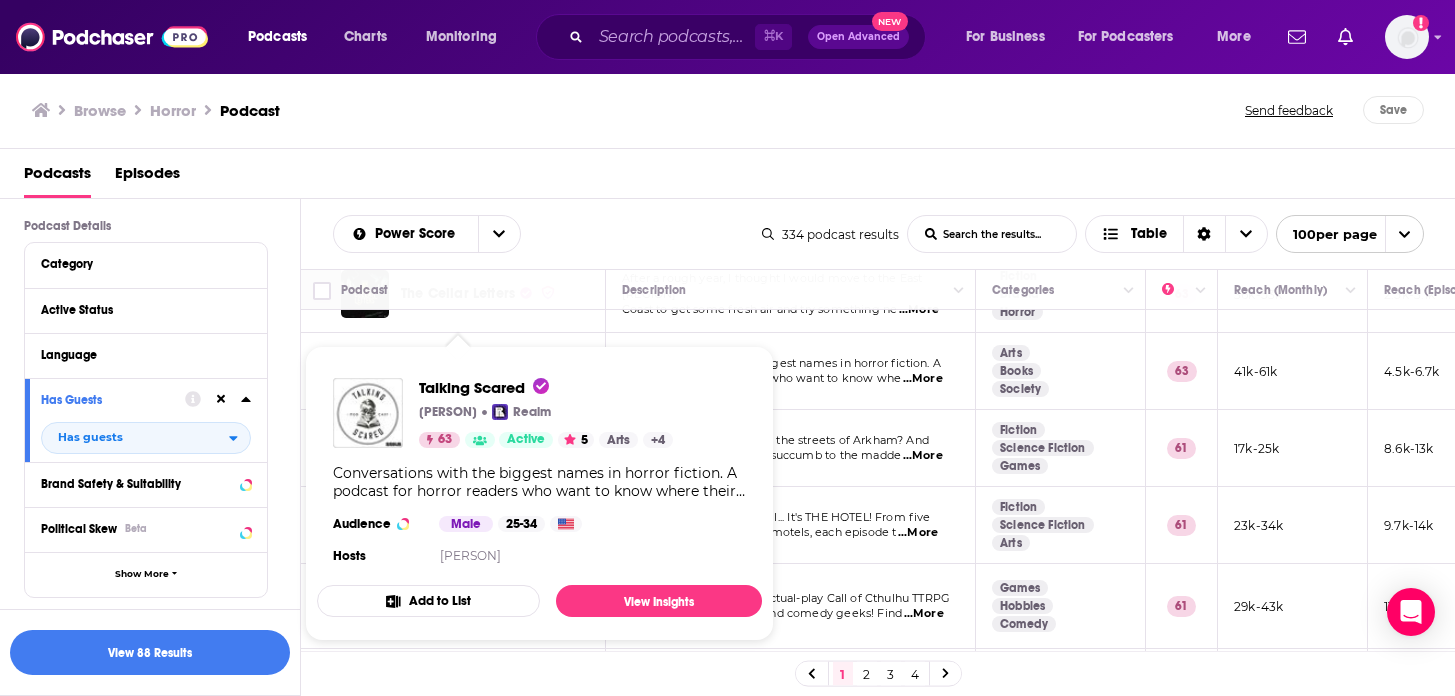 click on "Talking Scared Neil McRobert Realm 63 Active 5 Arts + 4 Conversations with the biggest names in horror fiction. A podcast for horror readers who want to know where their favourite stories came from . . . and what frightens the people who wrote them. Audience Male 25-34 Hosts   Neil McRobert" at bounding box center [539, 473] 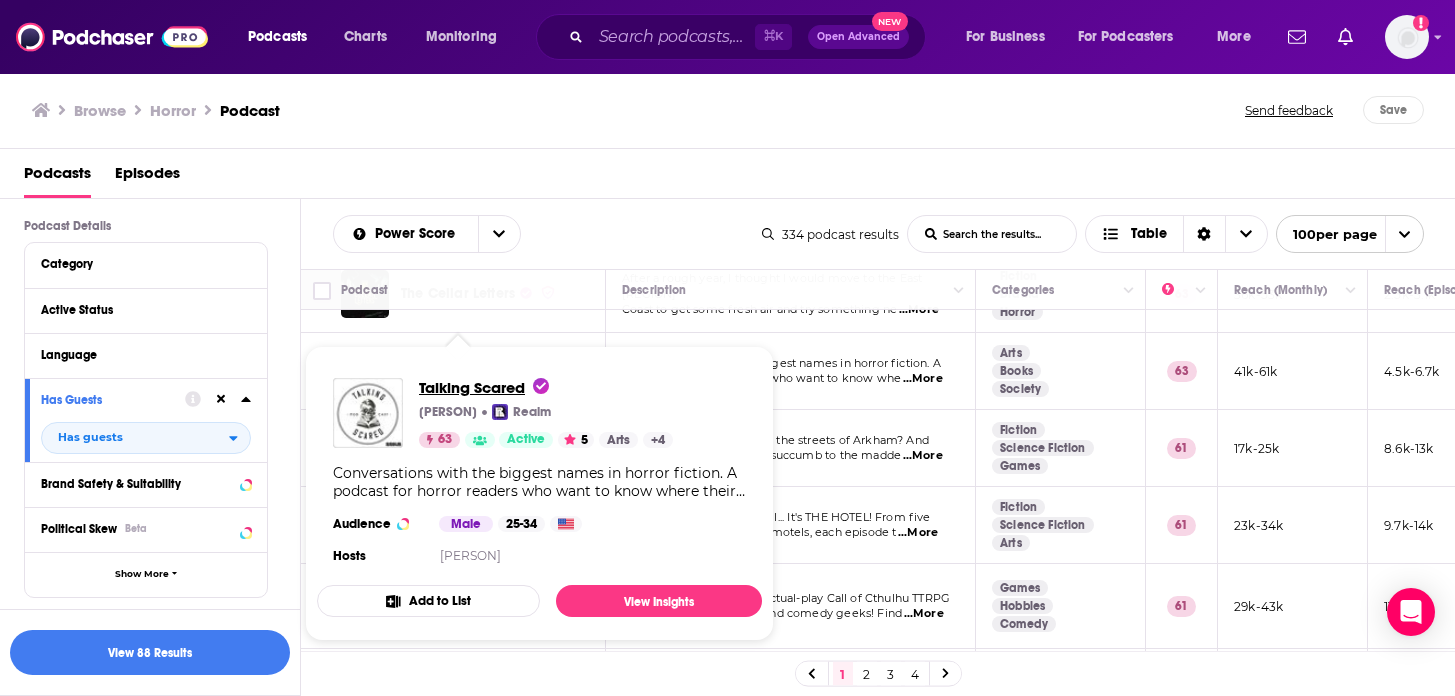 click on "Talking Scared" at bounding box center [484, 387] 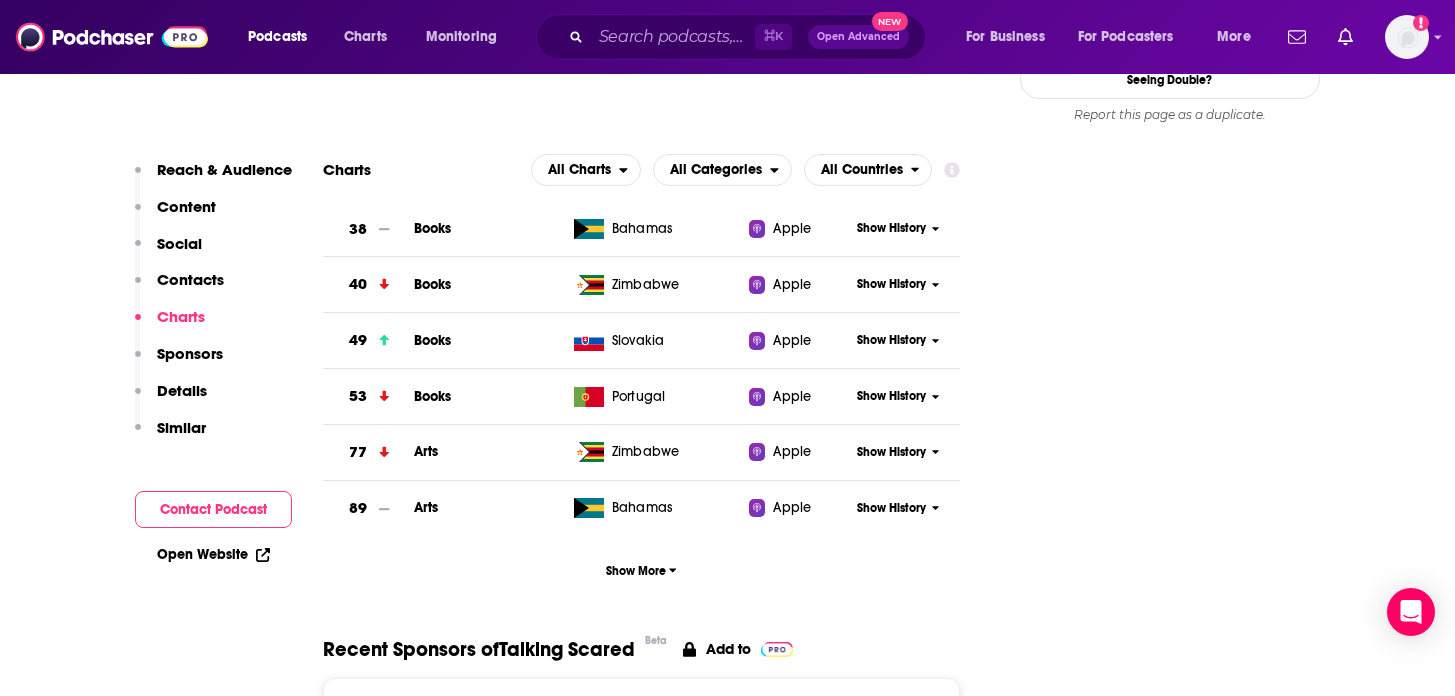 scroll, scrollTop: 2194, scrollLeft: 0, axis: vertical 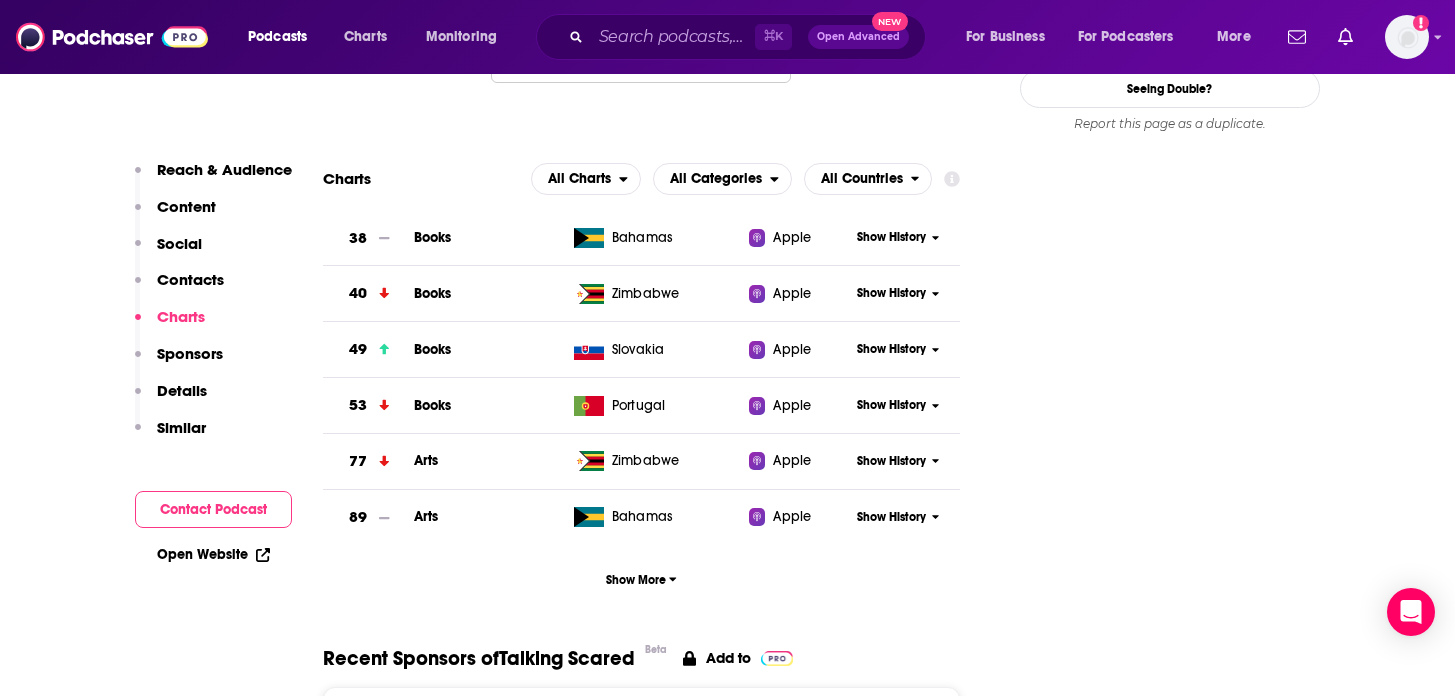 click on "Similar" at bounding box center [181, 427] 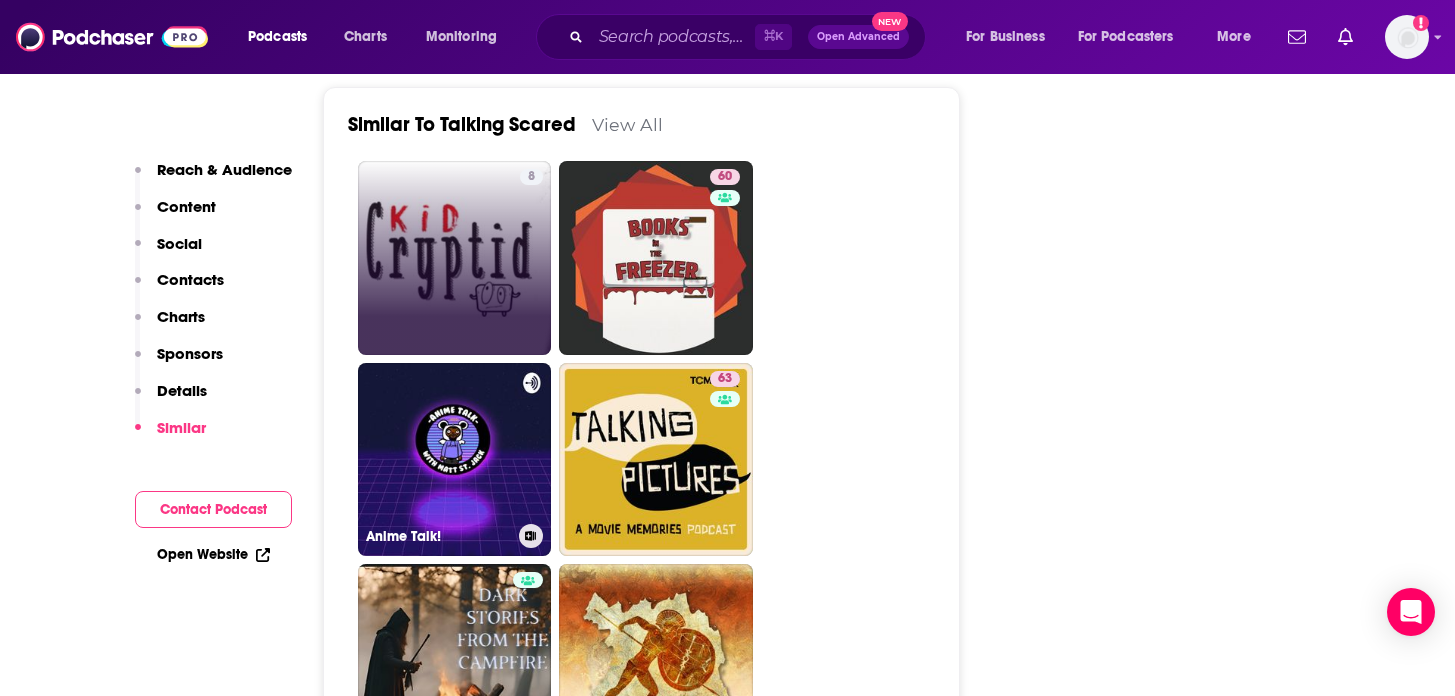 scroll, scrollTop: 3801, scrollLeft: 0, axis: vertical 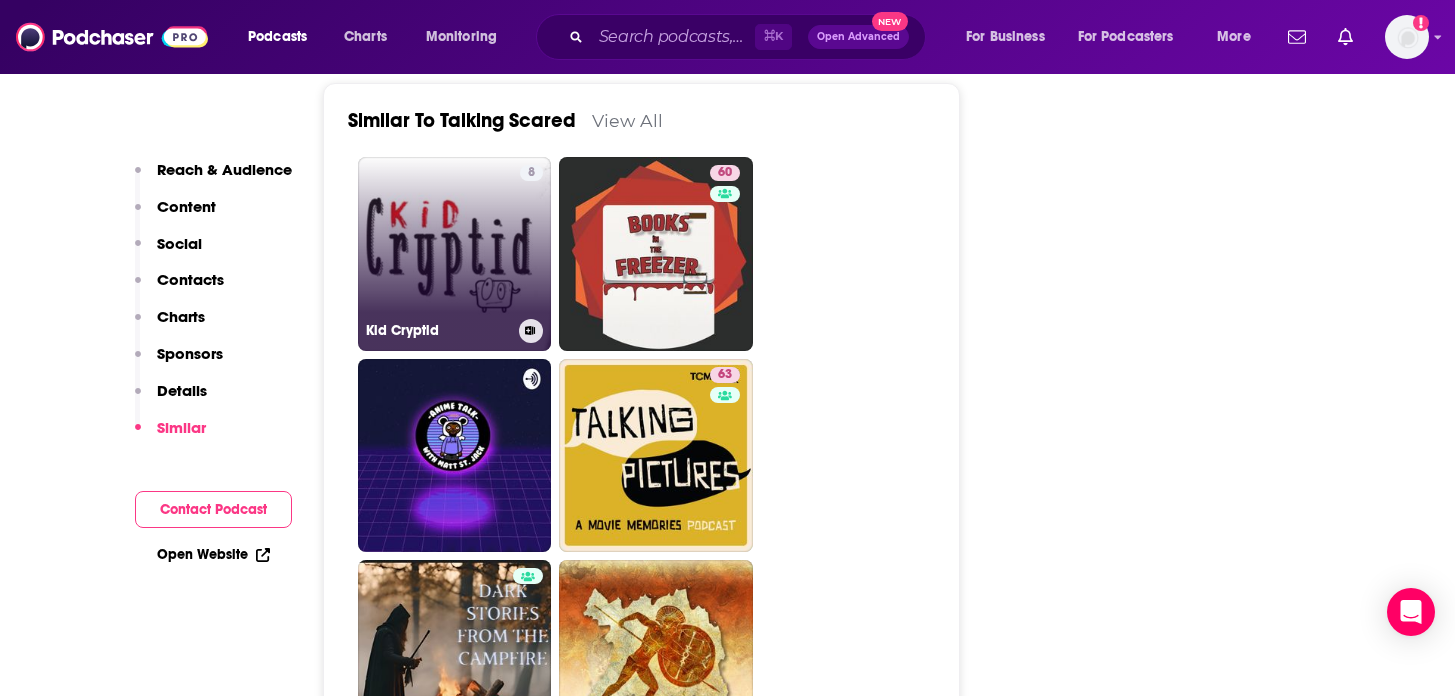 click on "8 Kid Cryptid" at bounding box center [455, 254] 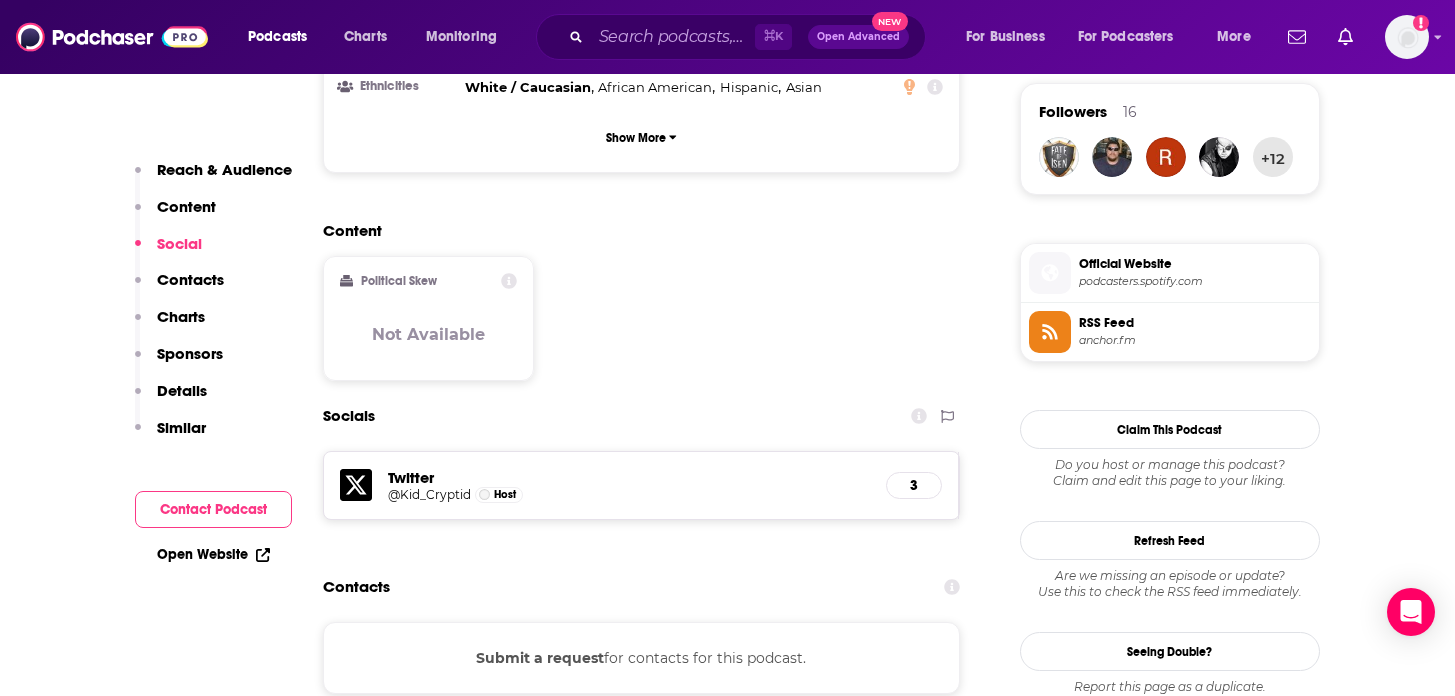 scroll, scrollTop: 1513, scrollLeft: 0, axis: vertical 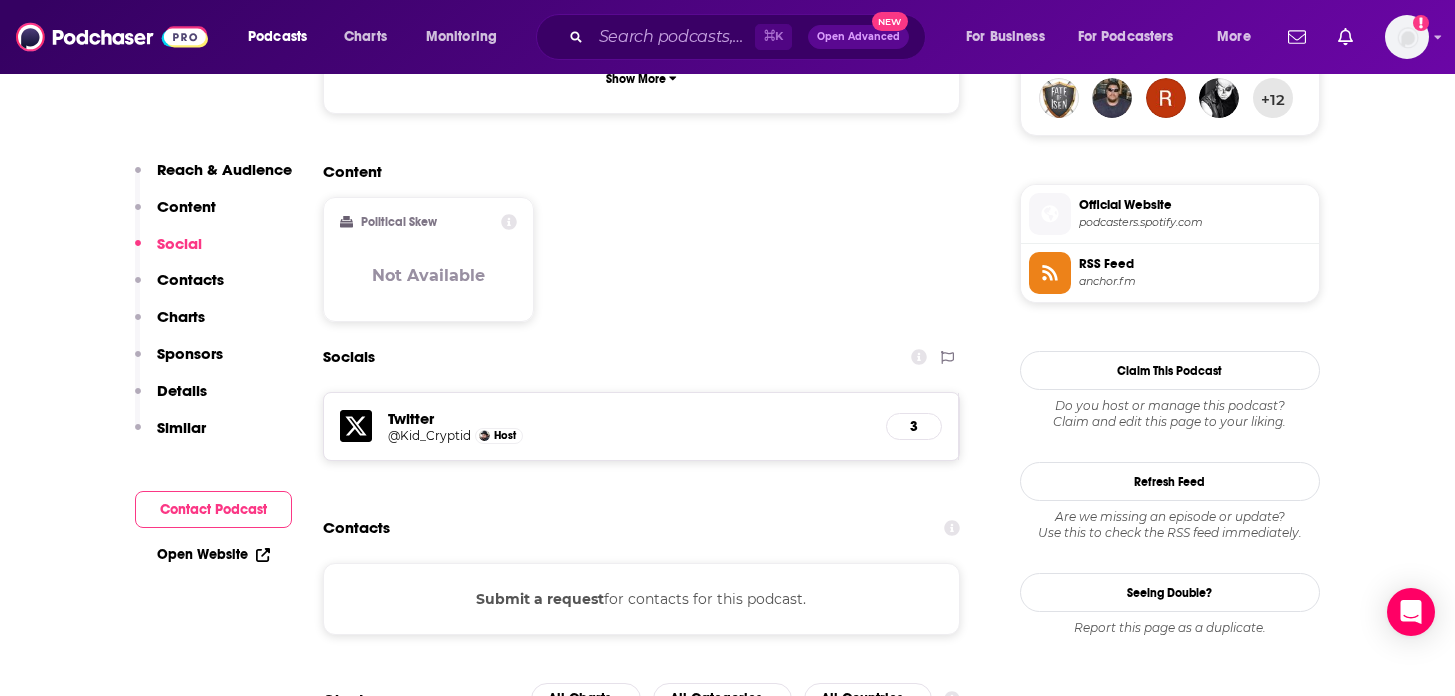 type on "https://www.podchaser.com/podcasts/talking-scared-1419370" 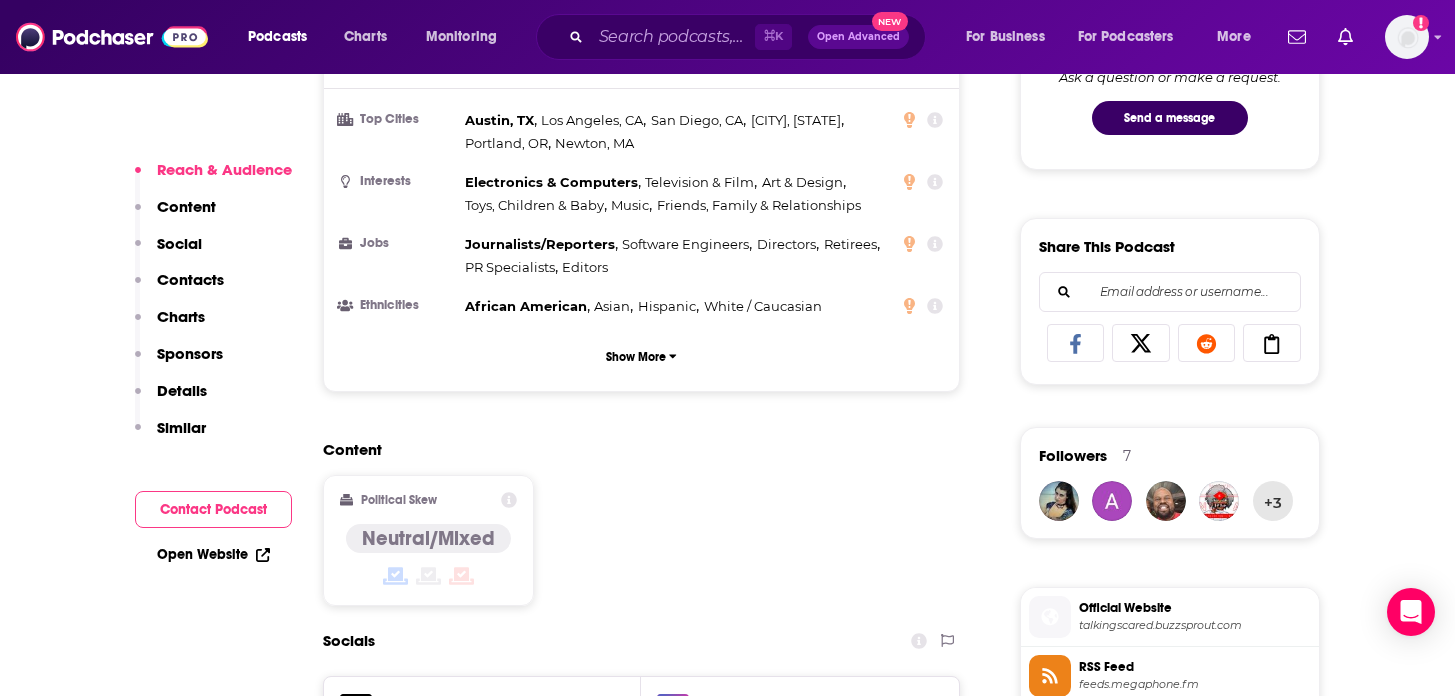 scroll, scrollTop: 1123, scrollLeft: 0, axis: vertical 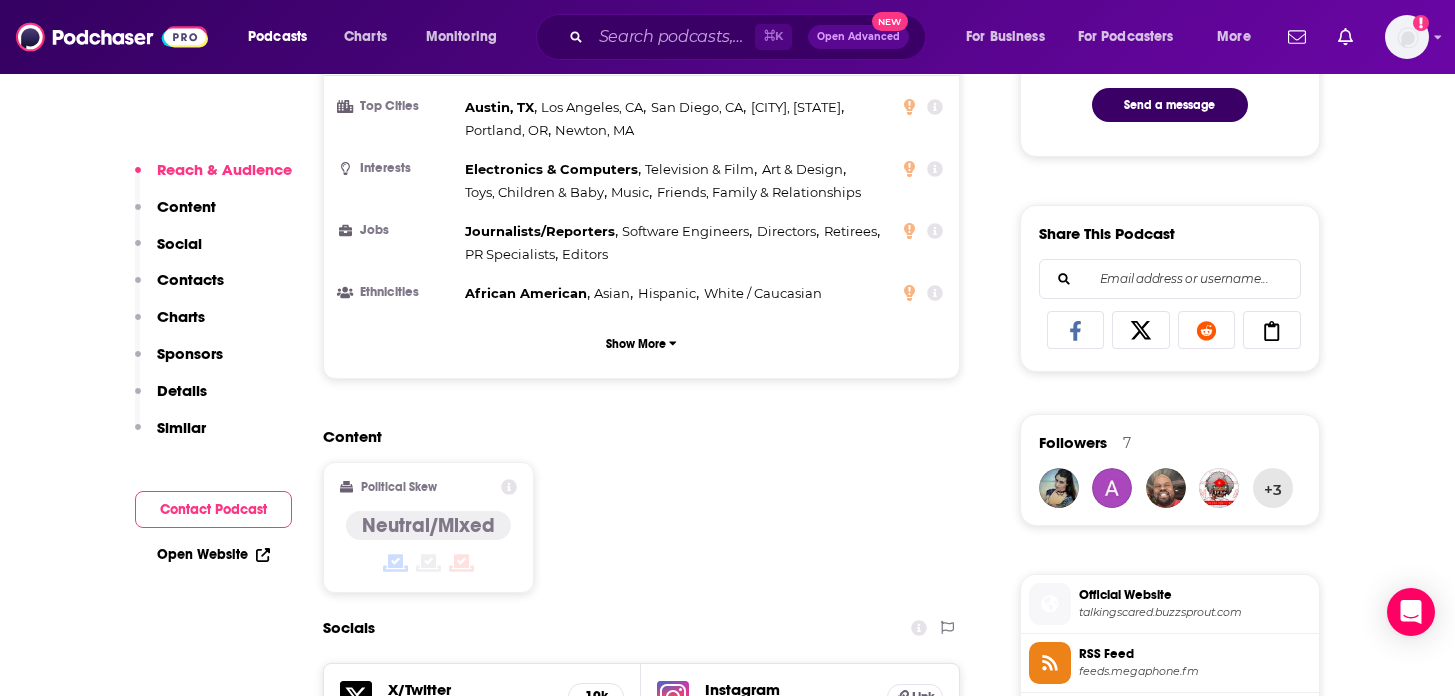 click on "Similar" at bounding box center [181, 427] 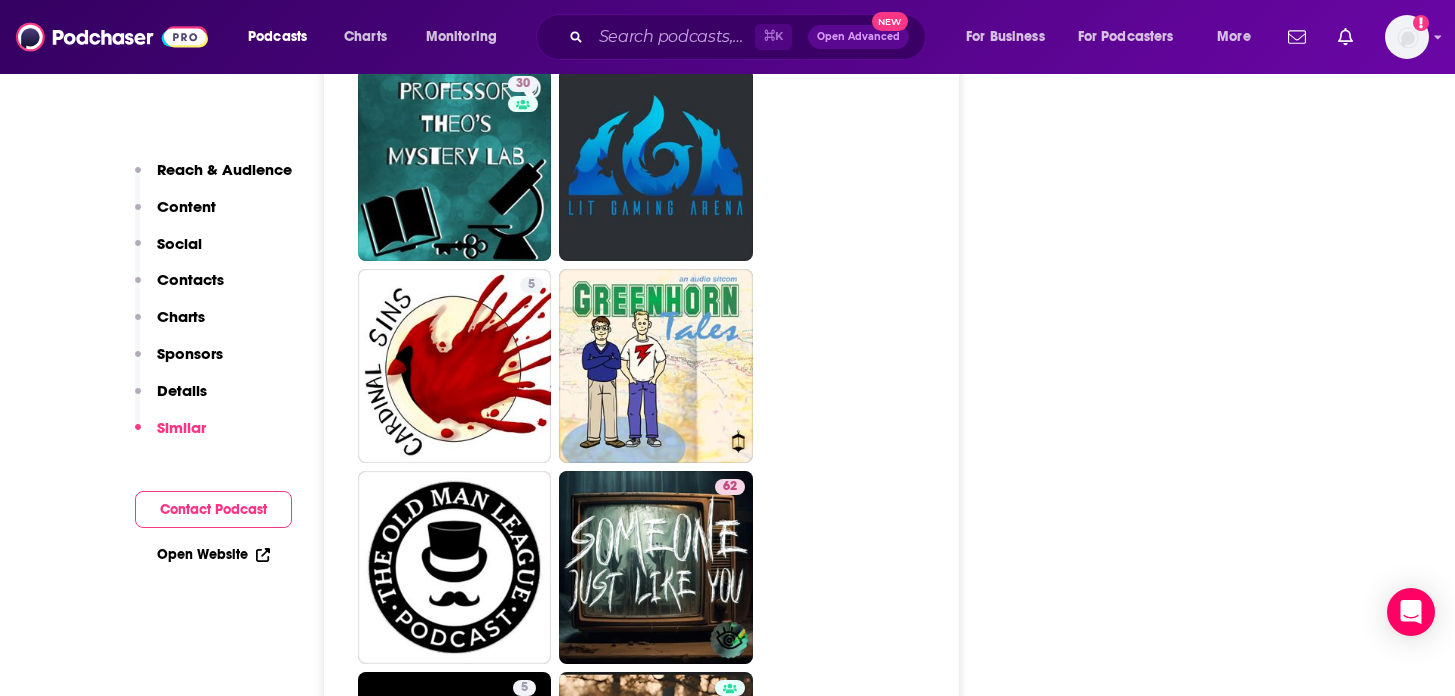 scroll, scrollTop: 4385, scrollLeft: 0, axis: vertical 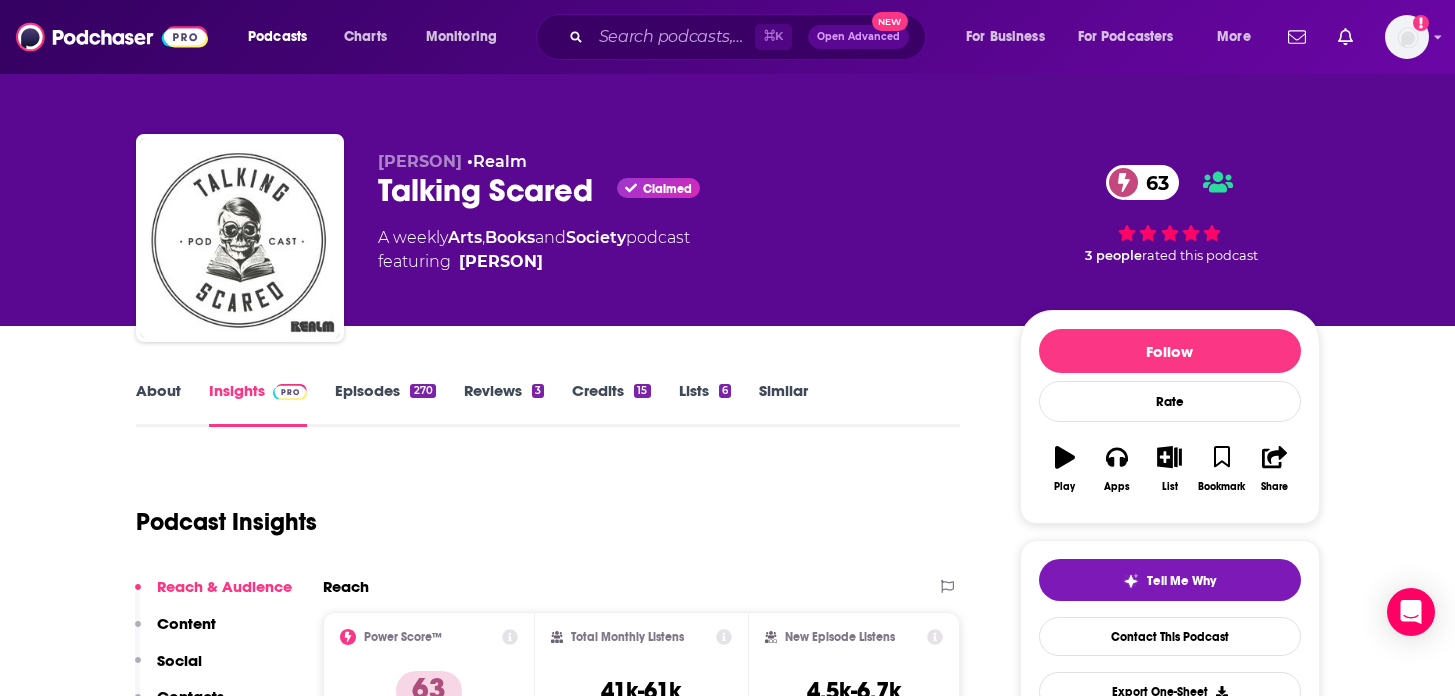 click on "Talking Scared Claimed 63" at bounding box center (683, 190) 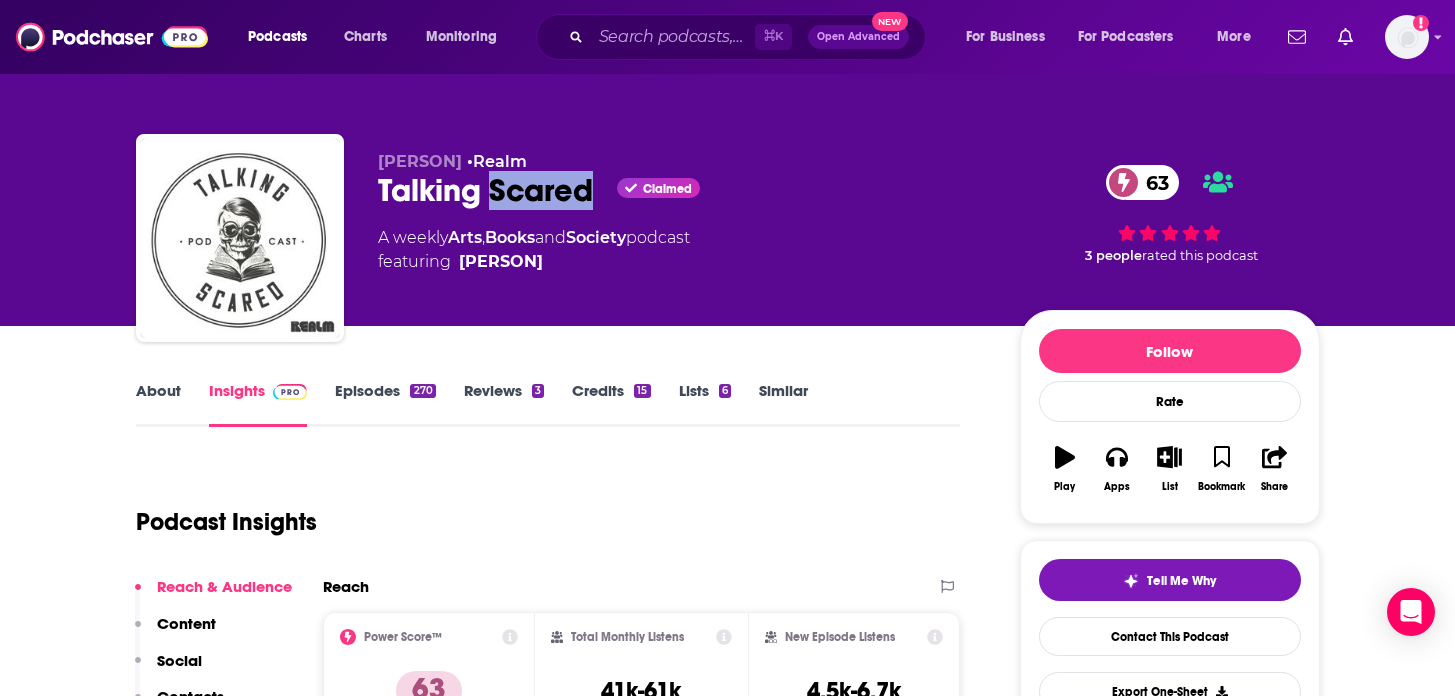 click on "Talking Scared Claimed 63" at bounding box center [683, 190] 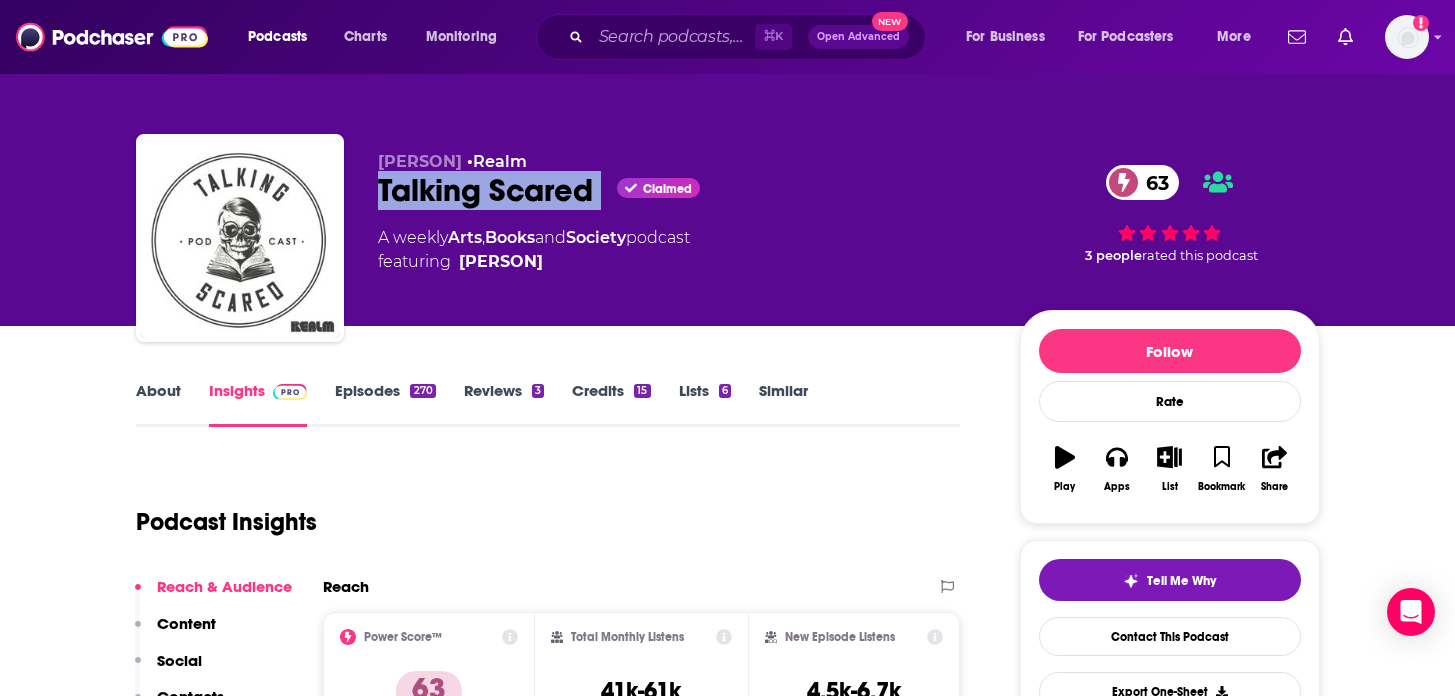 click on "Talking Scared Claimed 63" at bounding box center (683, 190) 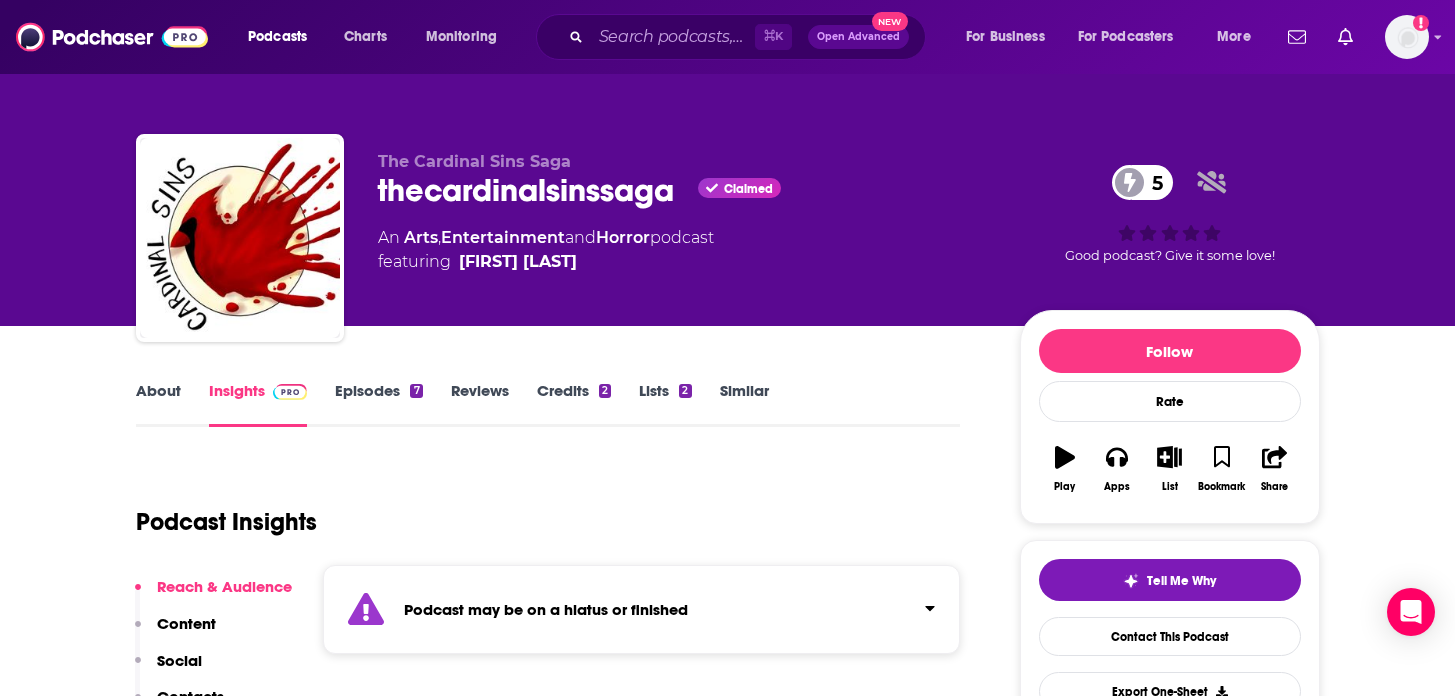 scroll, scrollTop: 0, scrollLeft: 0, axis: both 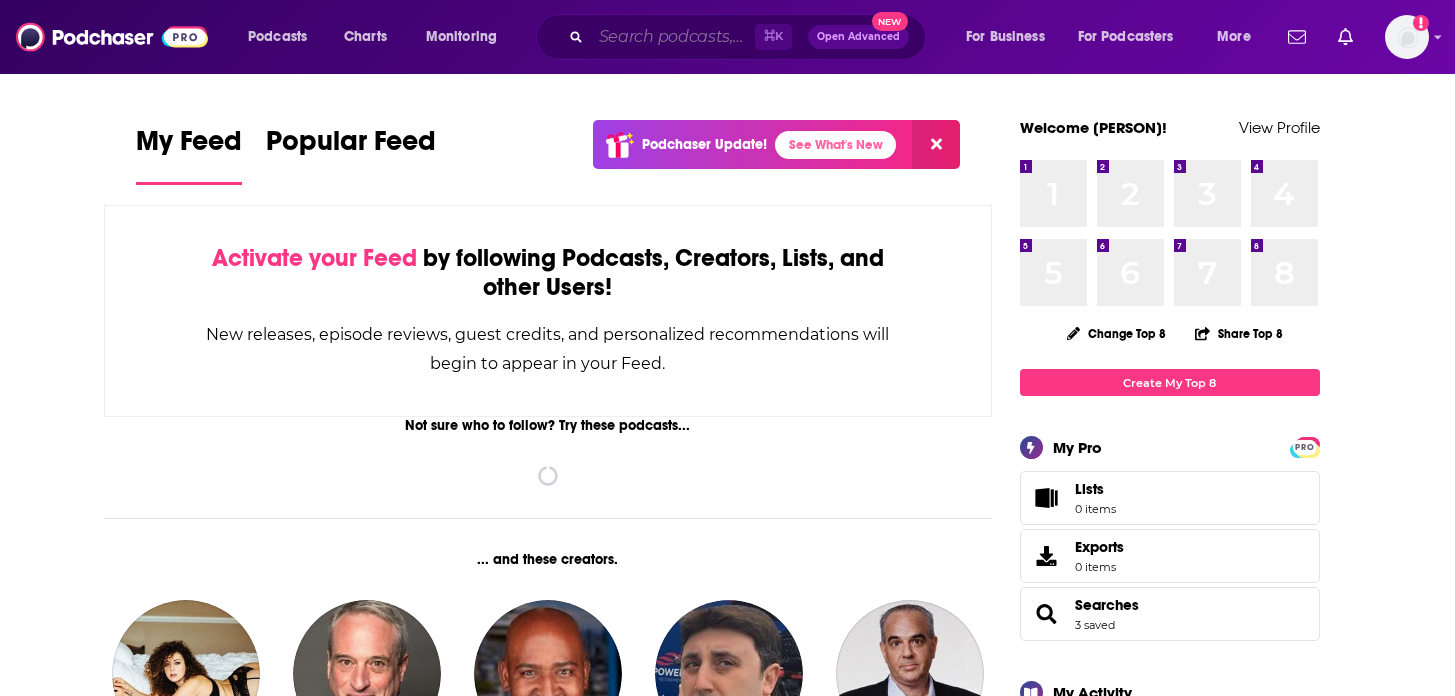 click at bounding box center [673, 37] 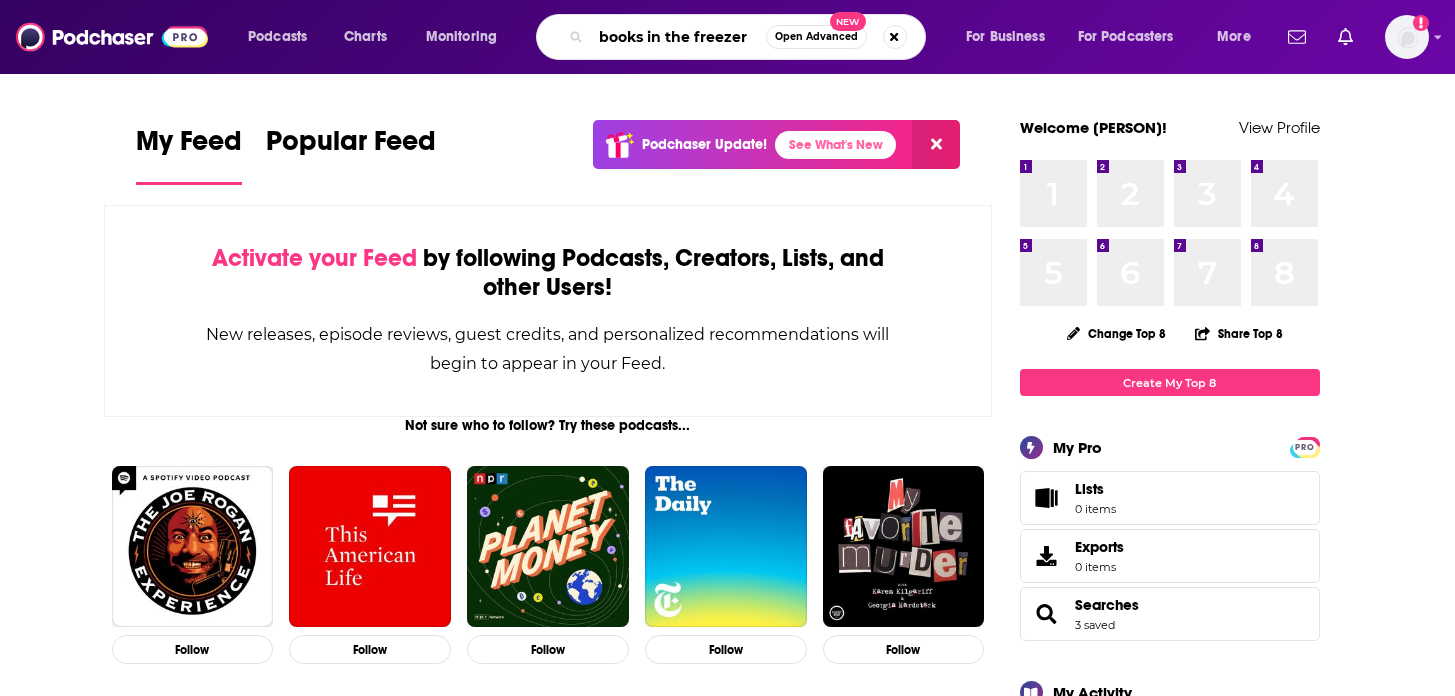 type on "books in the freezer" 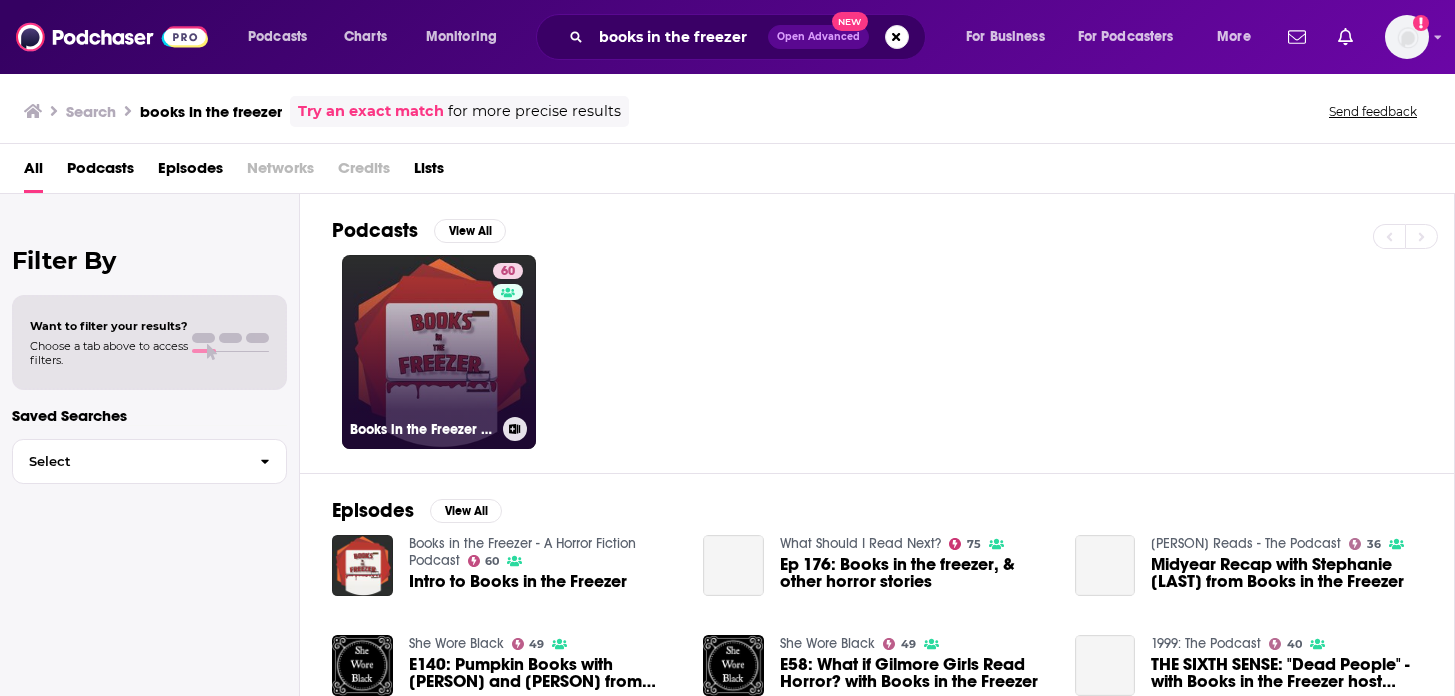 click on "60" at bounding box center (510, 340) 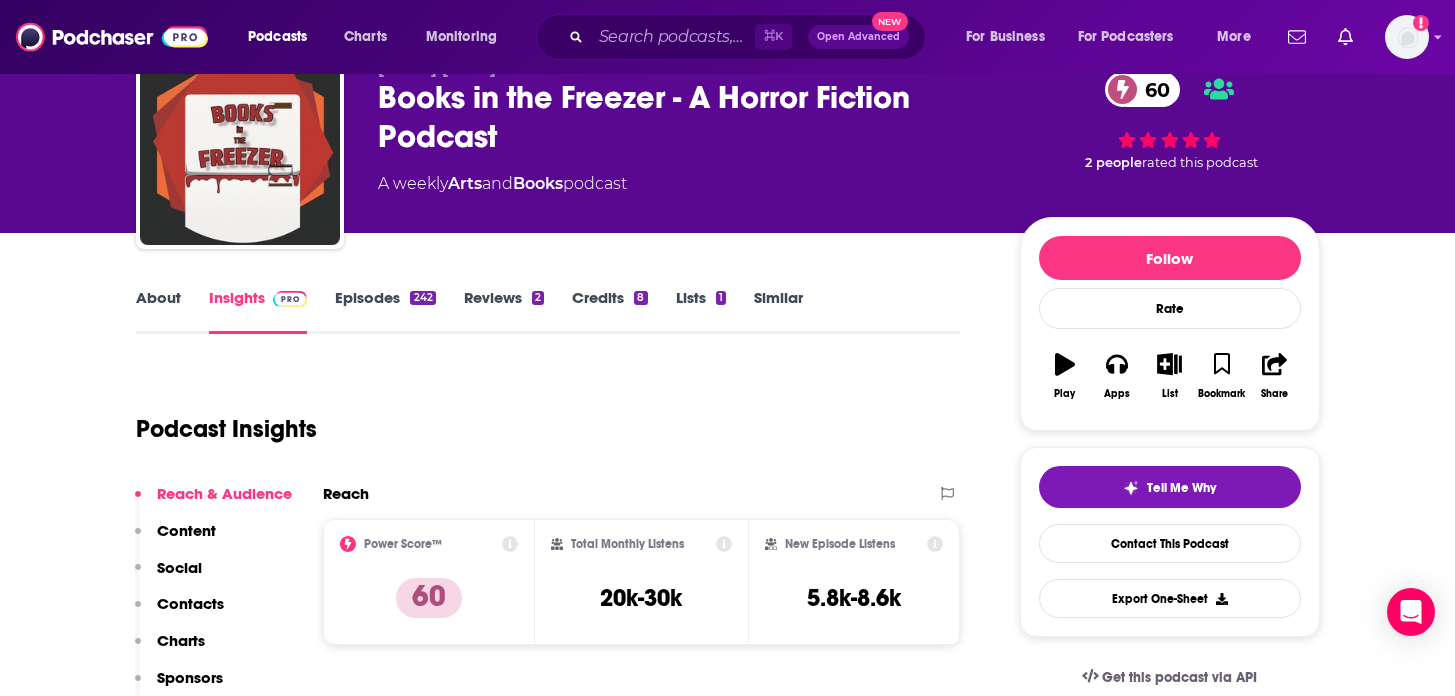scroll, scrollTop: 0, scrollLeft: 0, axis: both 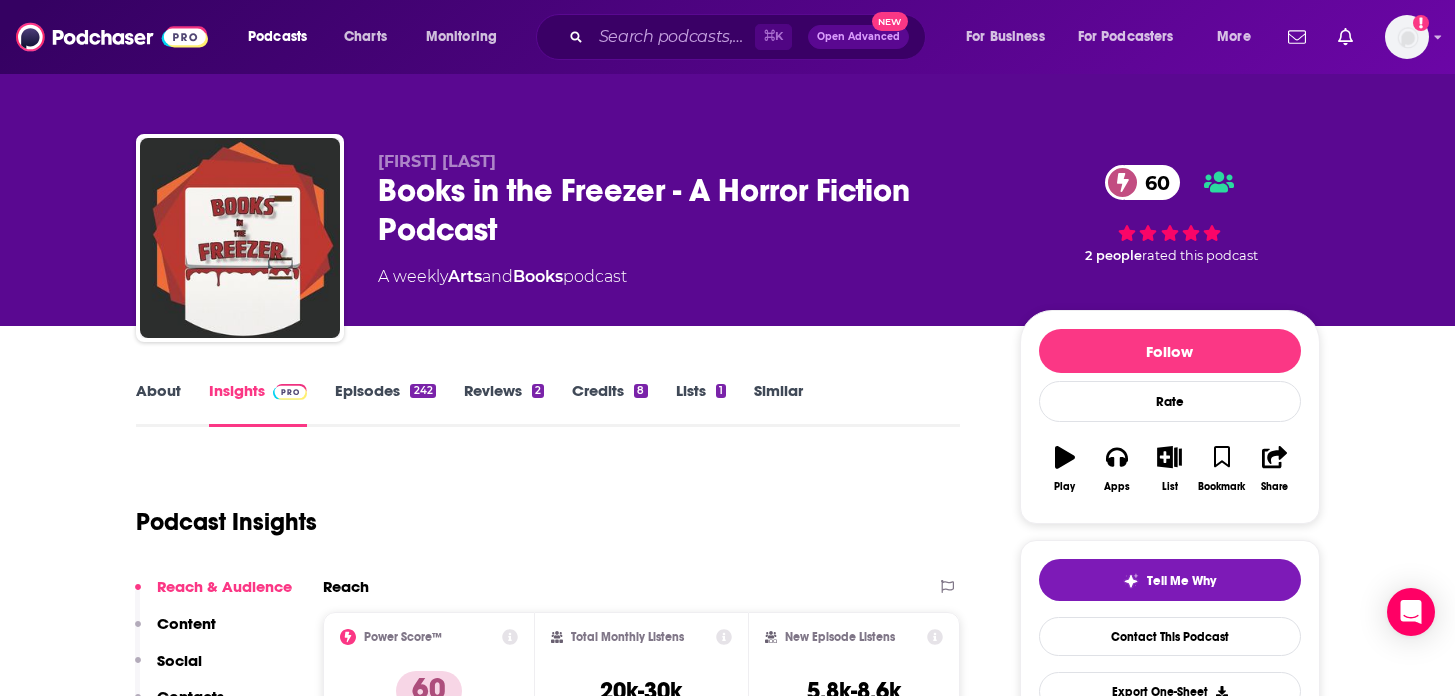 click on "Books" at bounding box center [538, 276] 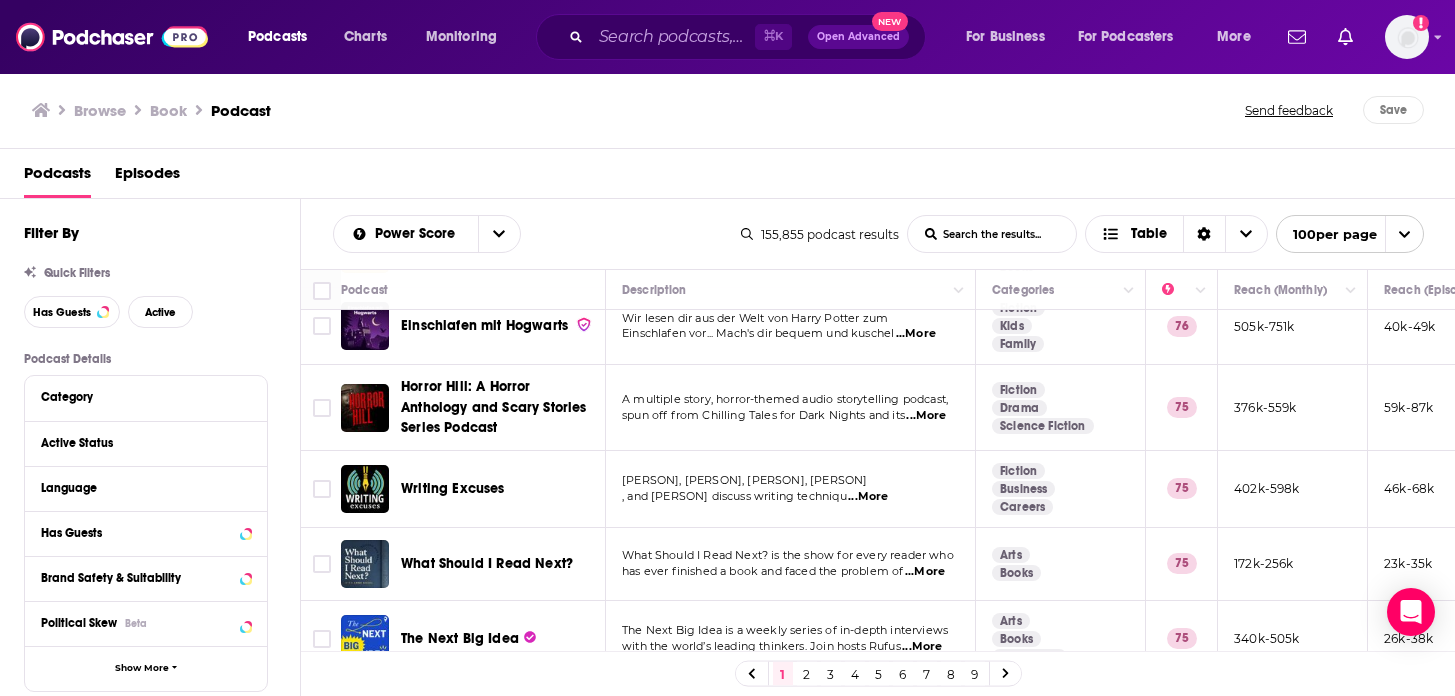 scroll, scrollTop: 1672, scrollLeft: 0, axis: vertical 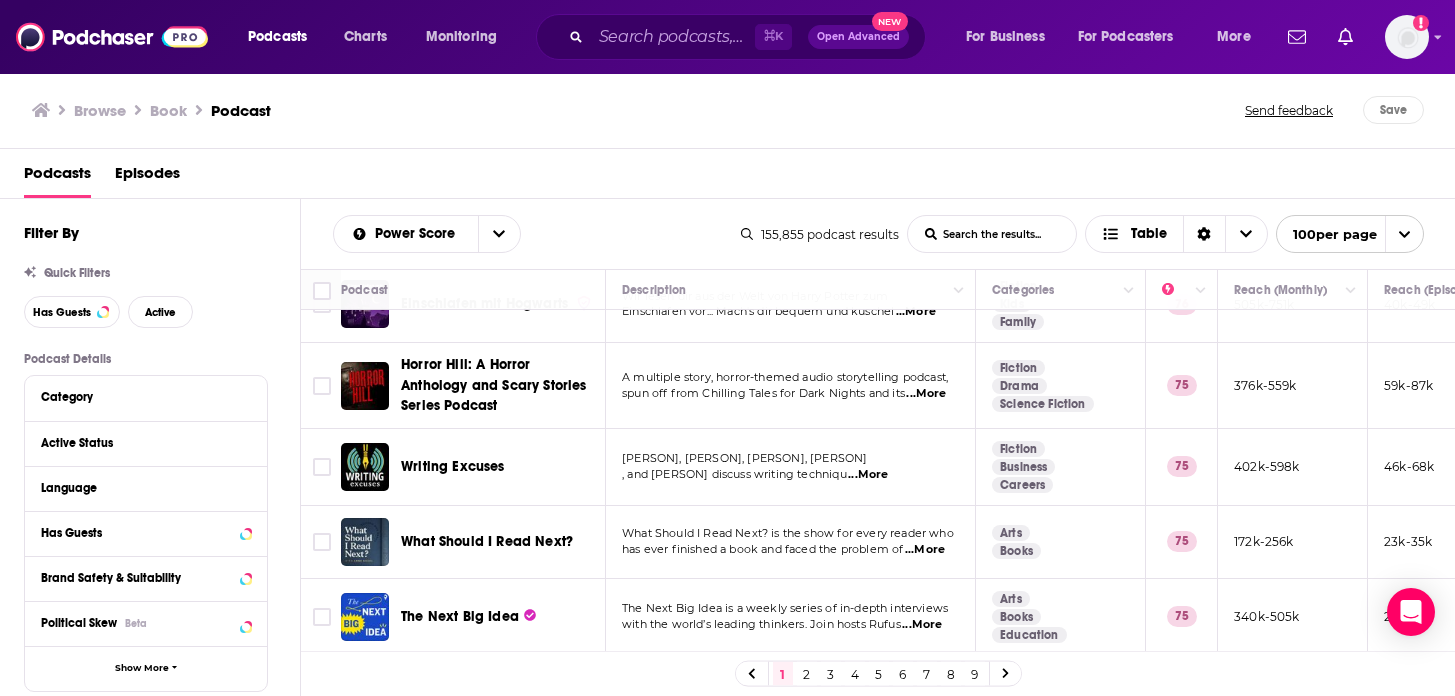 click on "...More" at bounding box center [868, 475] 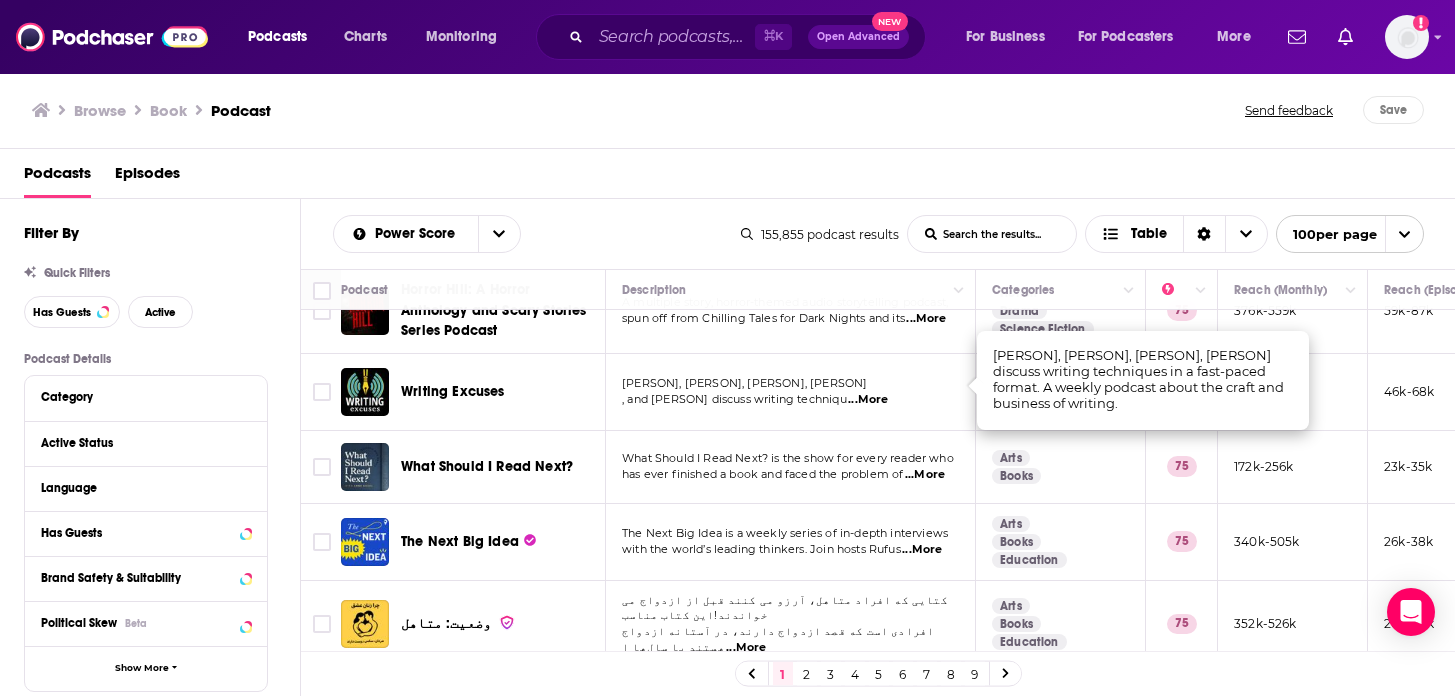 scroll, scrollTop: 1752, scrollLeft: 0, axis: vertical 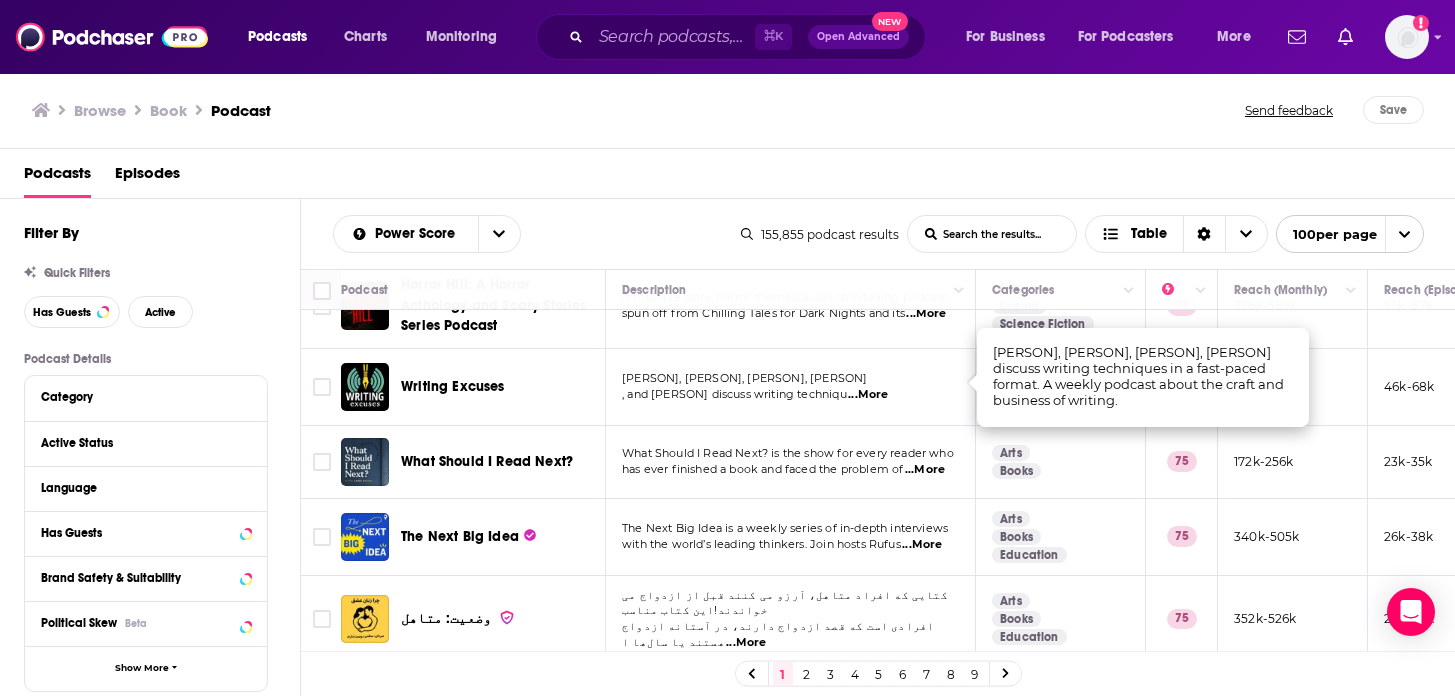 click on "...More" at bounding box center [925, 470] 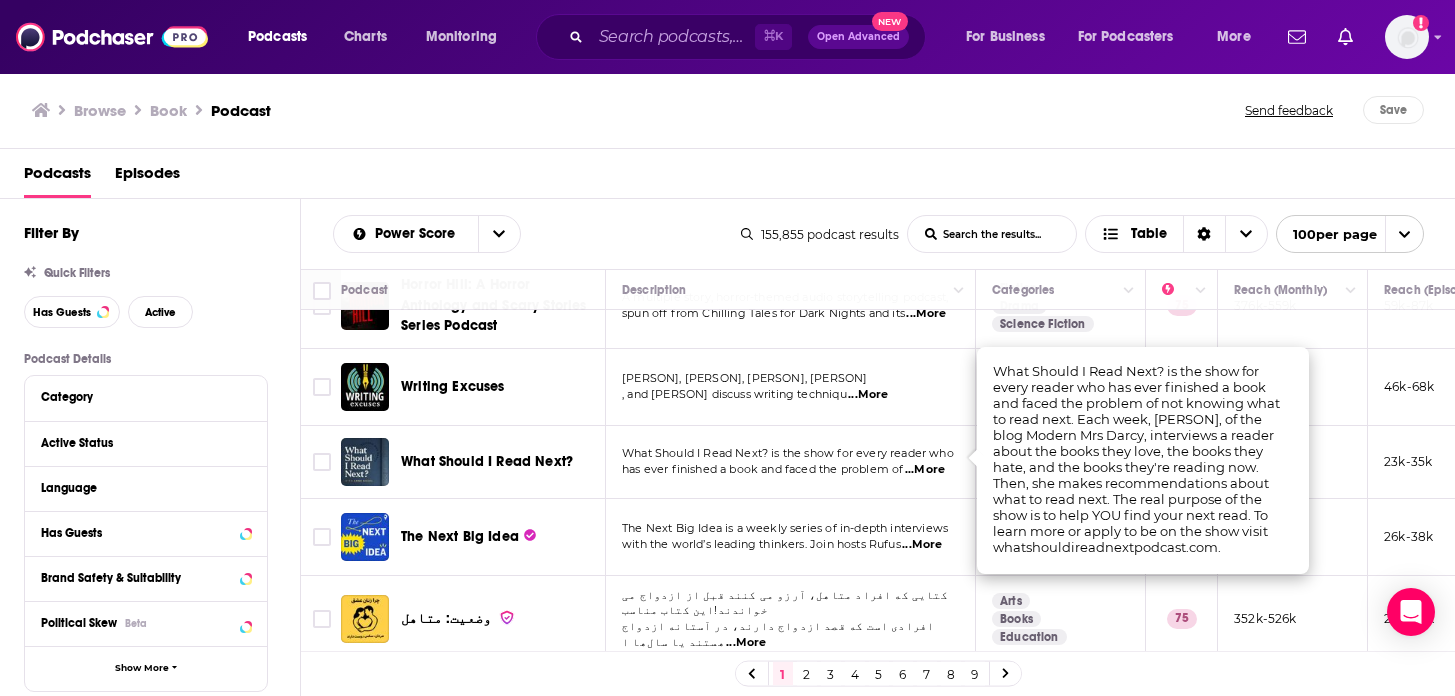 click on "What Should I Read Next? is the show for every reader who has ever finished a book and faced the problem of  ...More" at bounding box center [791, 462] 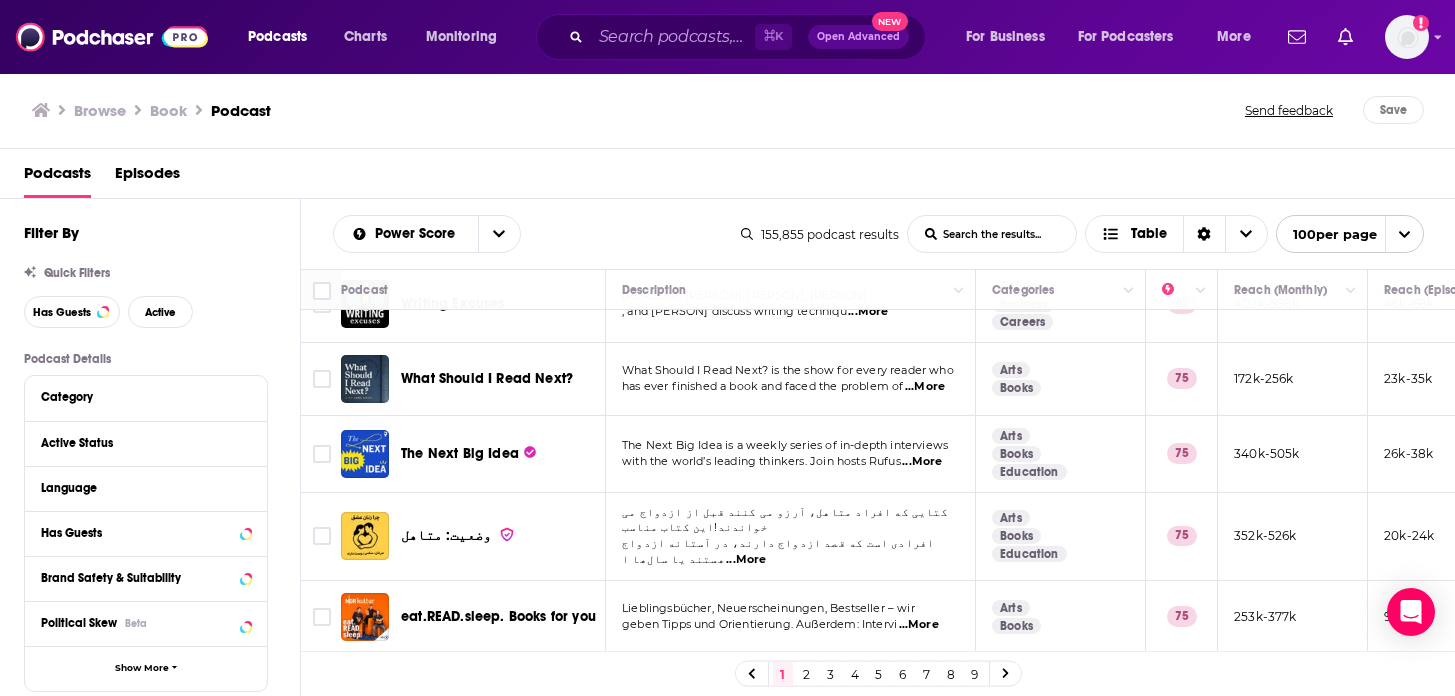 scroll, scrollTop: 1836, scrollLeft: 0, axis: vertical 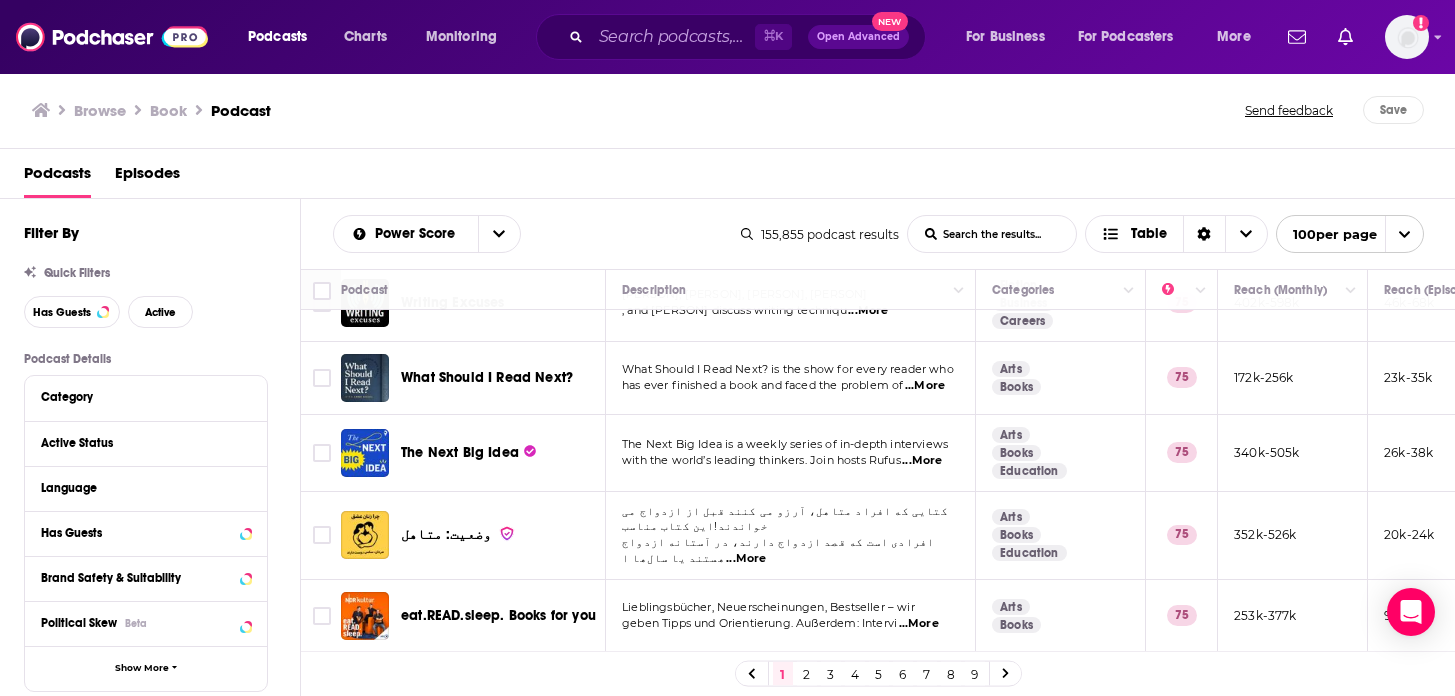 click on "...More" at bounding box center [922, 461] 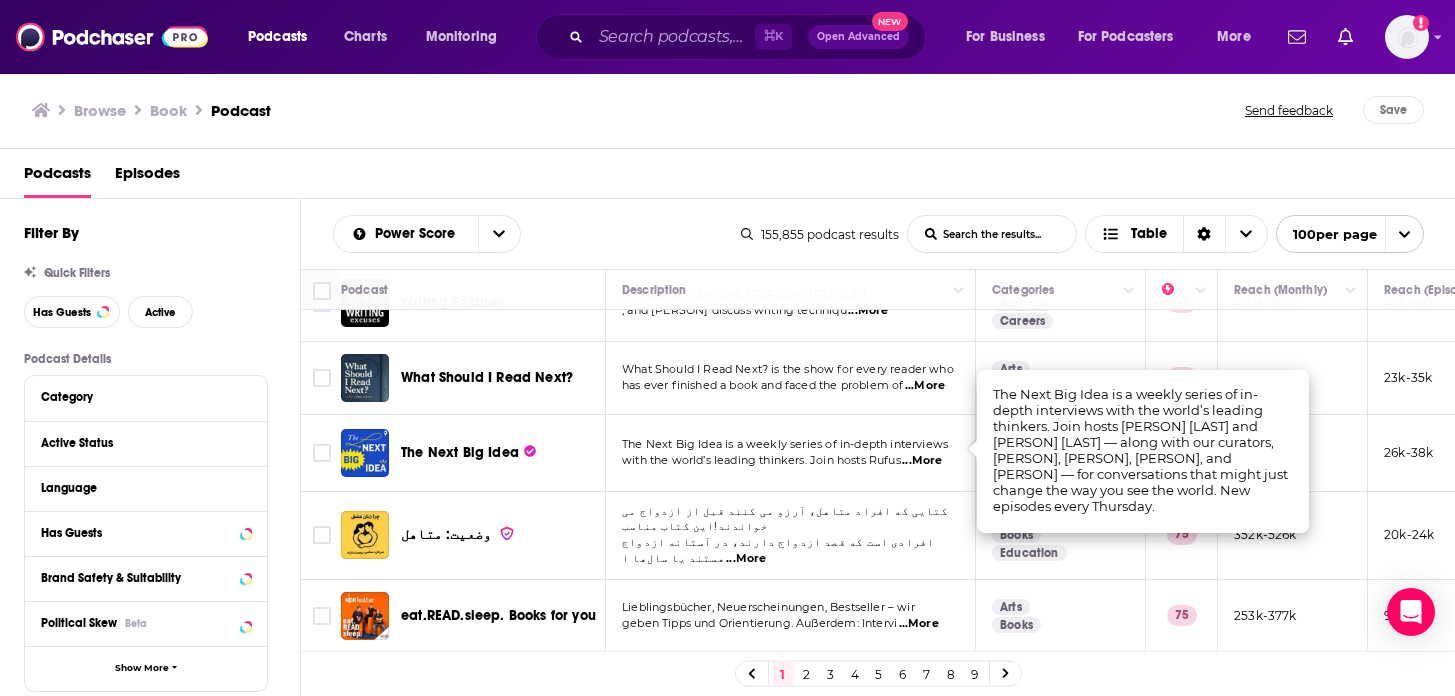 click on "The Next Big Idea is a weekly series of in-depth interviews with the world’s leading thinkers. Join hosts Rufus  ...More" at bounding box center (791, 453) 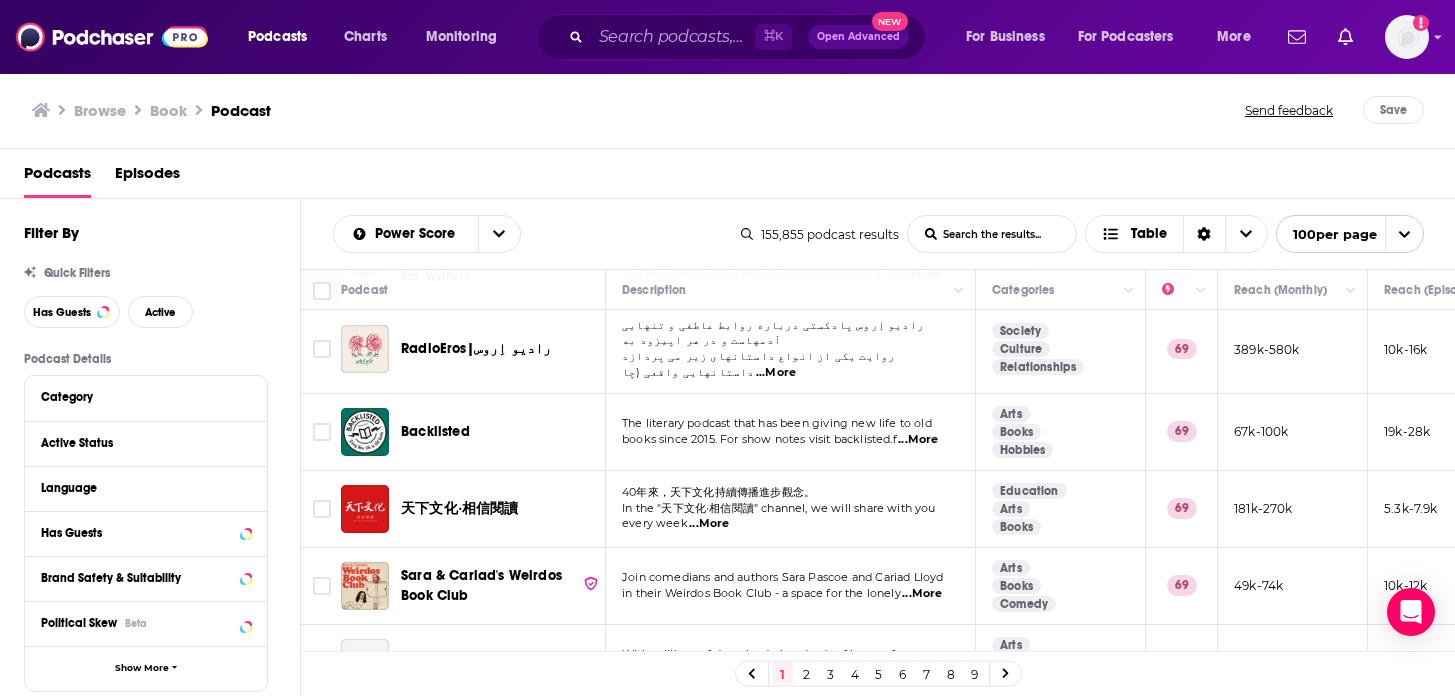 scroll, scrollTop: 5097, scrollLeft: 0, axis: vertical 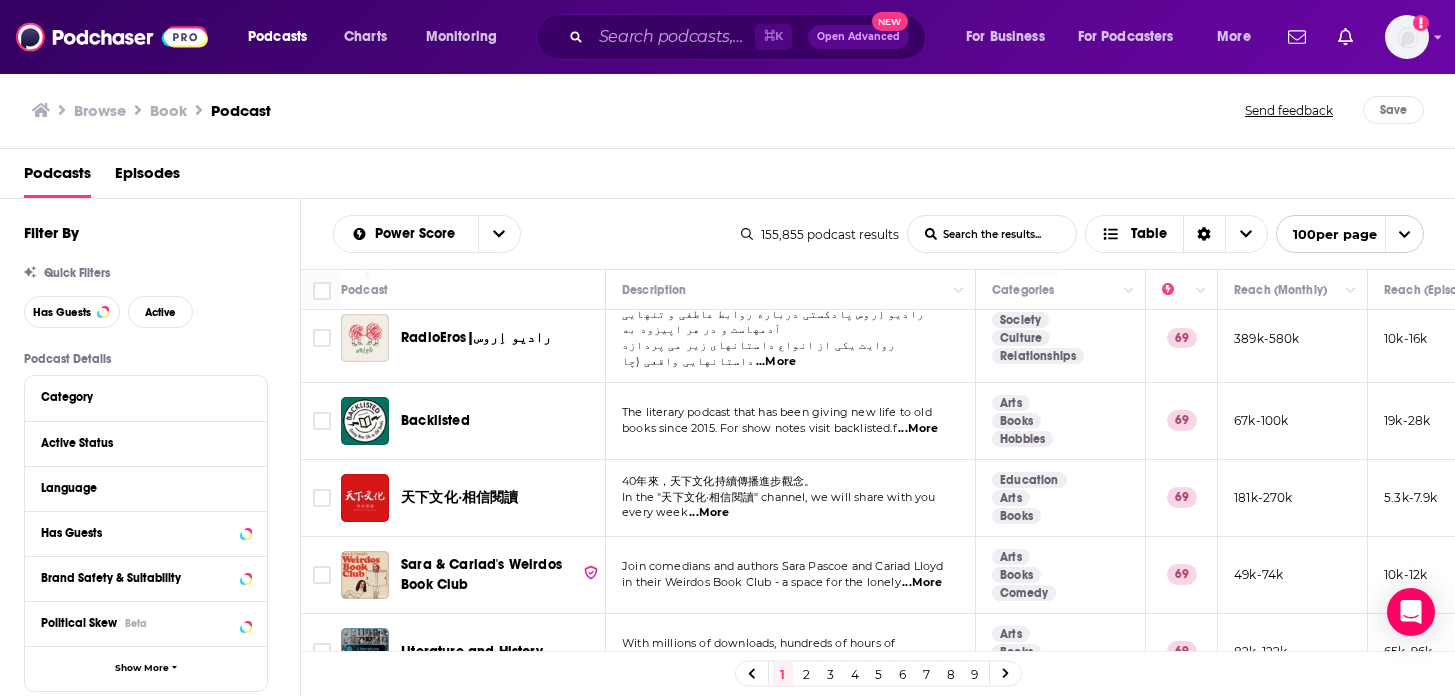 click on "...More" at bounding box center [922, 583] 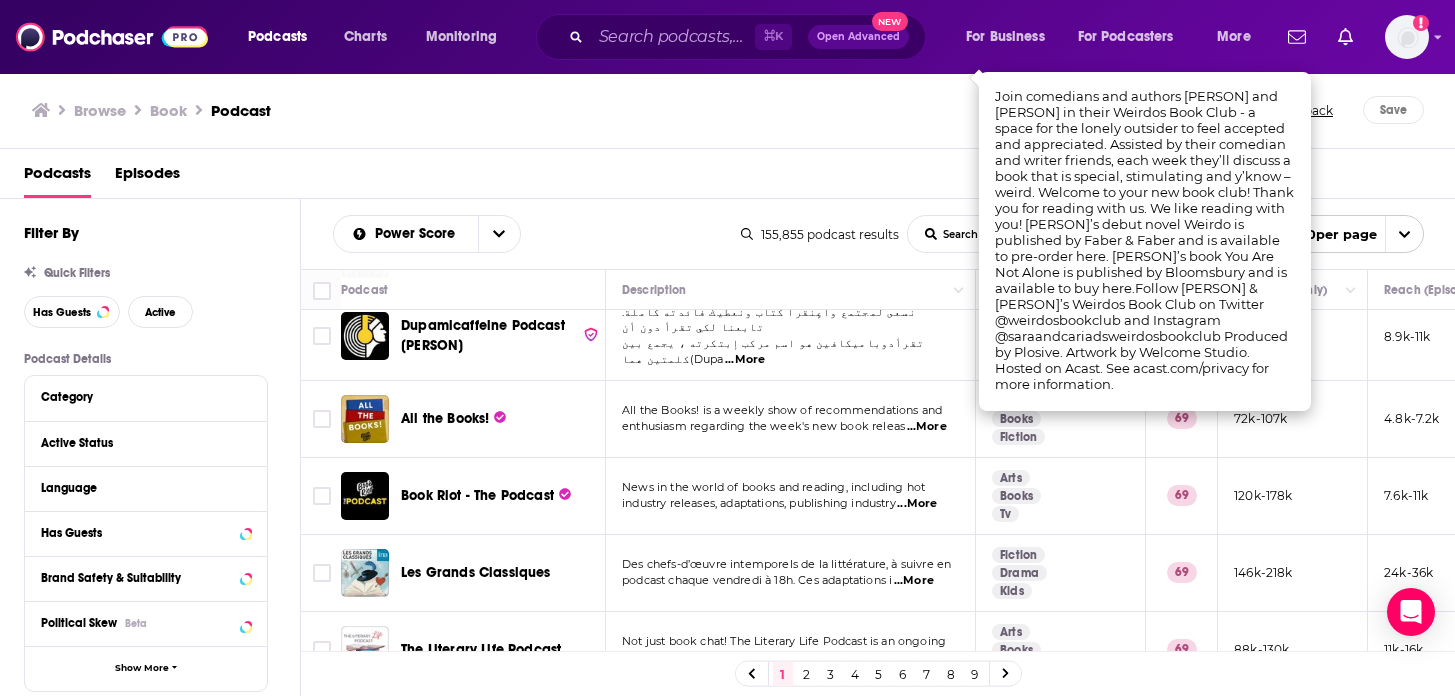 scroll, scrollTop: 5497, scrollLeft: 0, axis: vertical 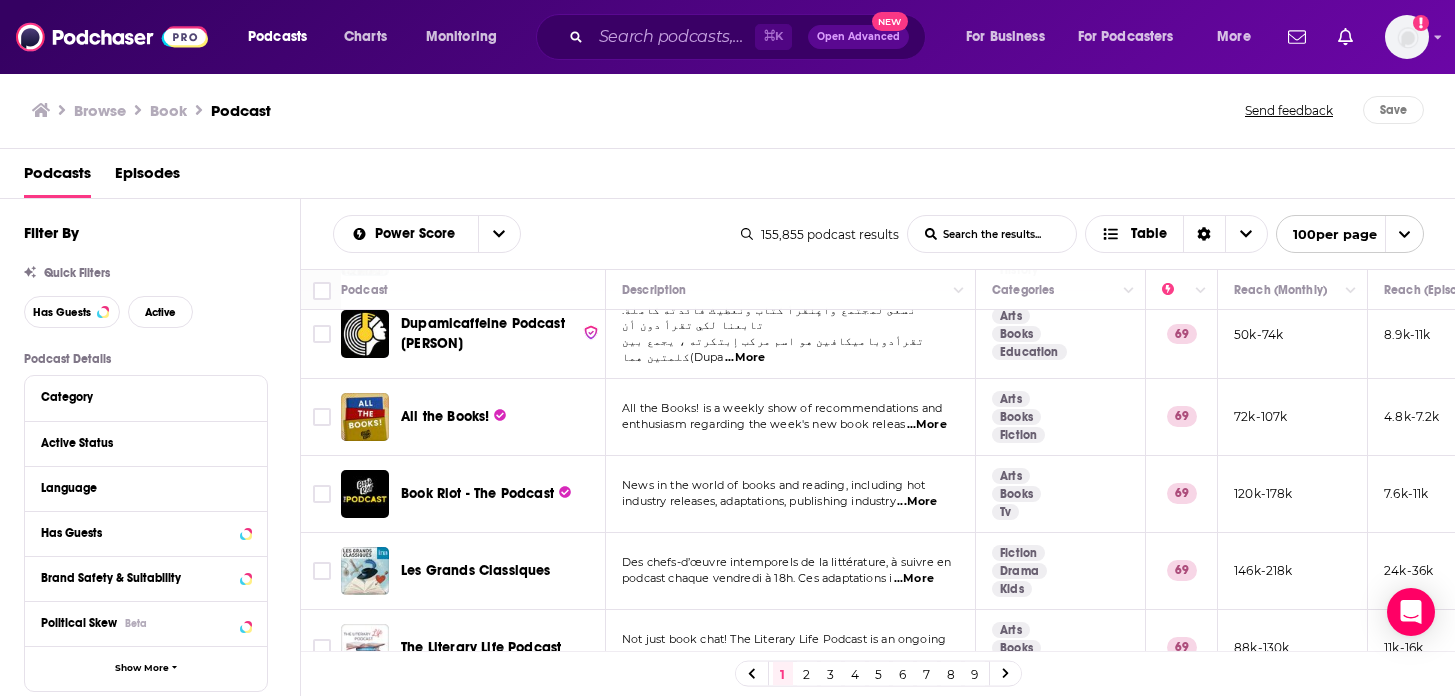 click on "Not just book chat! The Literary Life Podcast is an ongoing" at bounding box center [784, 639] 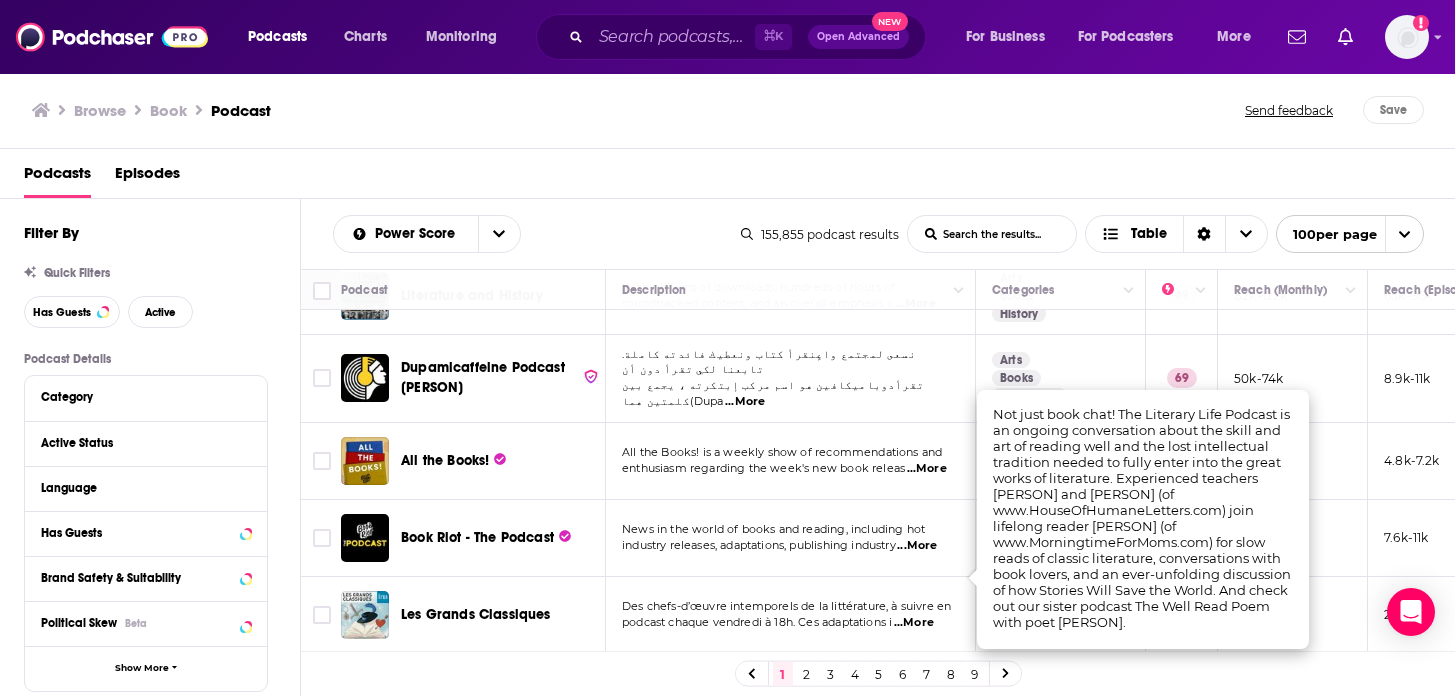 scroll, scrollTop: 5443, scrollLeft: 0, axis: vertical 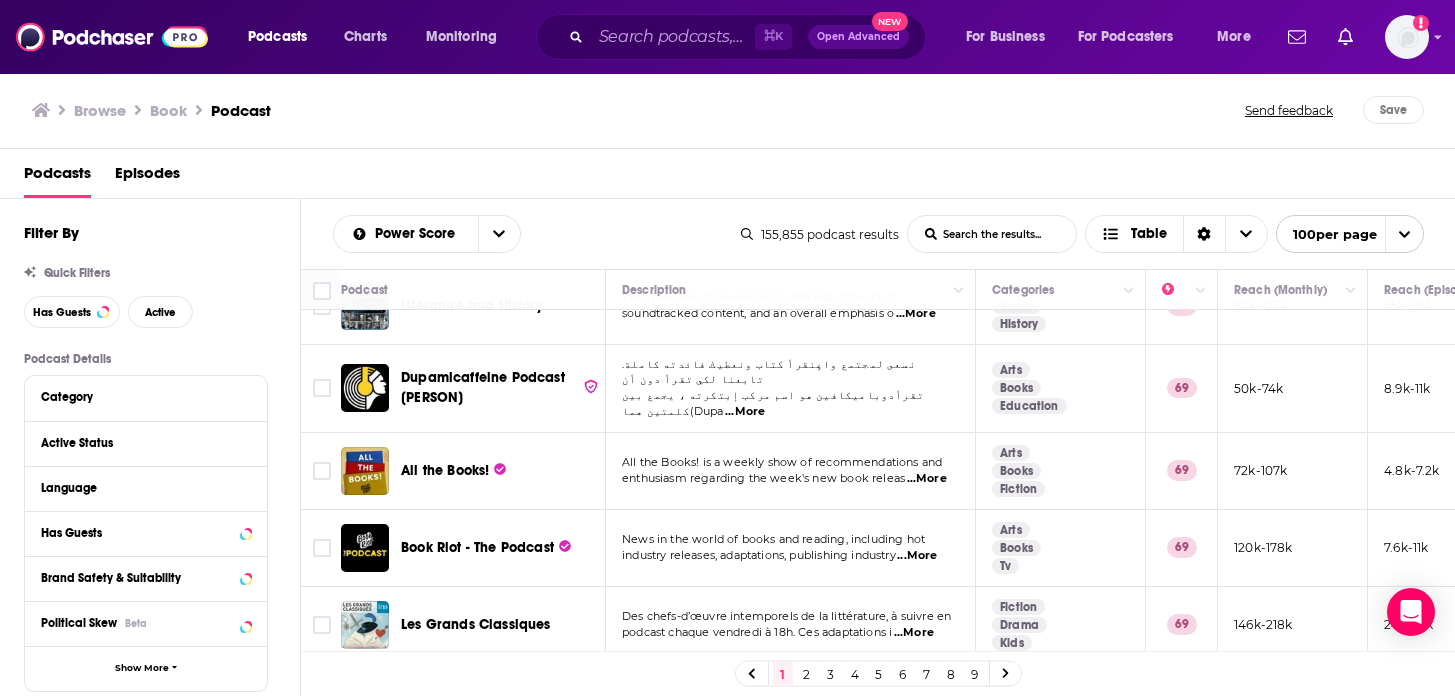 click on "...More" at bounding box center (917, 556) 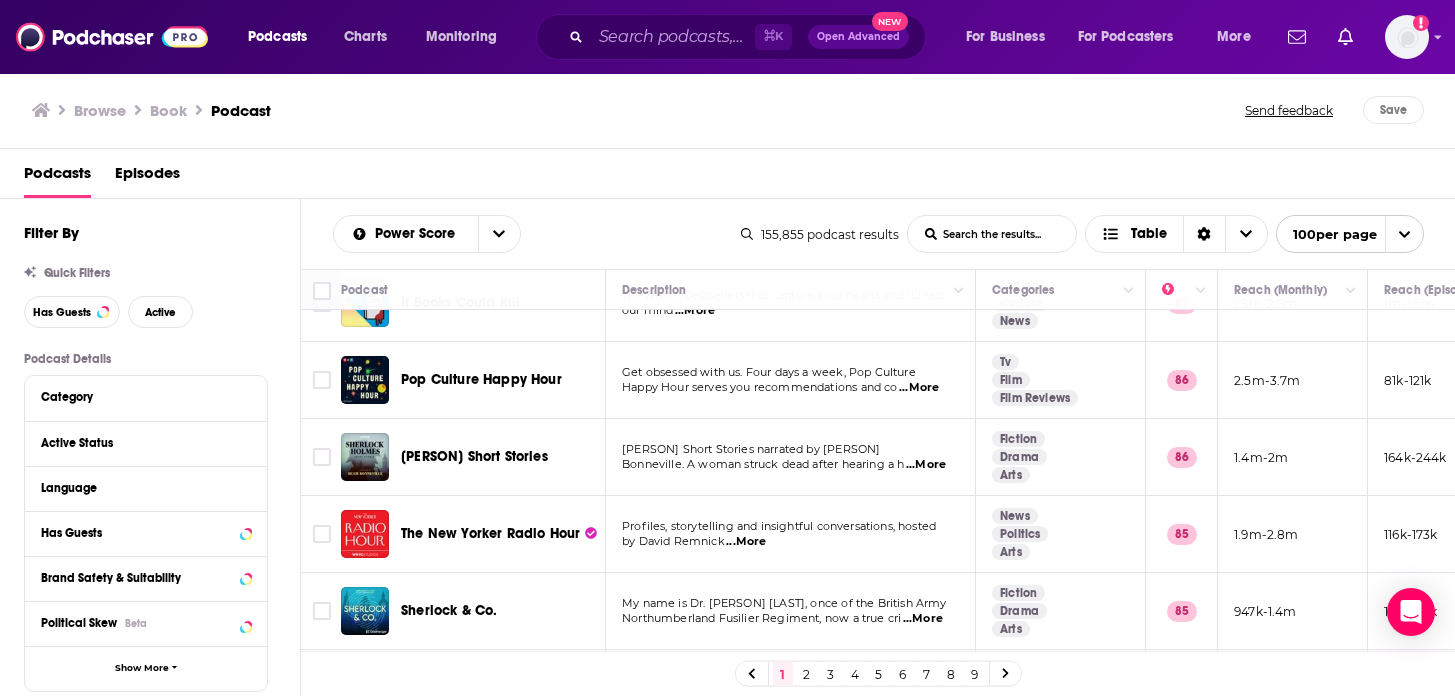 scroll, scrollTop: 286, scrollLeft: 0, axis: vertical 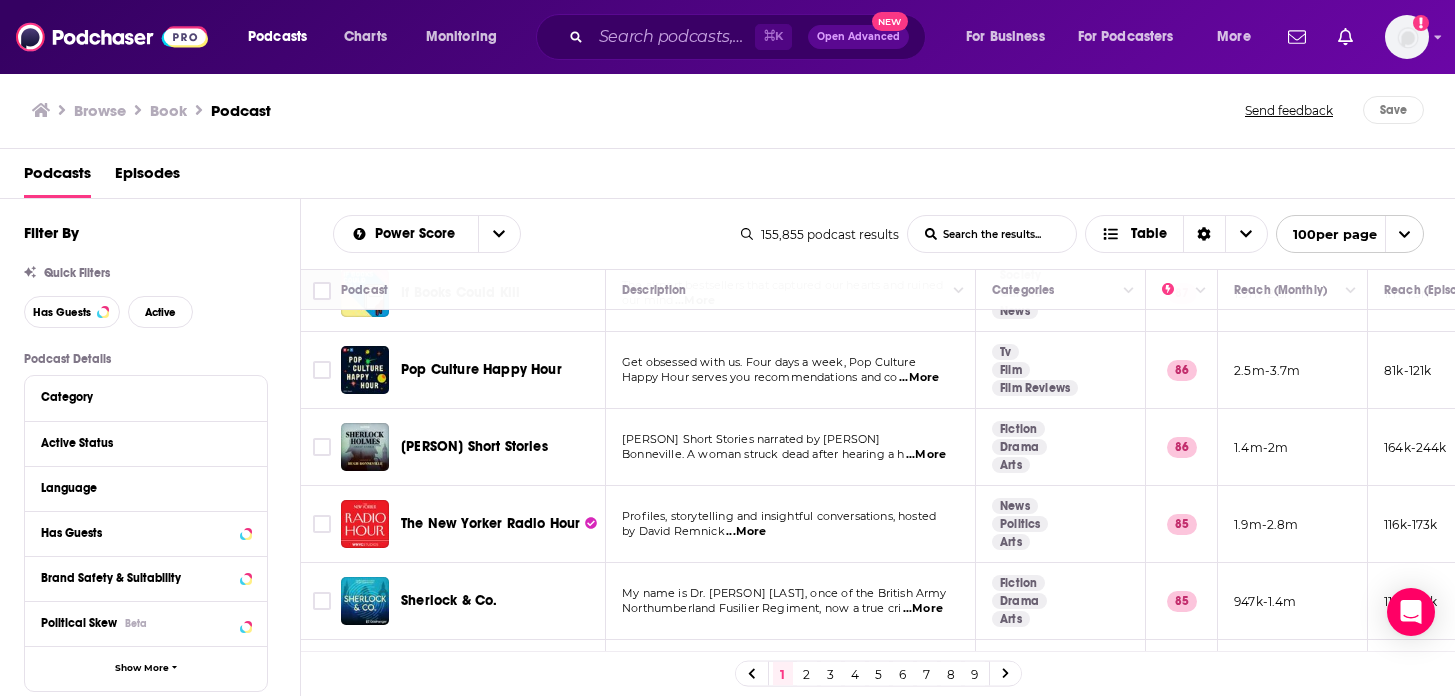 click on "...More" at bounding box center [746, 532] 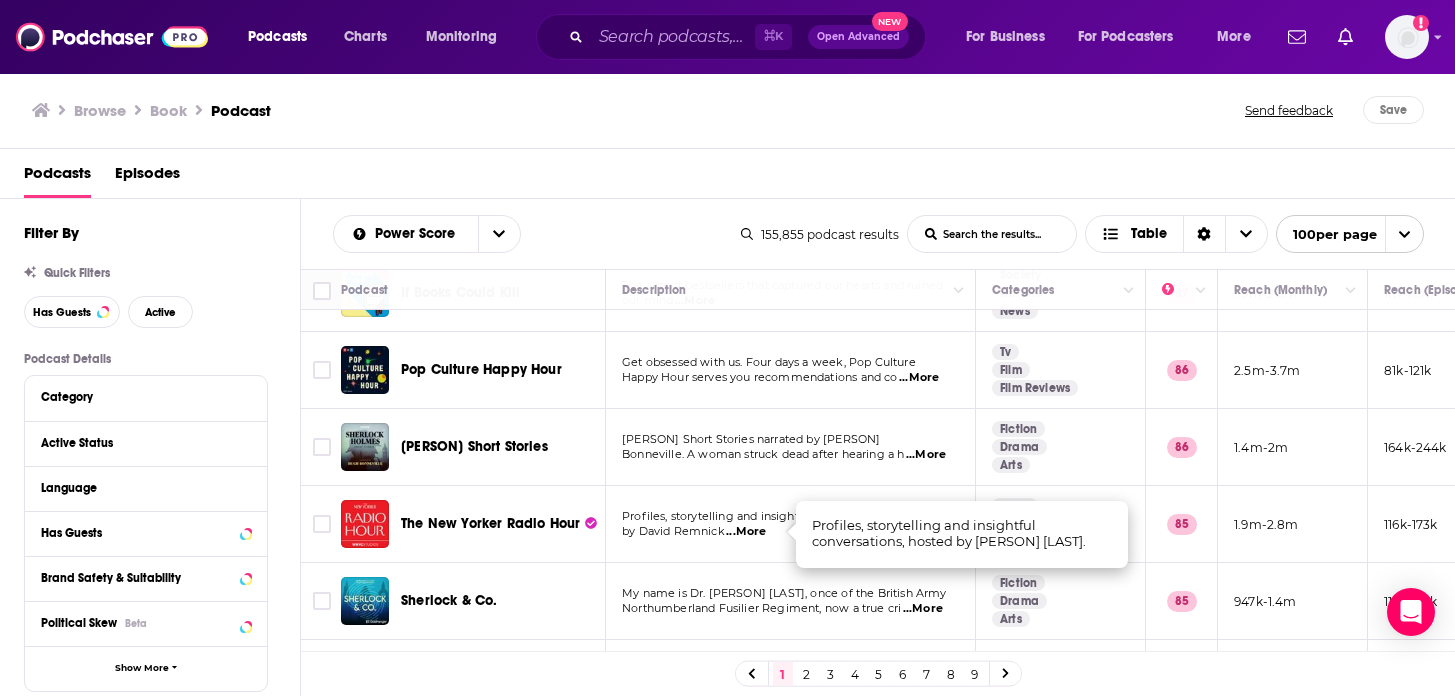 click on "...More" at bounding box center (746, 532) 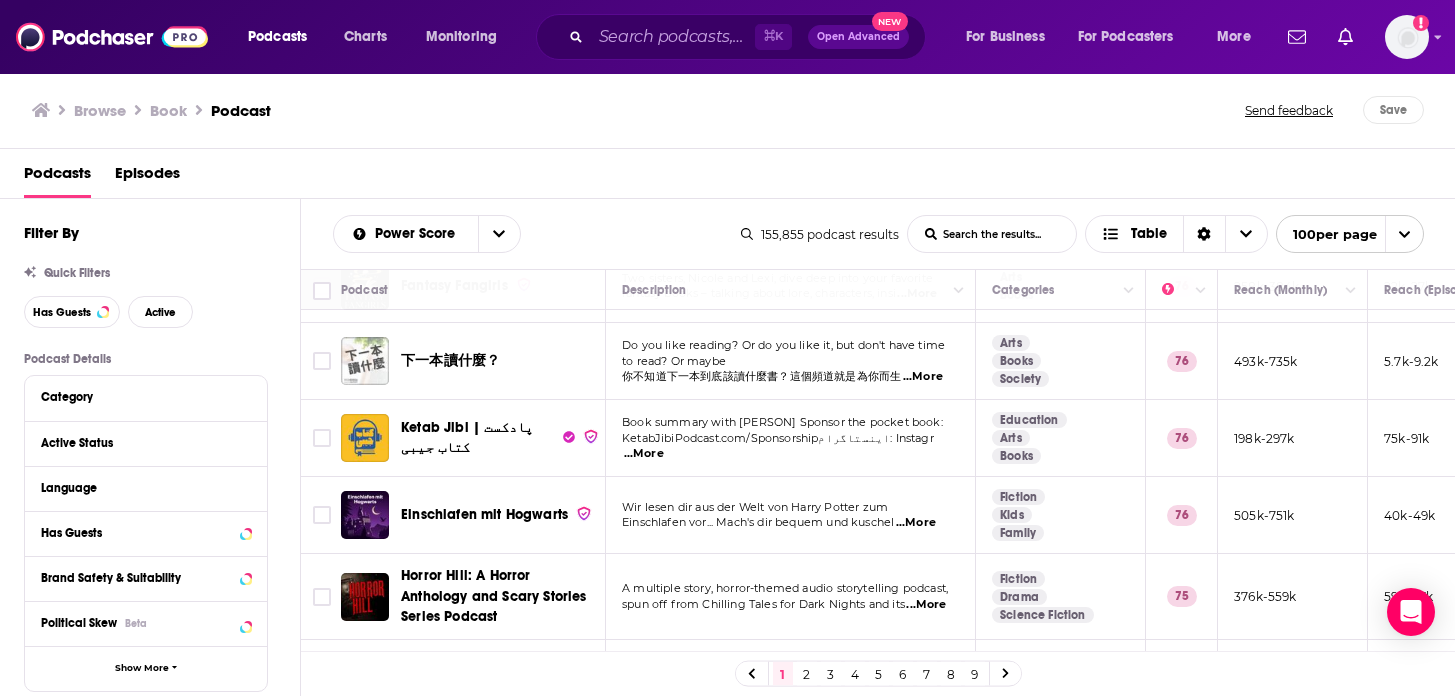scroll, scrollTop: 1617, scrollLeft: 0, axis: vertical 